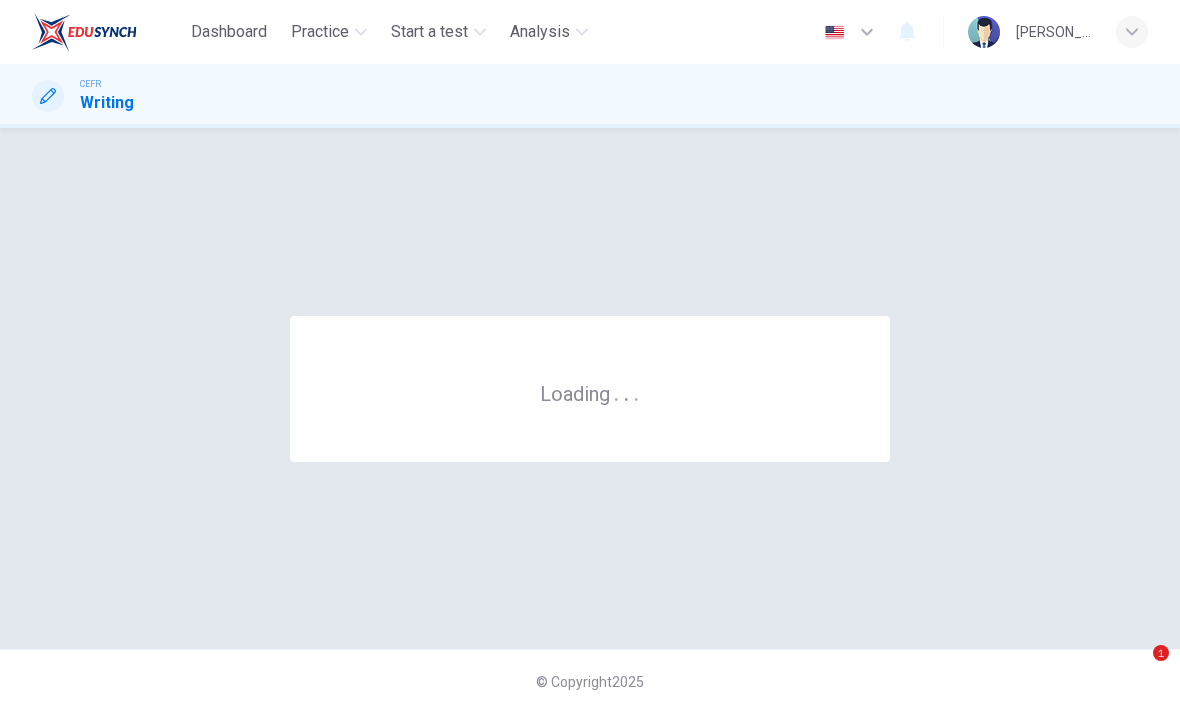 scroll, scrollTop: 0, scrollLeft: 0, axis: both 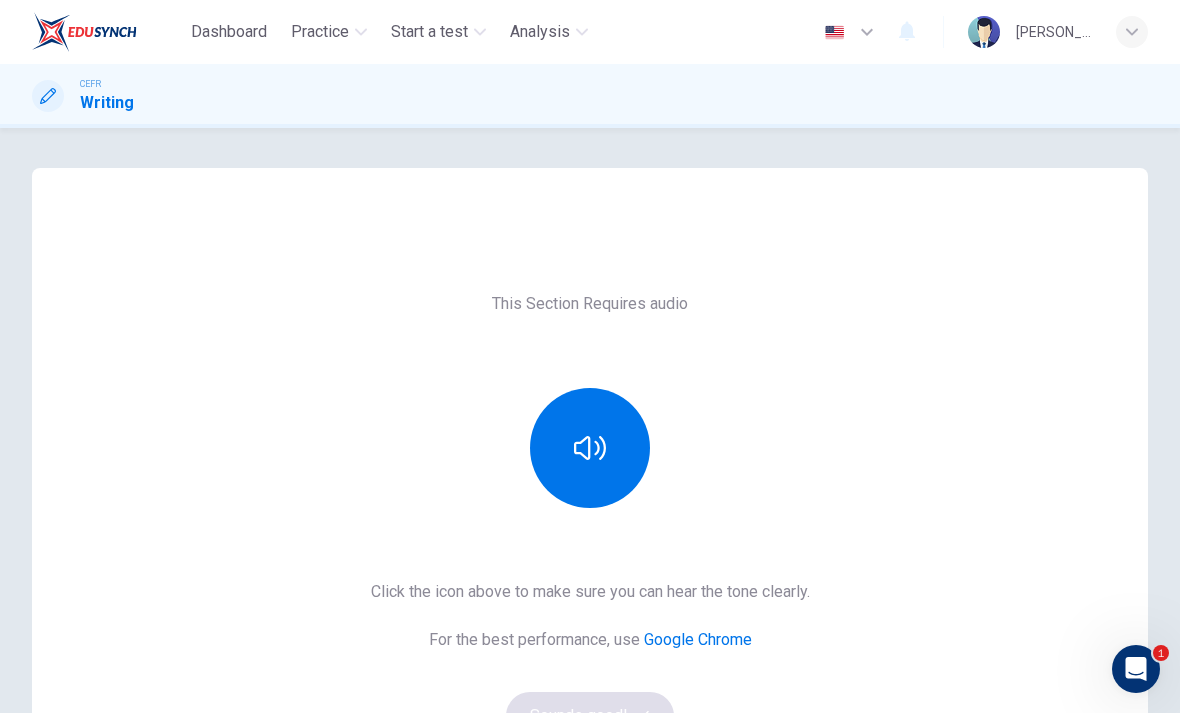 click on "Practice" at bounding box center (320, 32) 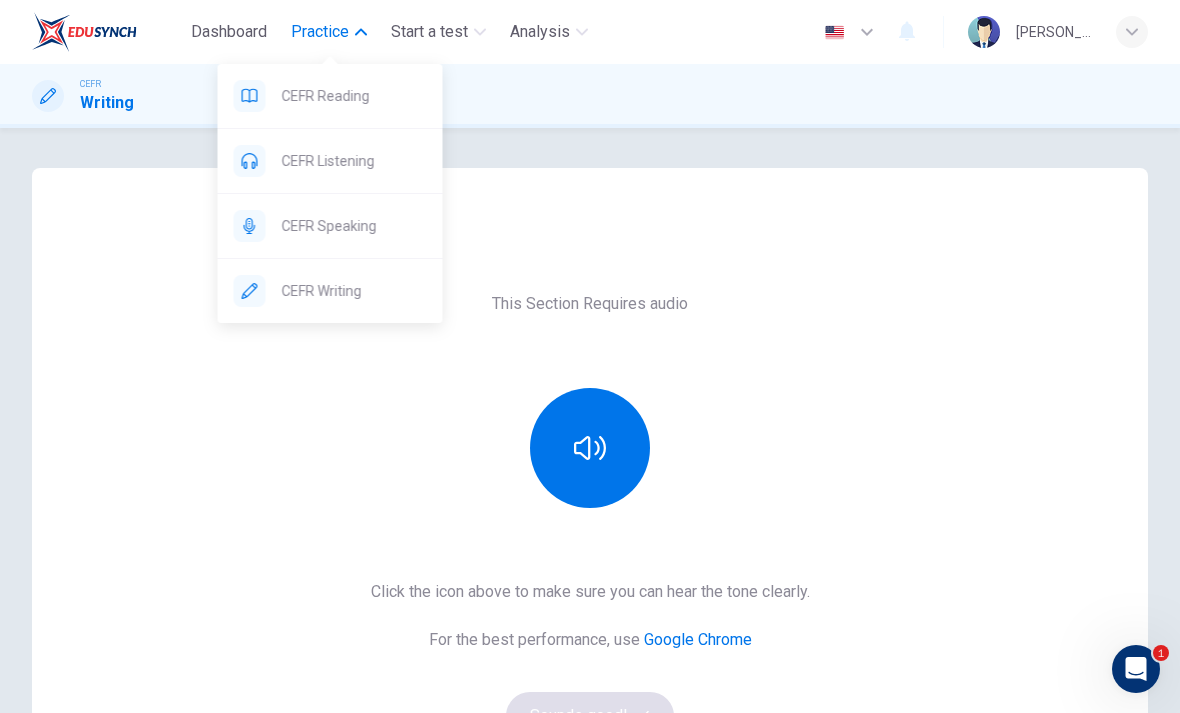 click on "Practice" at bounding box center (320, 32) 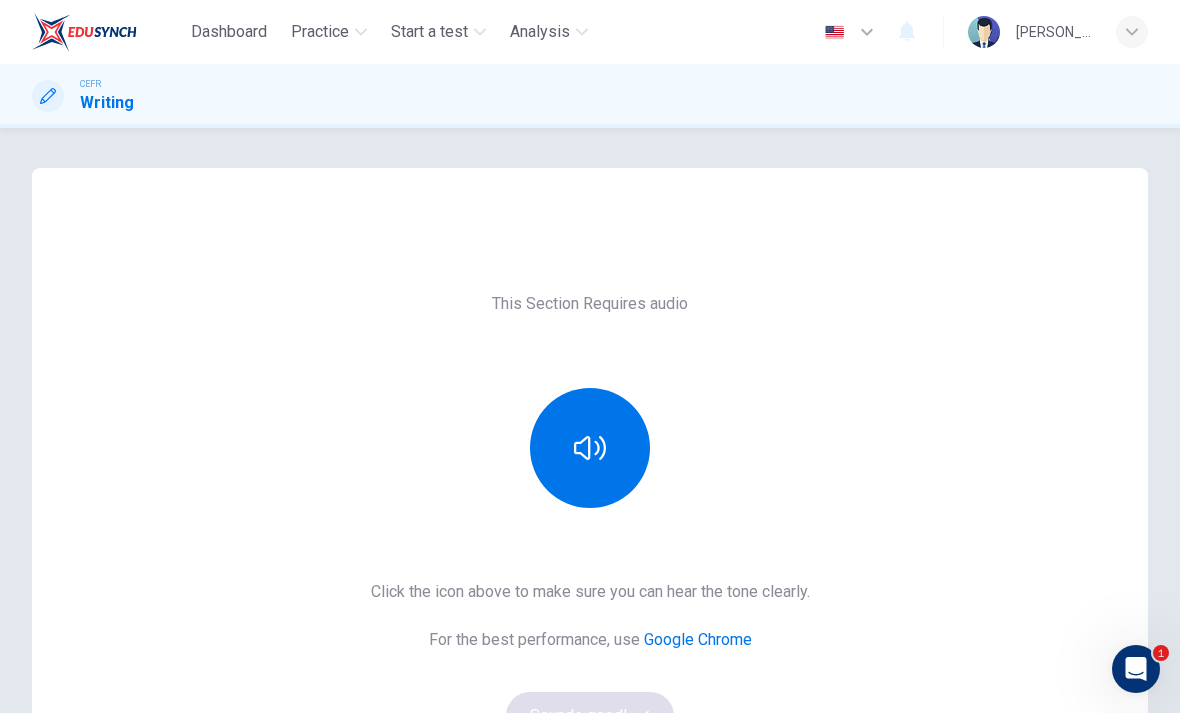 click on "CEFR Writing" at bounding box center (590, 96) 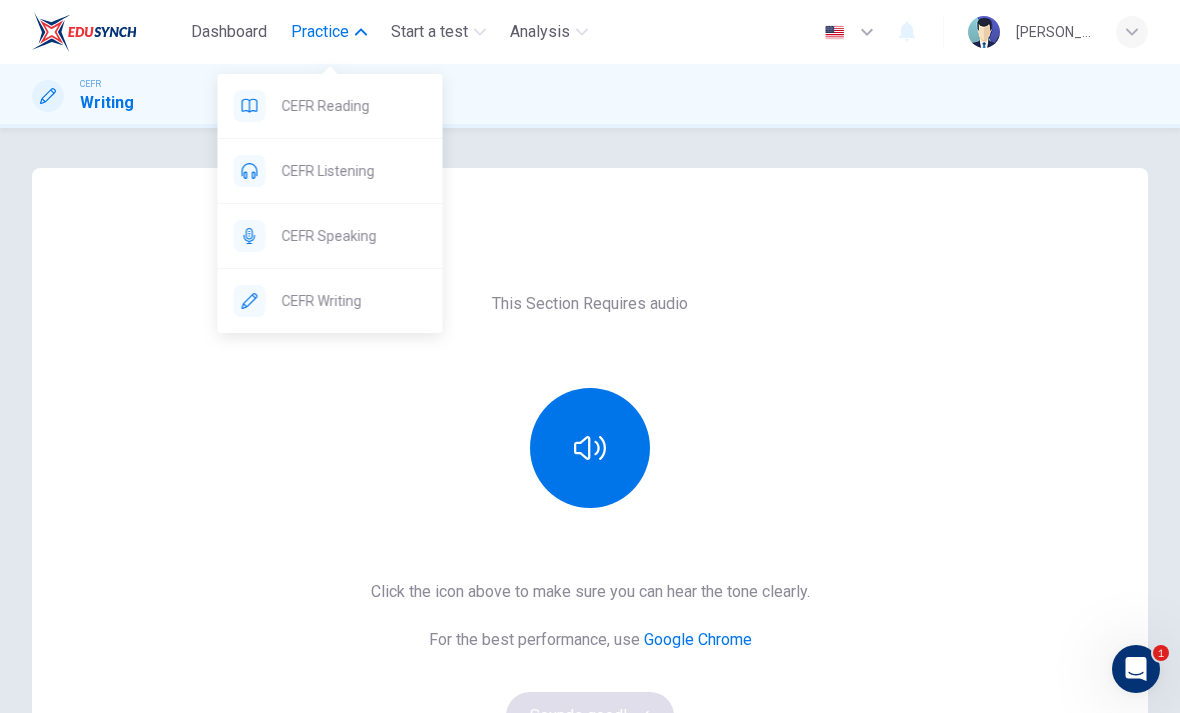click on "CEFR Reading" at bounding box center (346, 106) 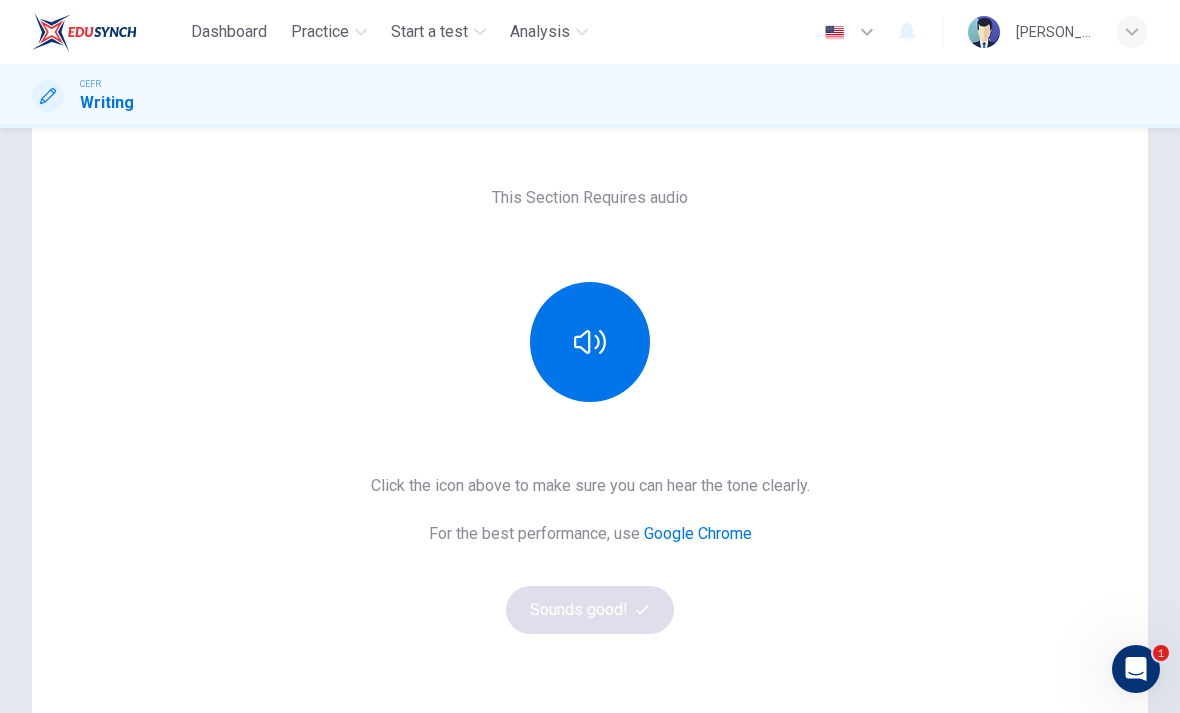 scroll, scrollTop: 104, scrollLeft: 0, axis: vertical 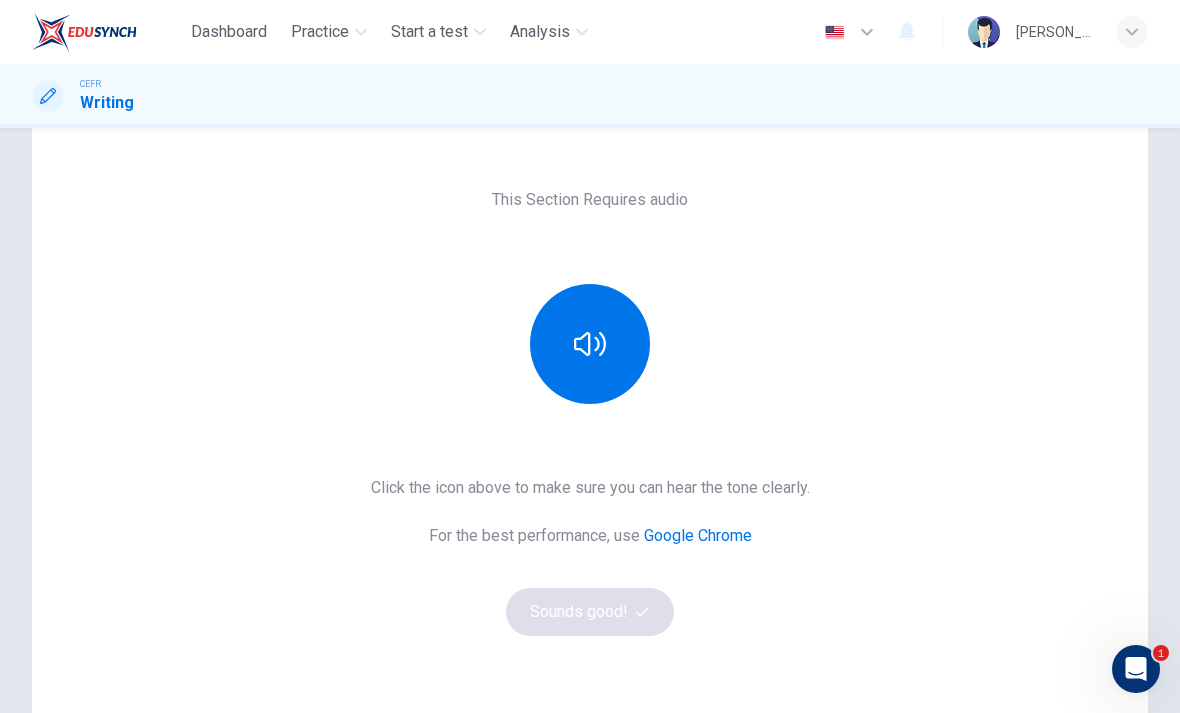 click at bounding box center [590, 344] 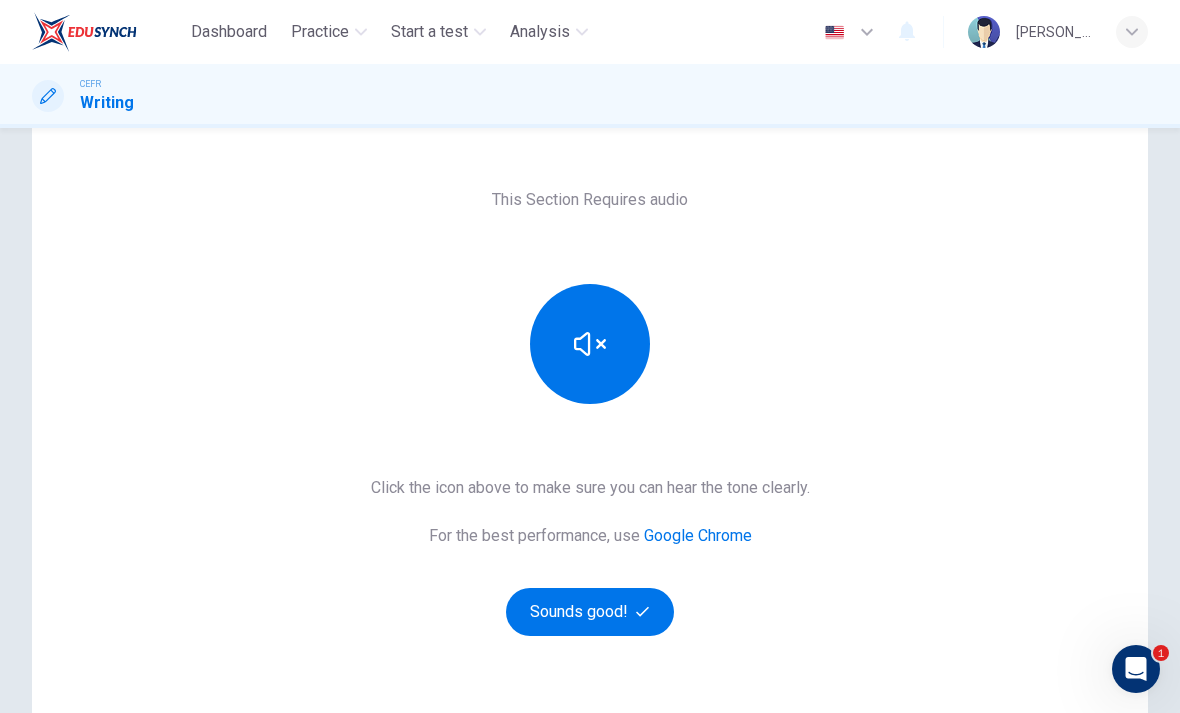click on "Sounds good!" at bounding box center (590, 612) 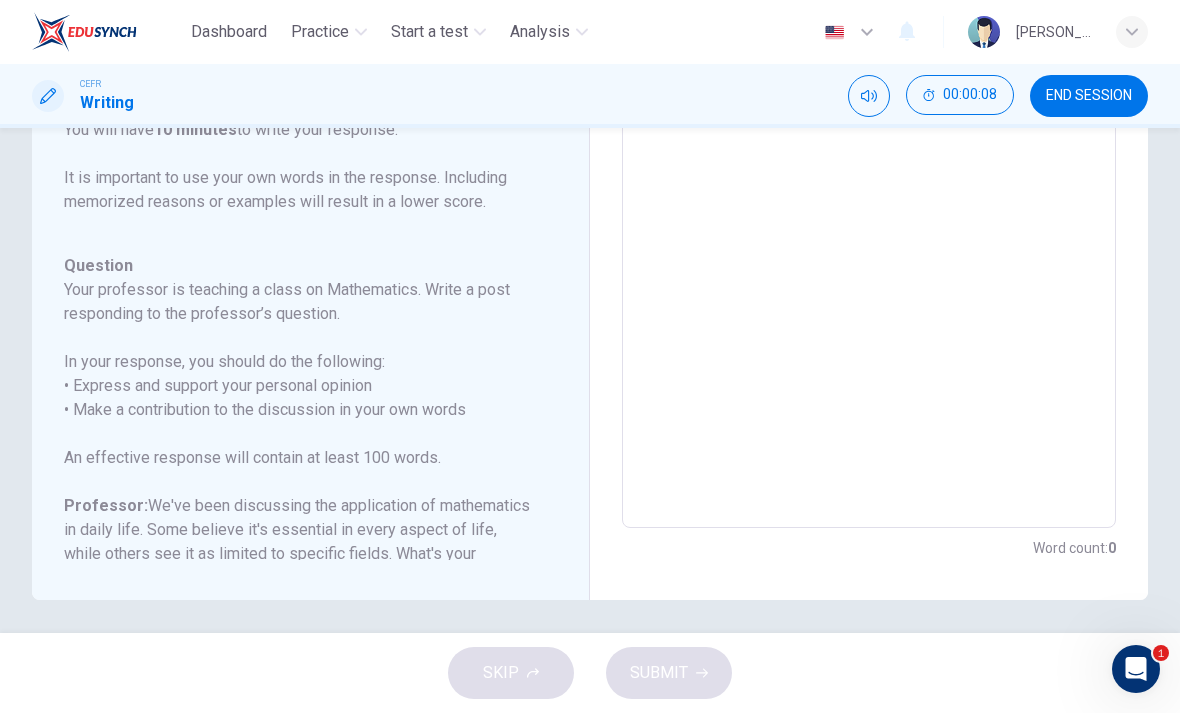 scroll, scrollTop: 379, scrollLeft: 0, axis: vertical 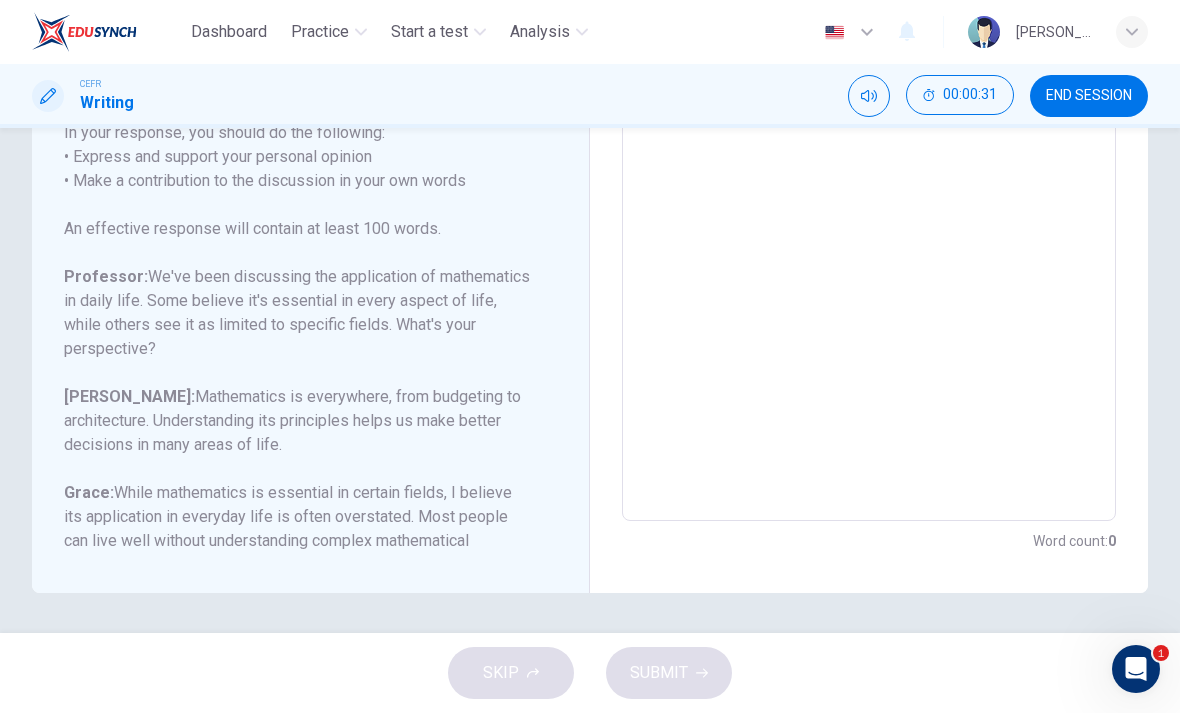click at bounding box center [869, 187] 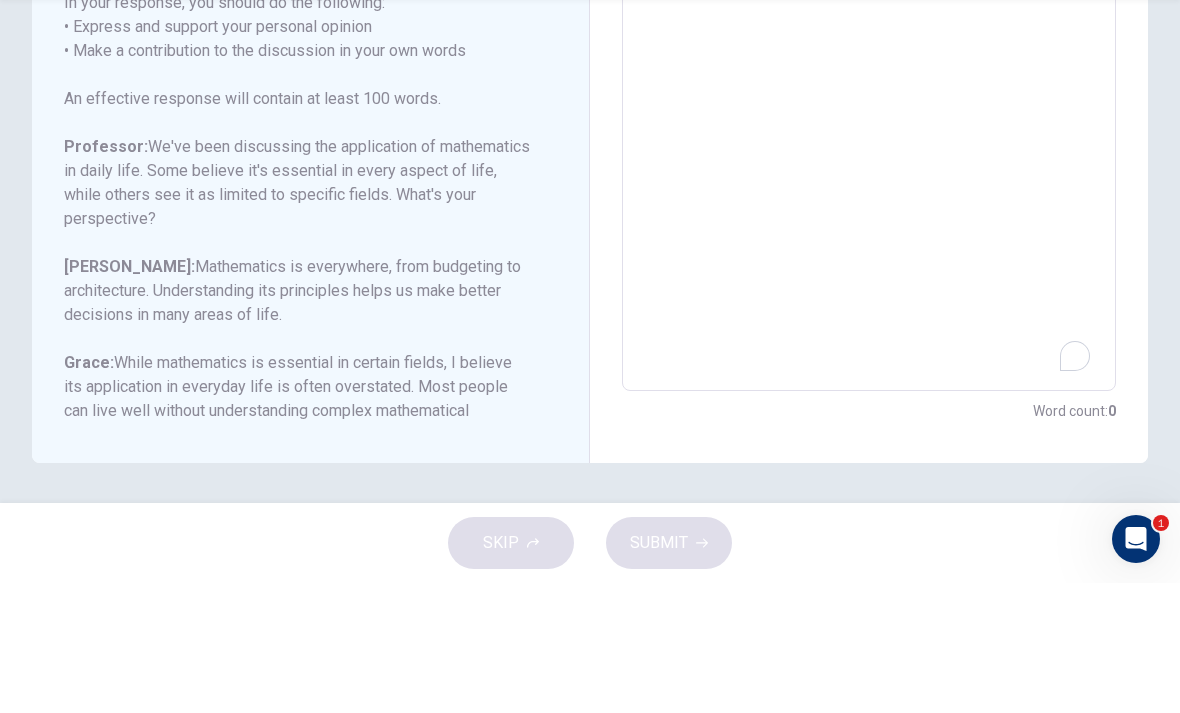 type on "I" 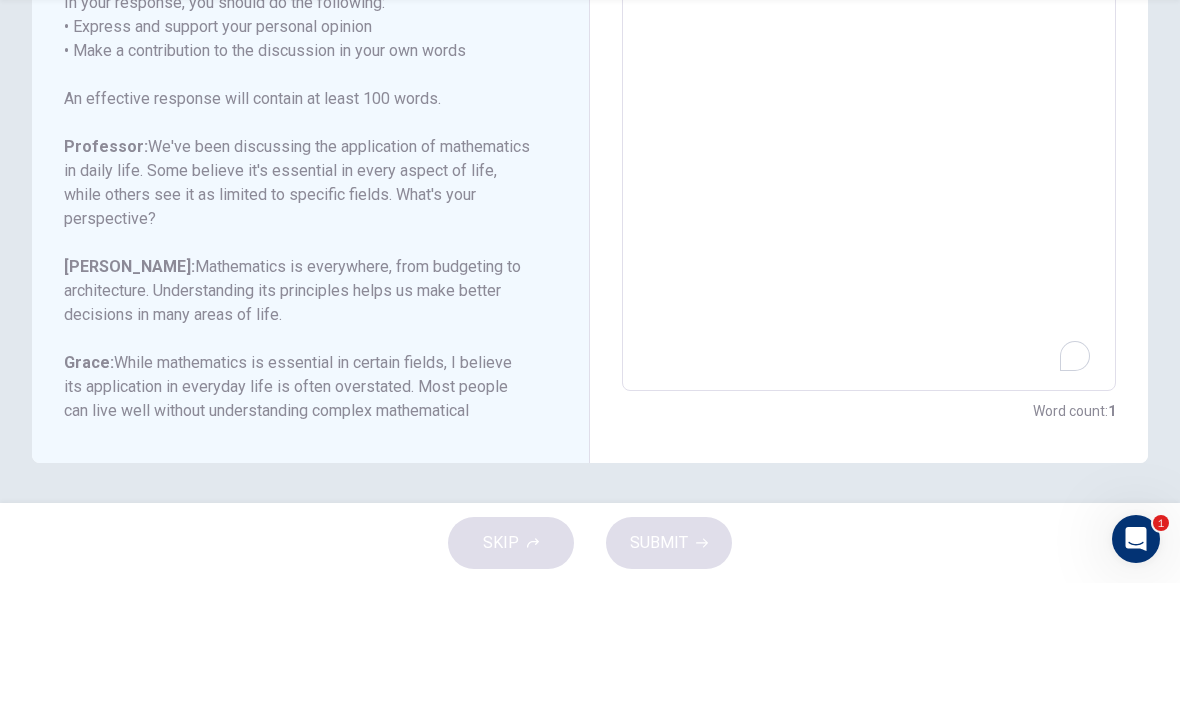 type on "x" 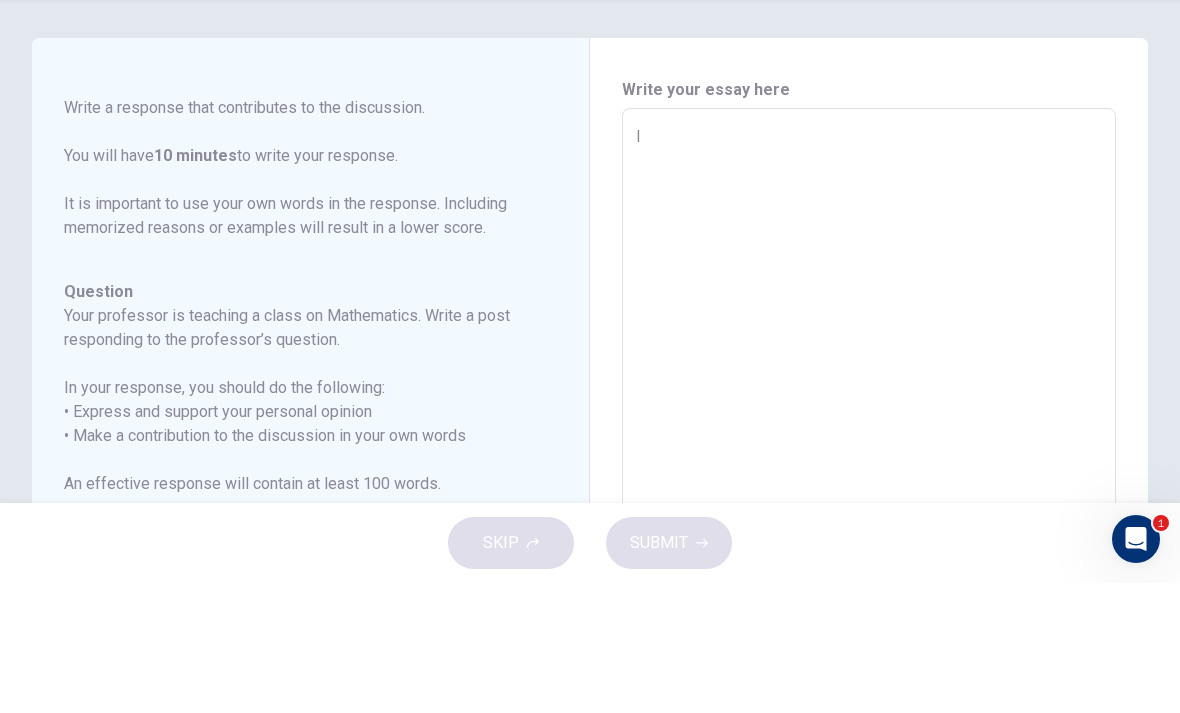 type on "I" 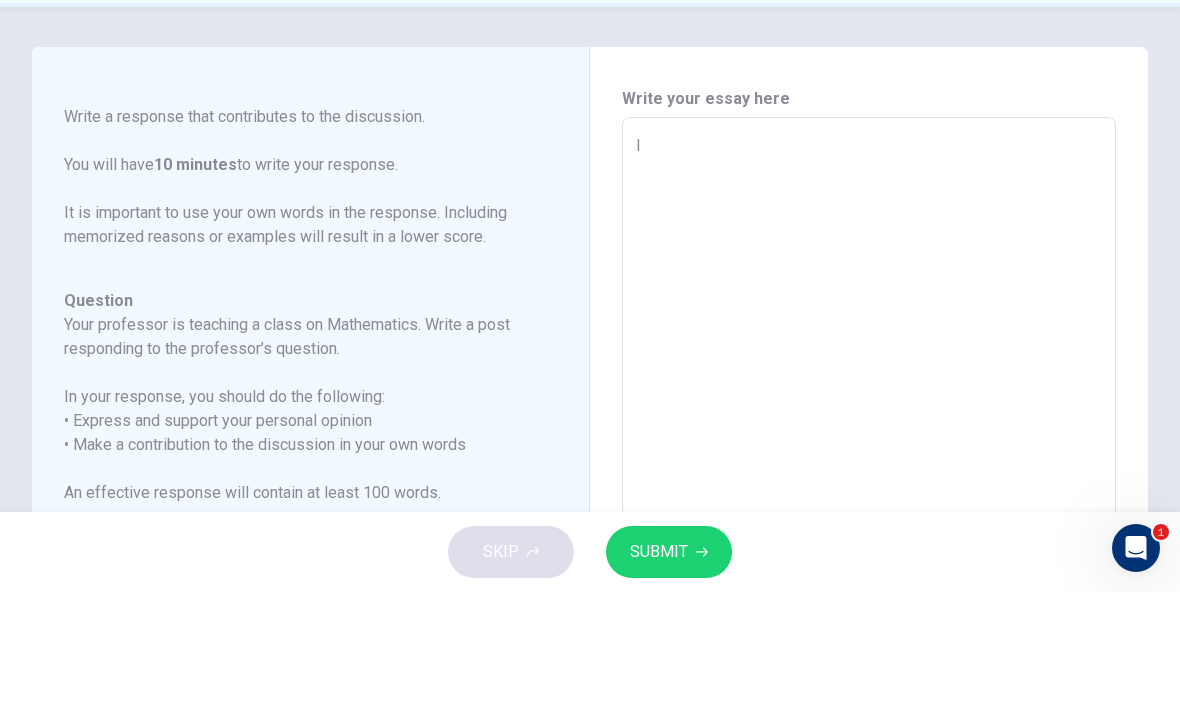 type on "I b" 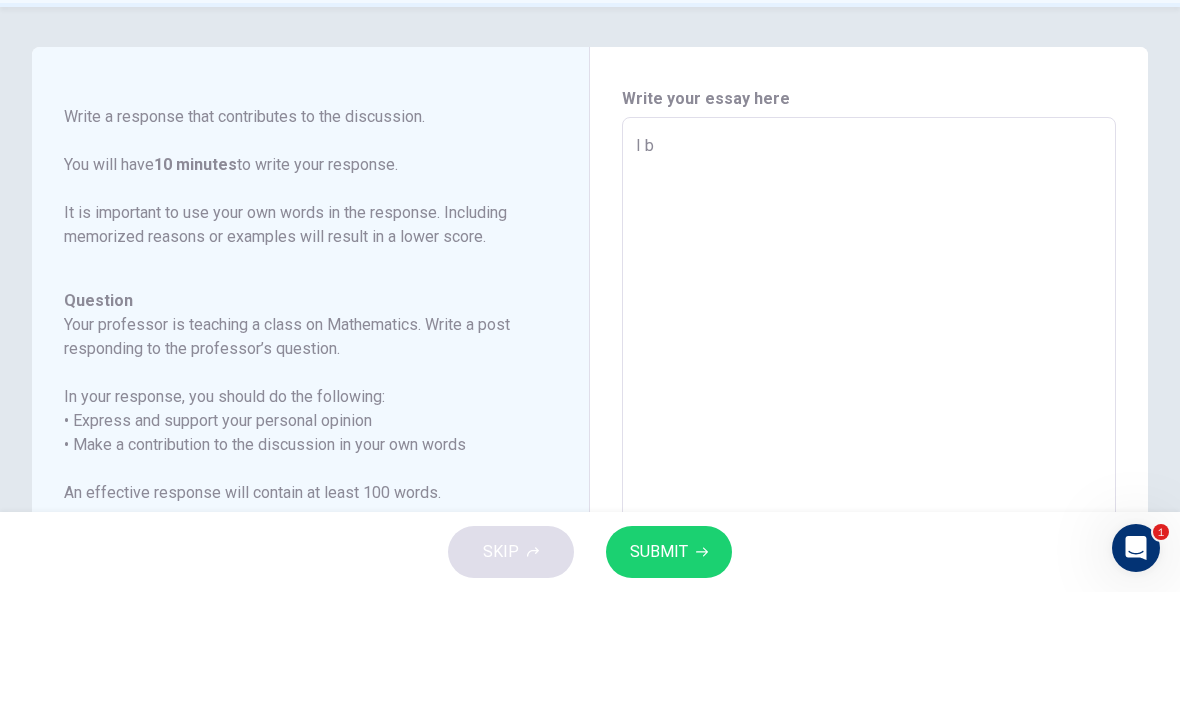 type on "x" 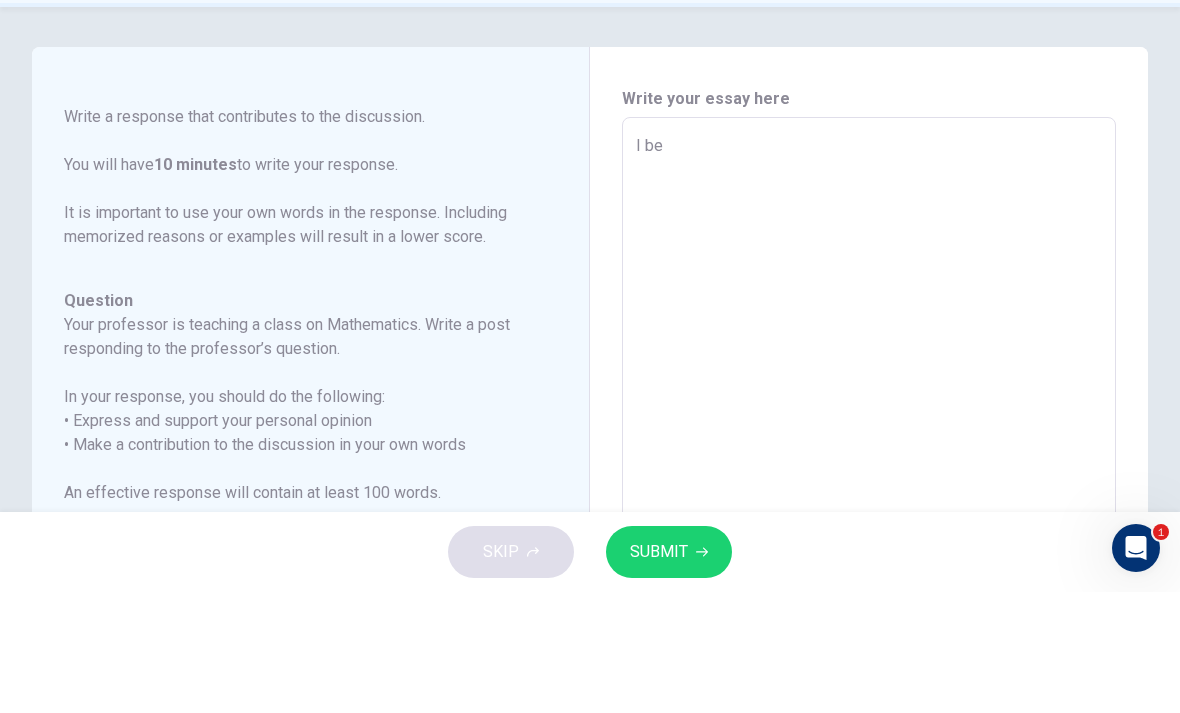type on "x" 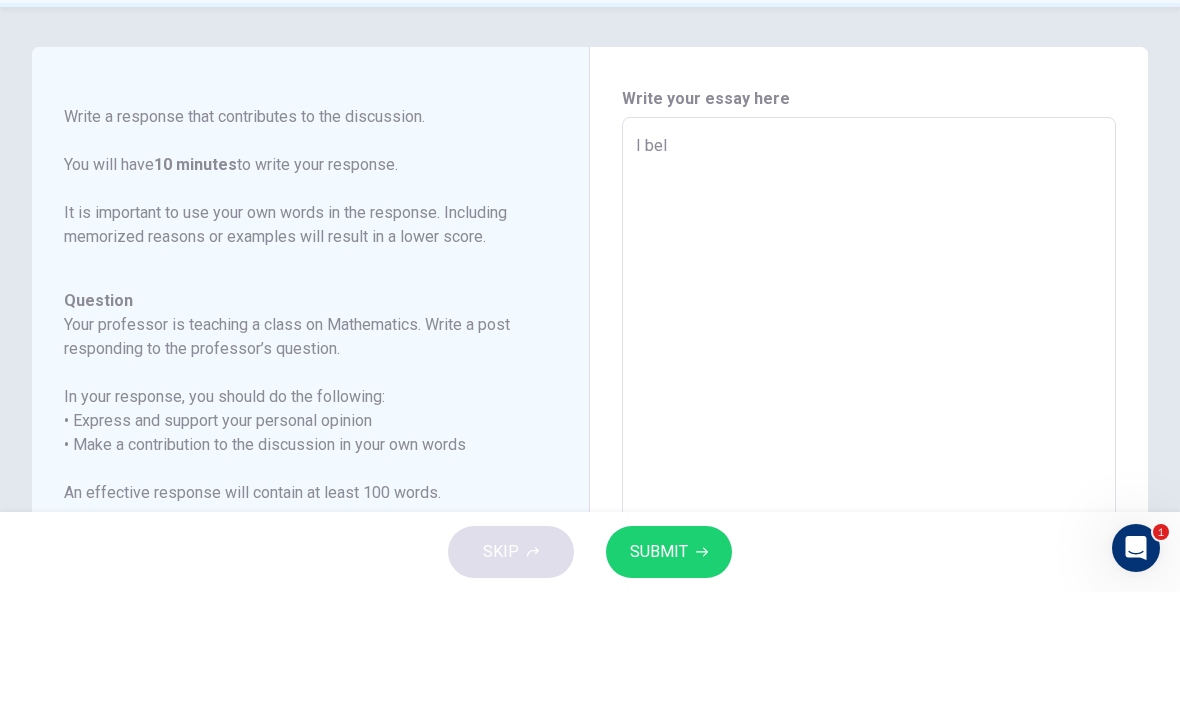 type on "x" 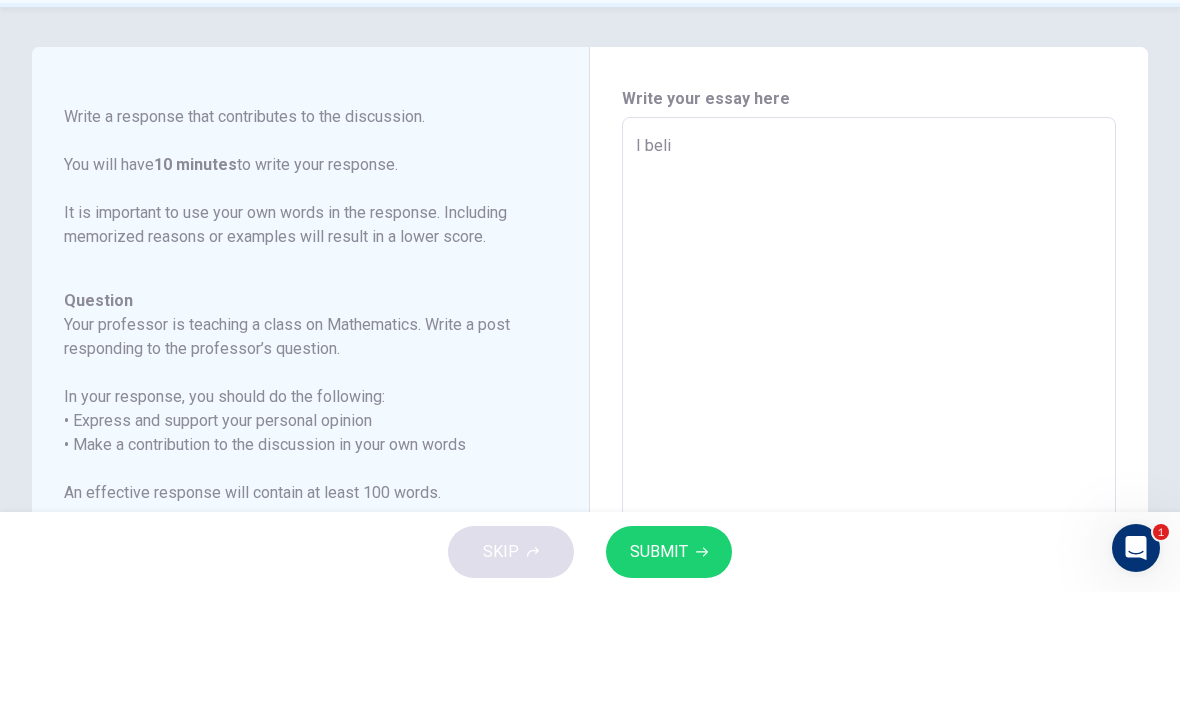 type on "x" 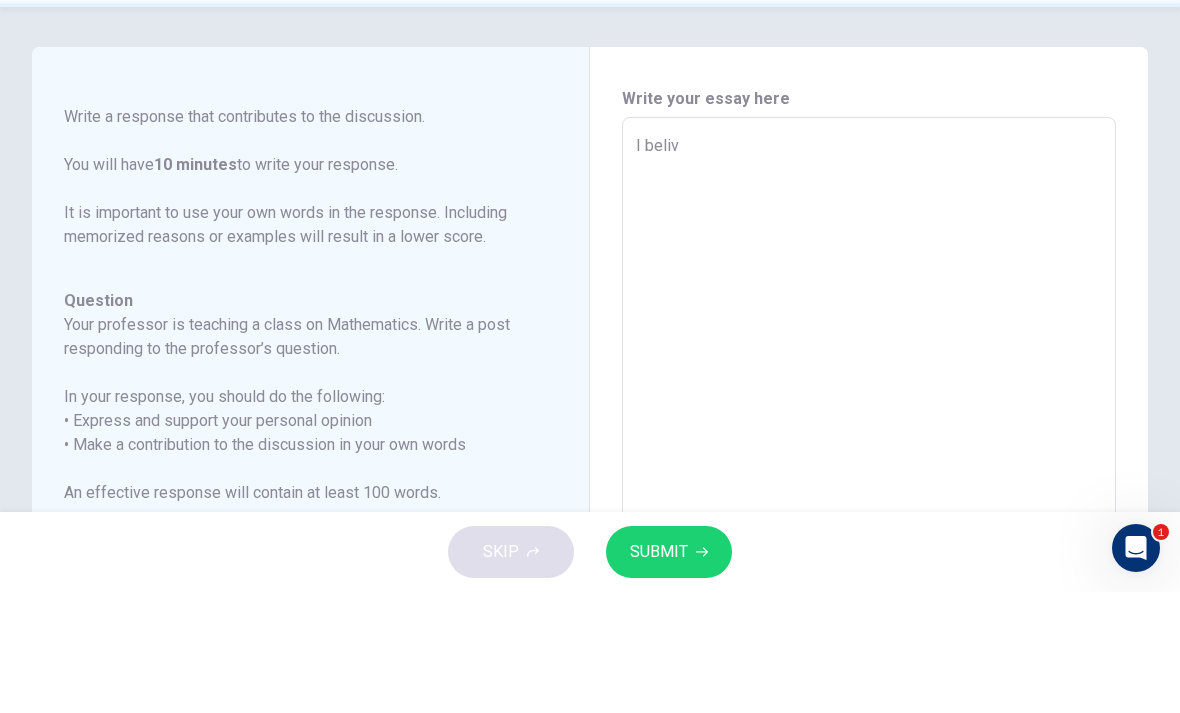 type on "x" 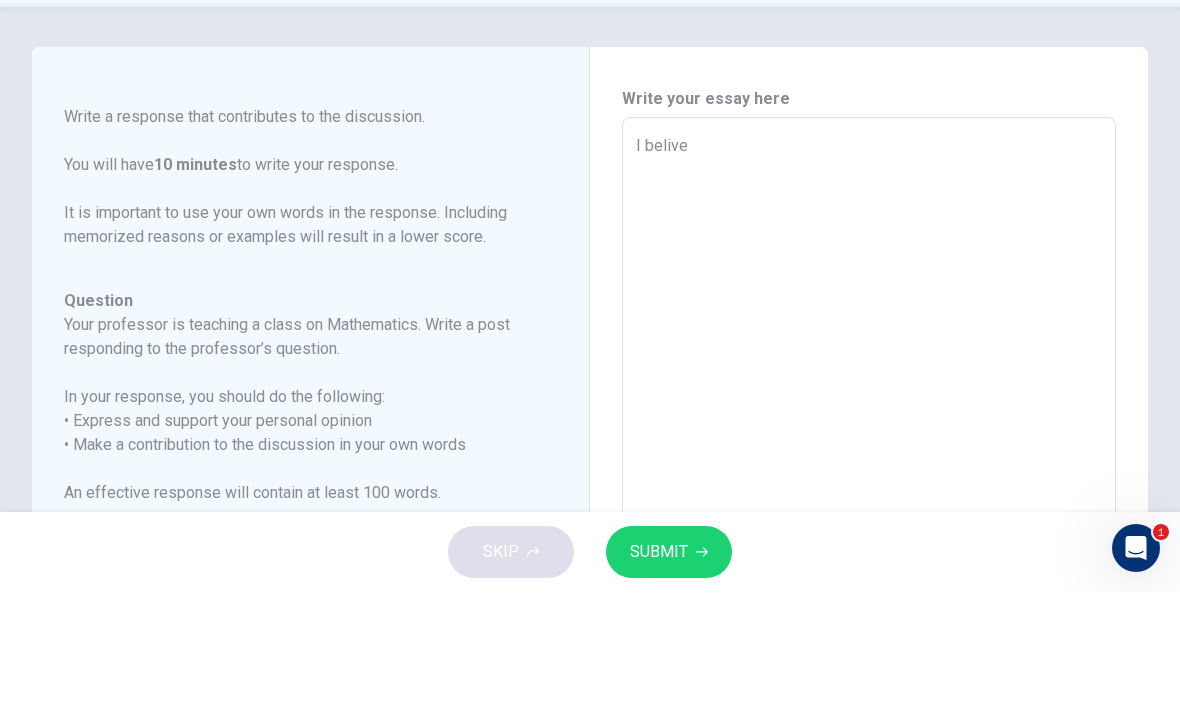type on "x" 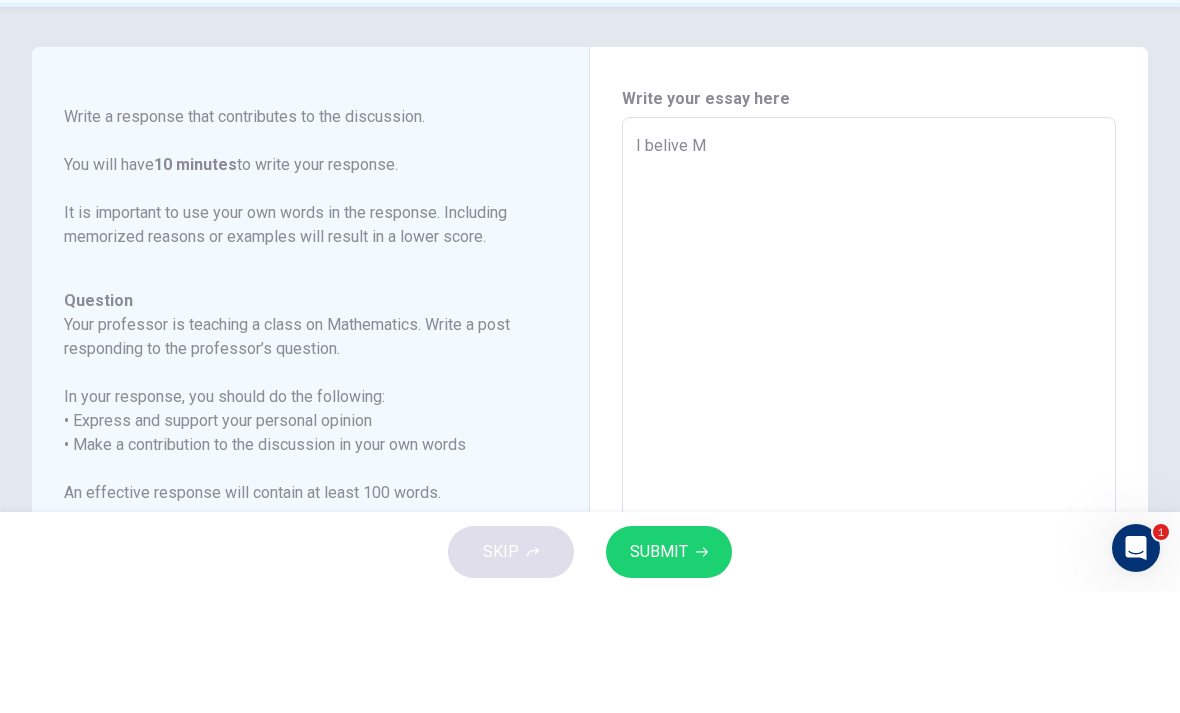 type on "x" 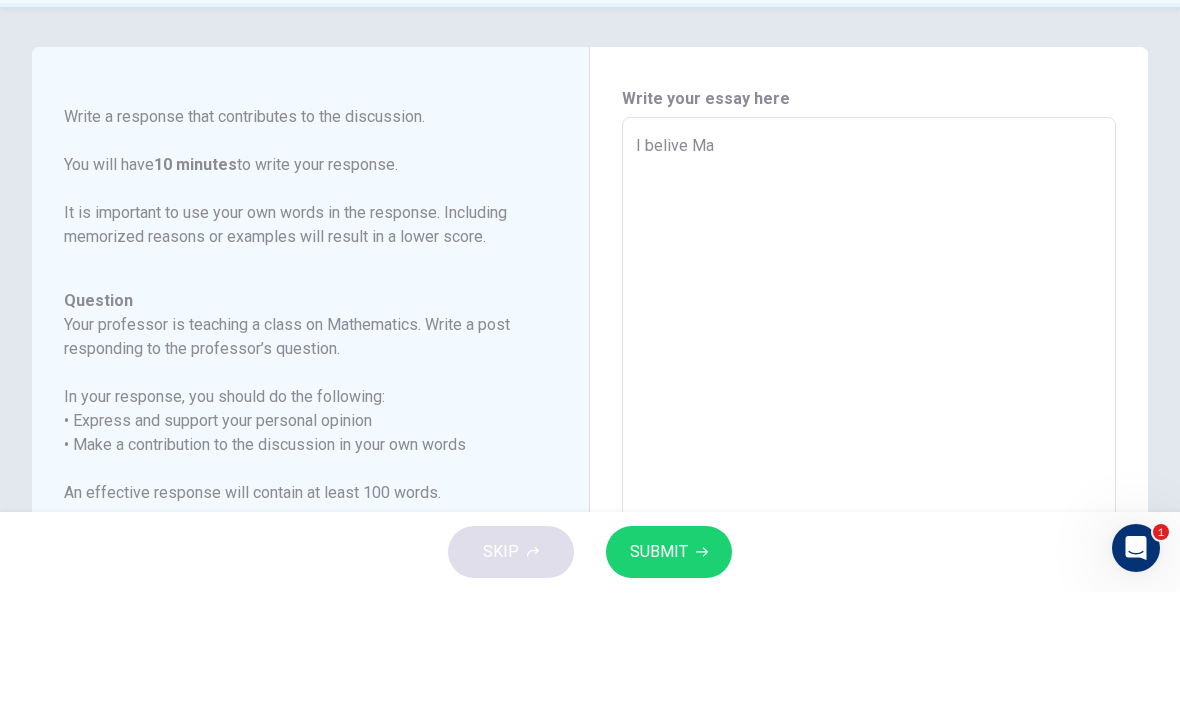 type on "x" 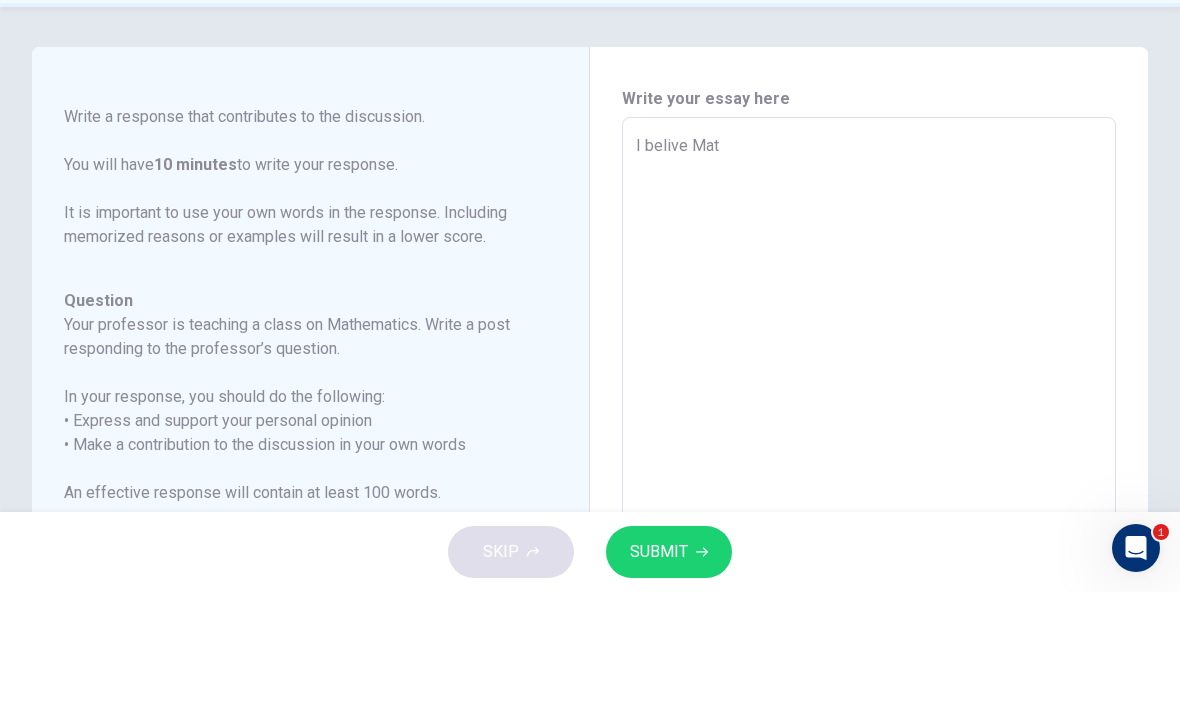 type on "x" 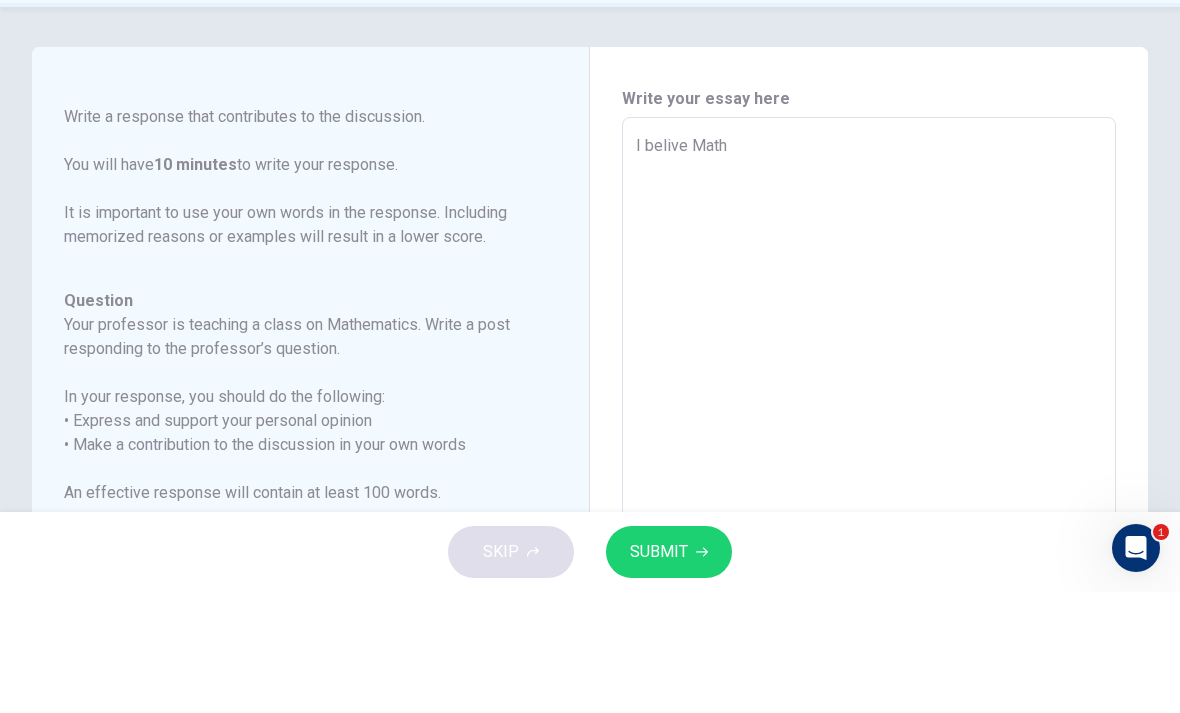 type on "x" 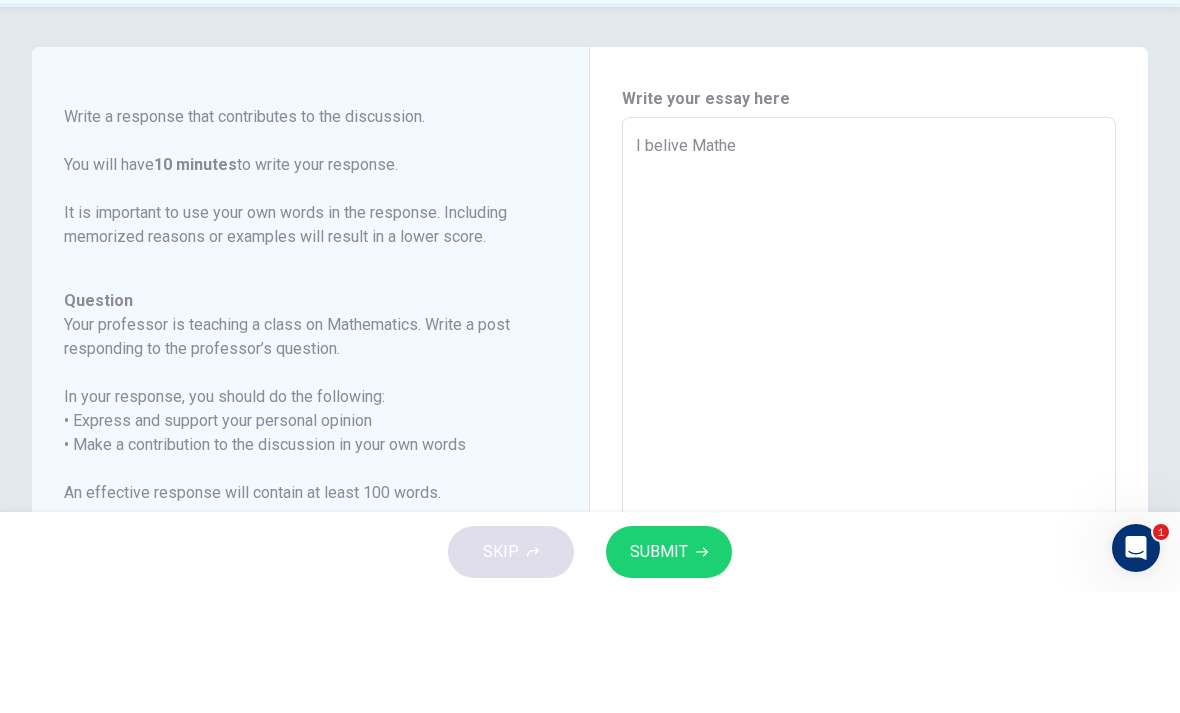 type on "x" 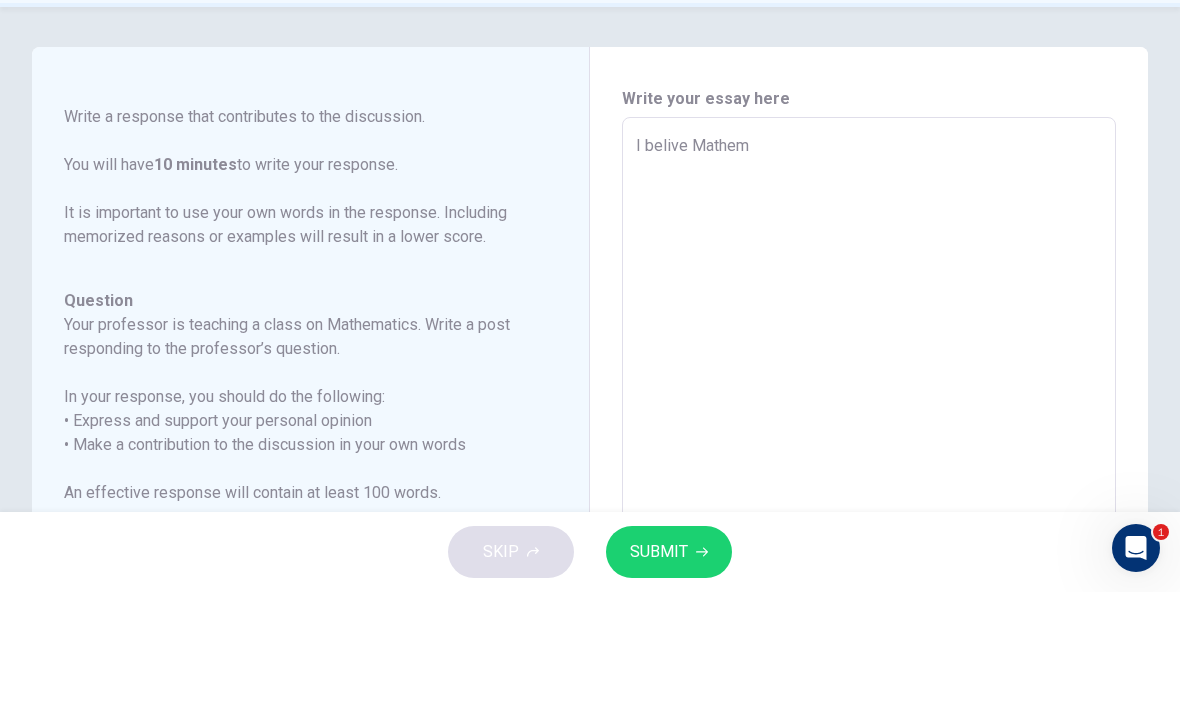 type on "x" 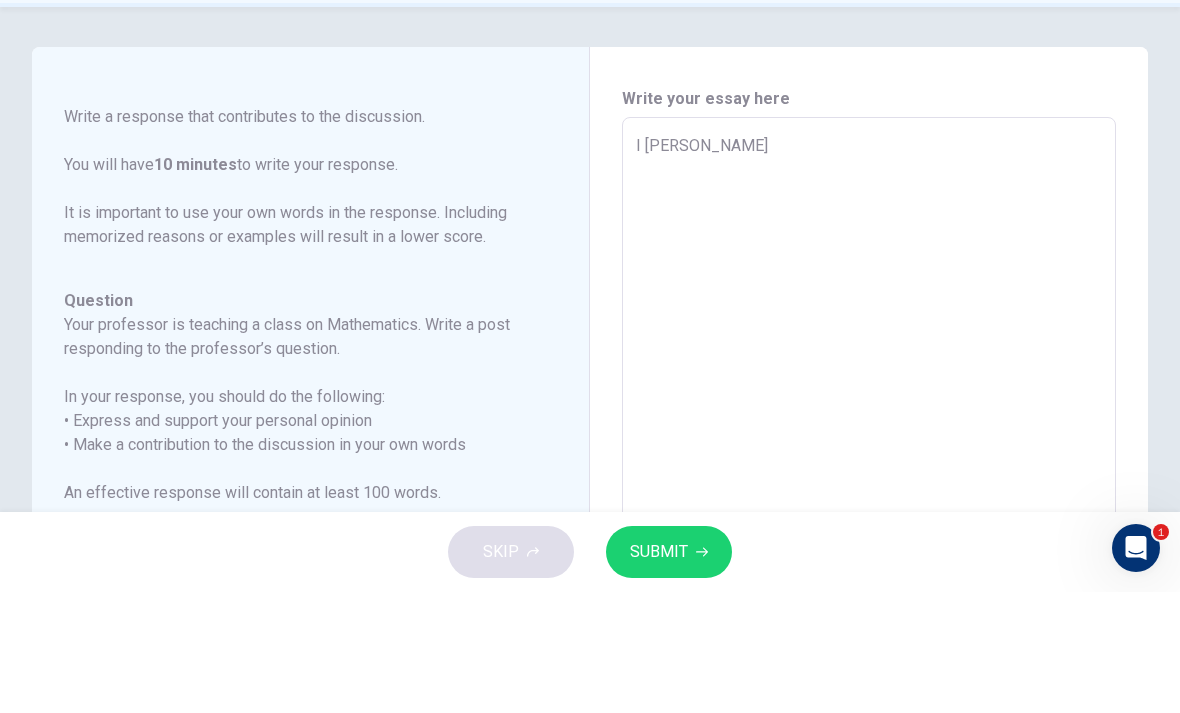 type on "x" 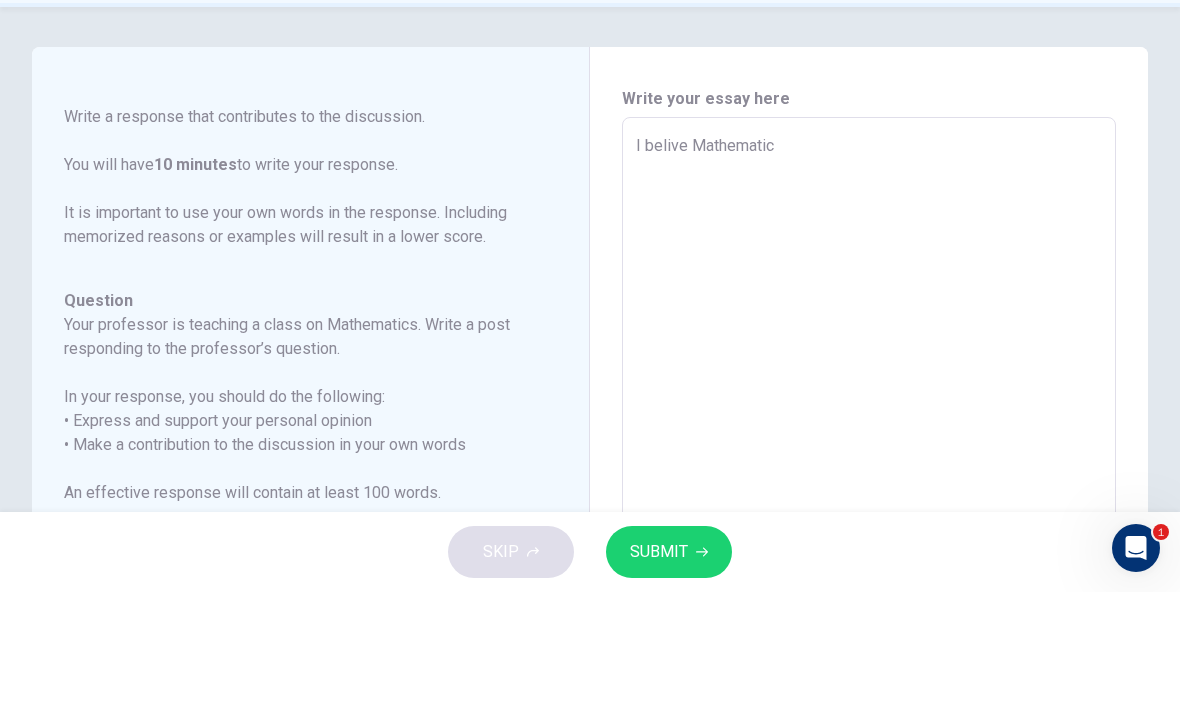 type on "x" 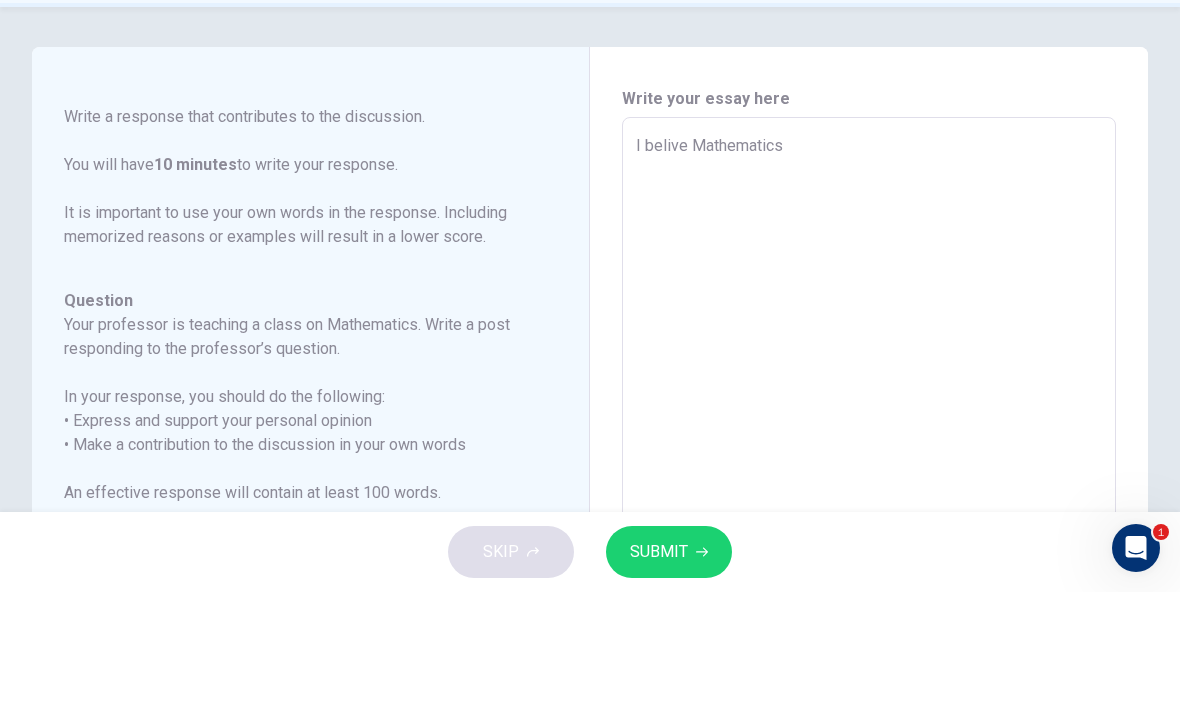 type on "x" 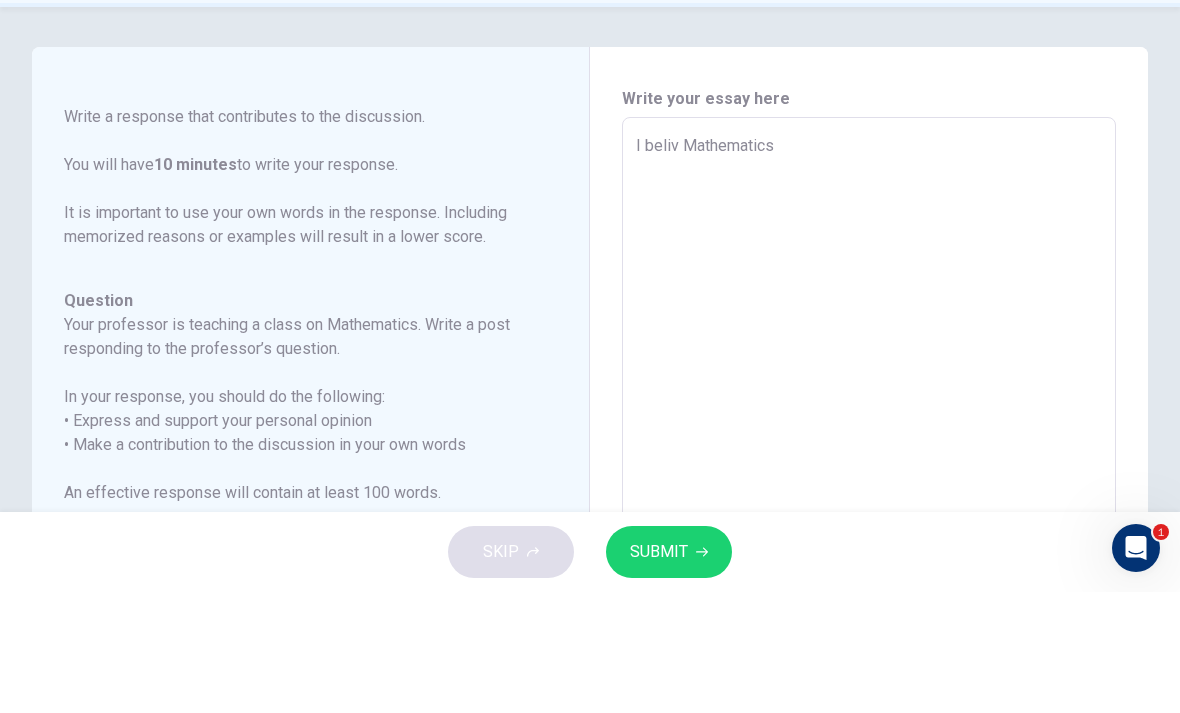 type on "x" 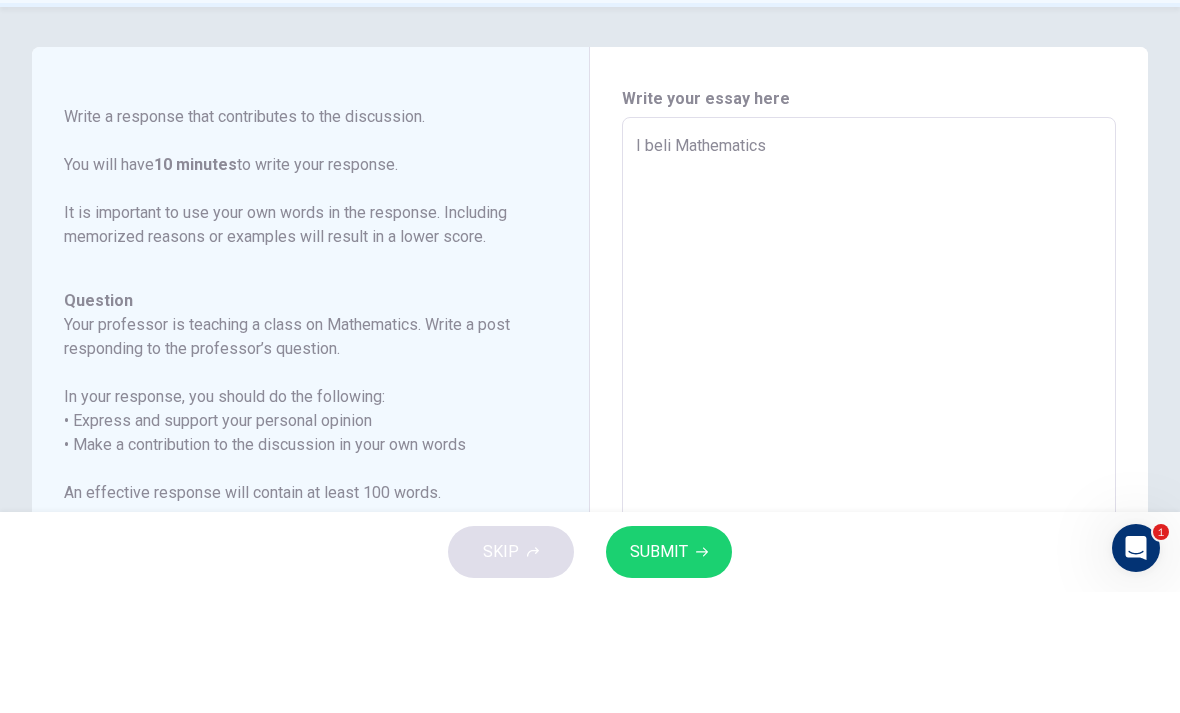 type on "x" 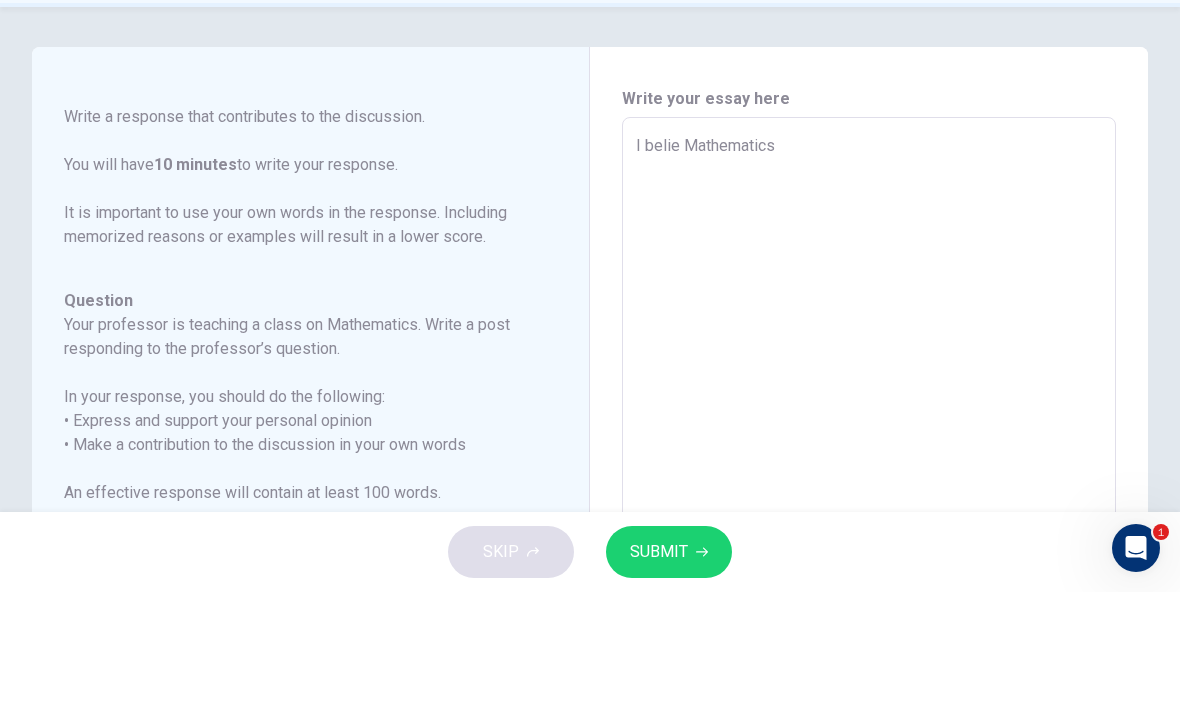 type on "x" 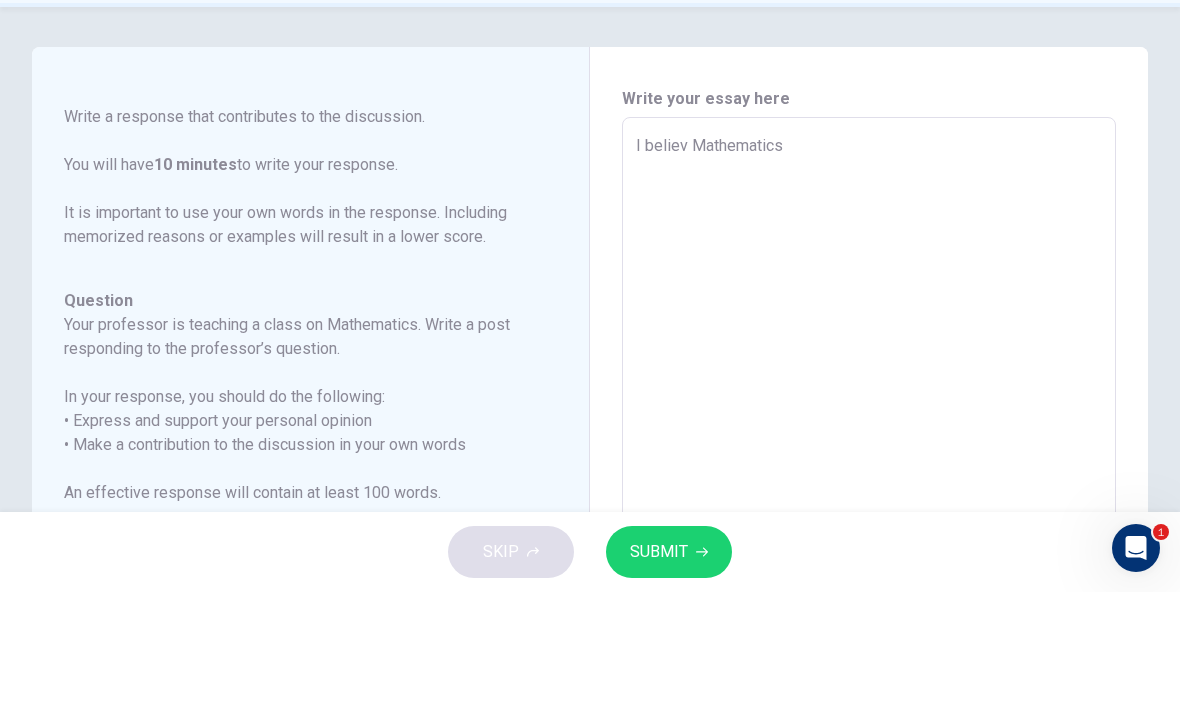 type on "x" 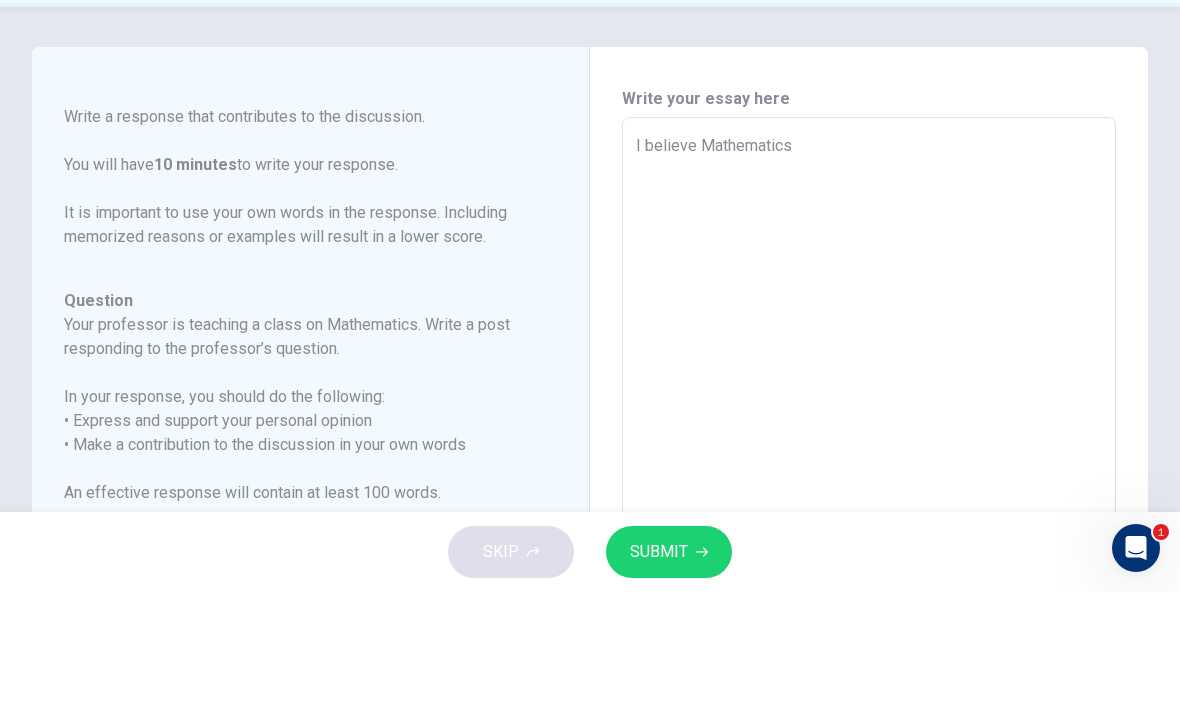 type on "x" 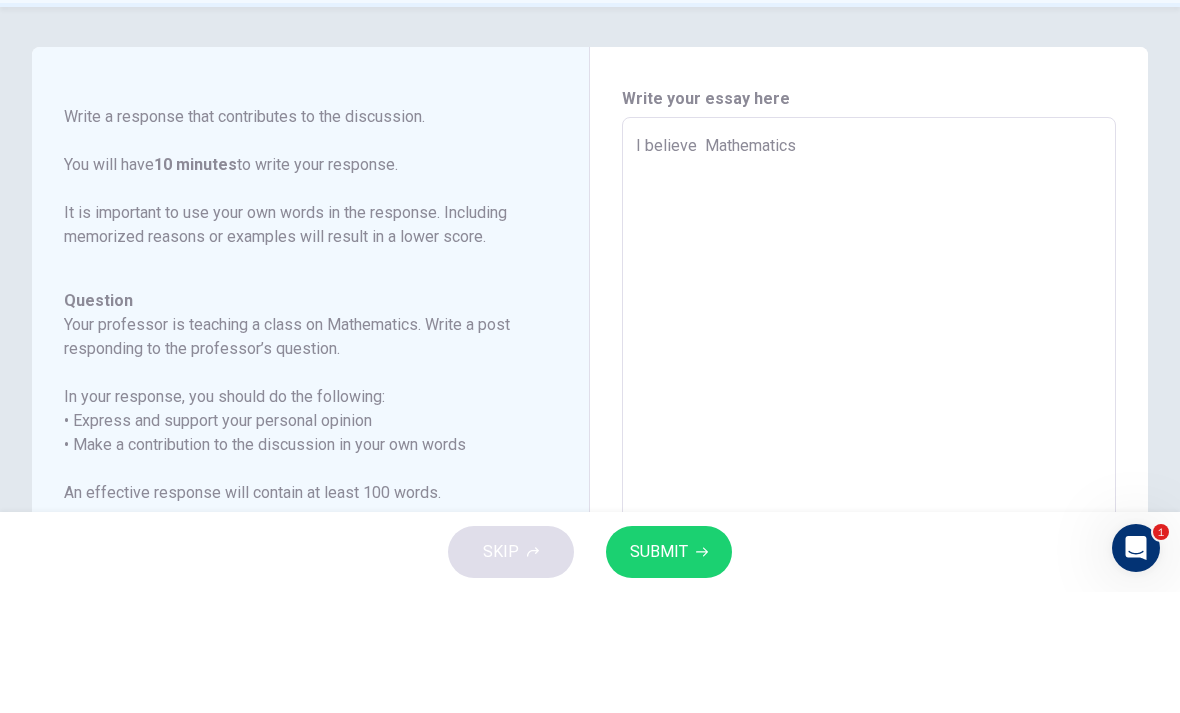 type on "x" 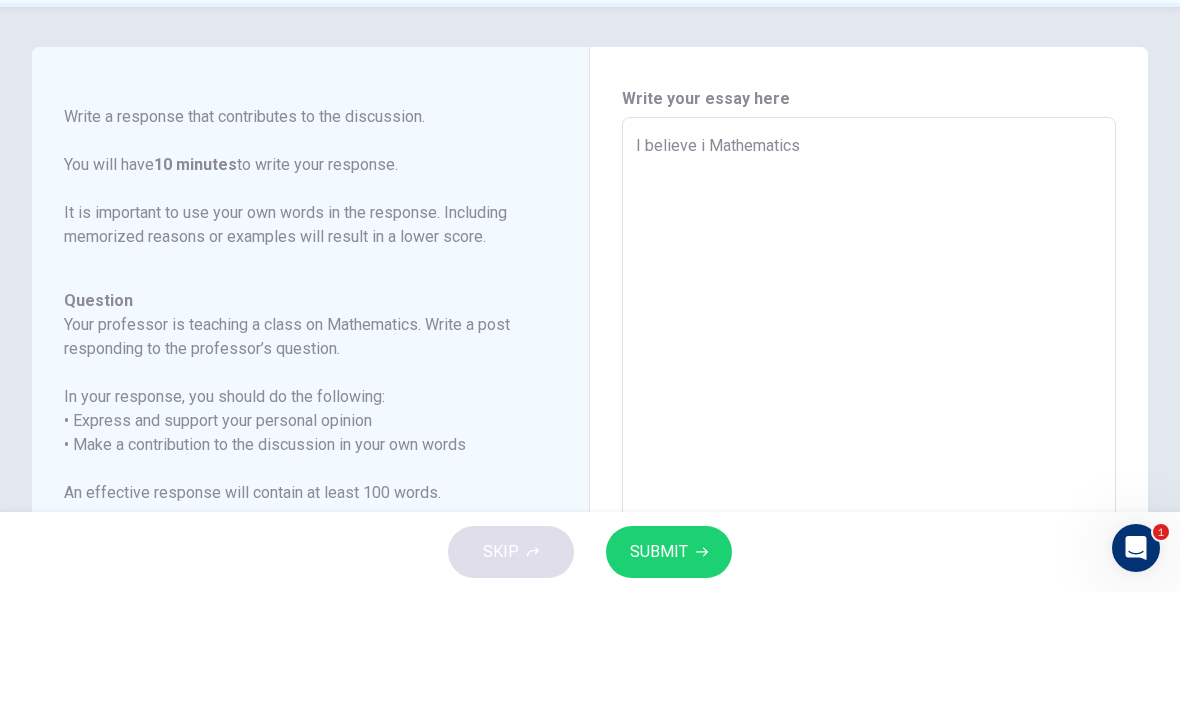 type on "x" 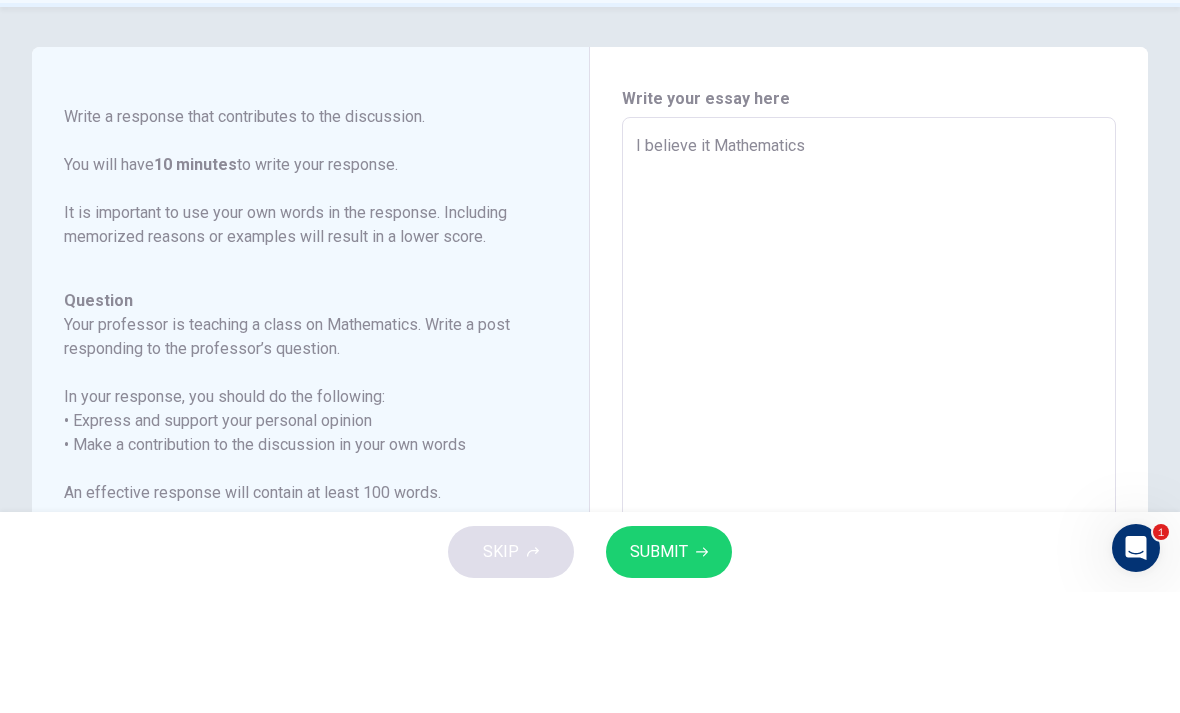 type on "x" 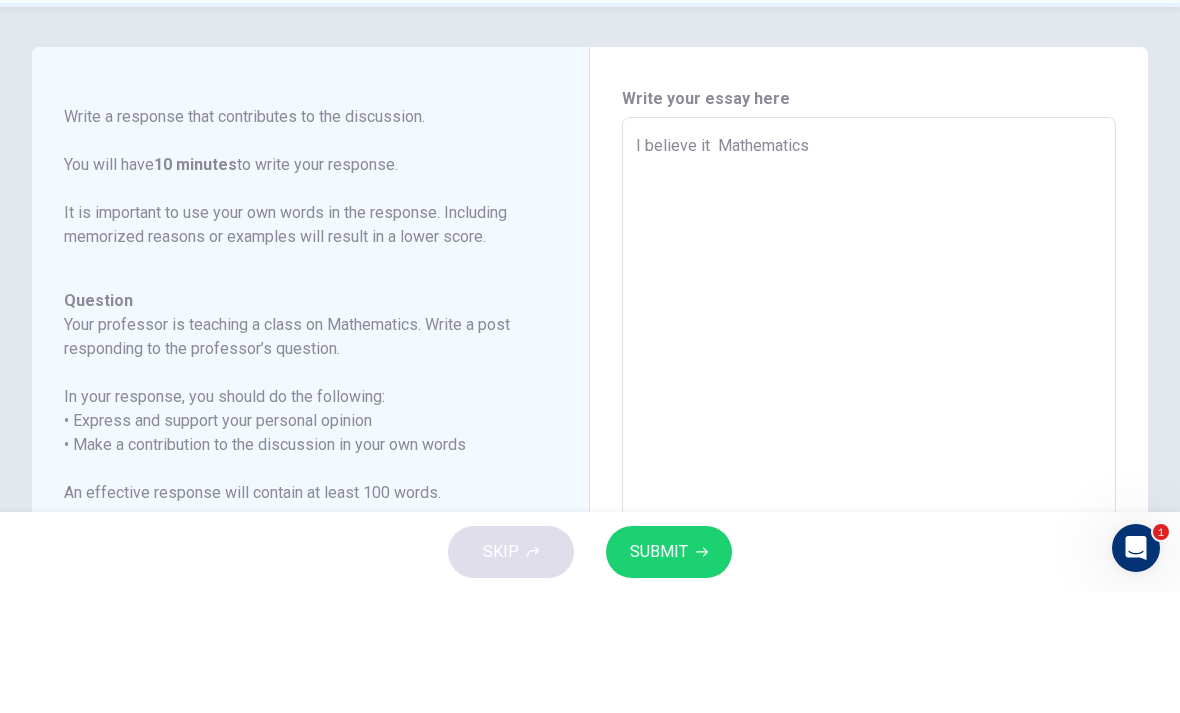 type on "x" 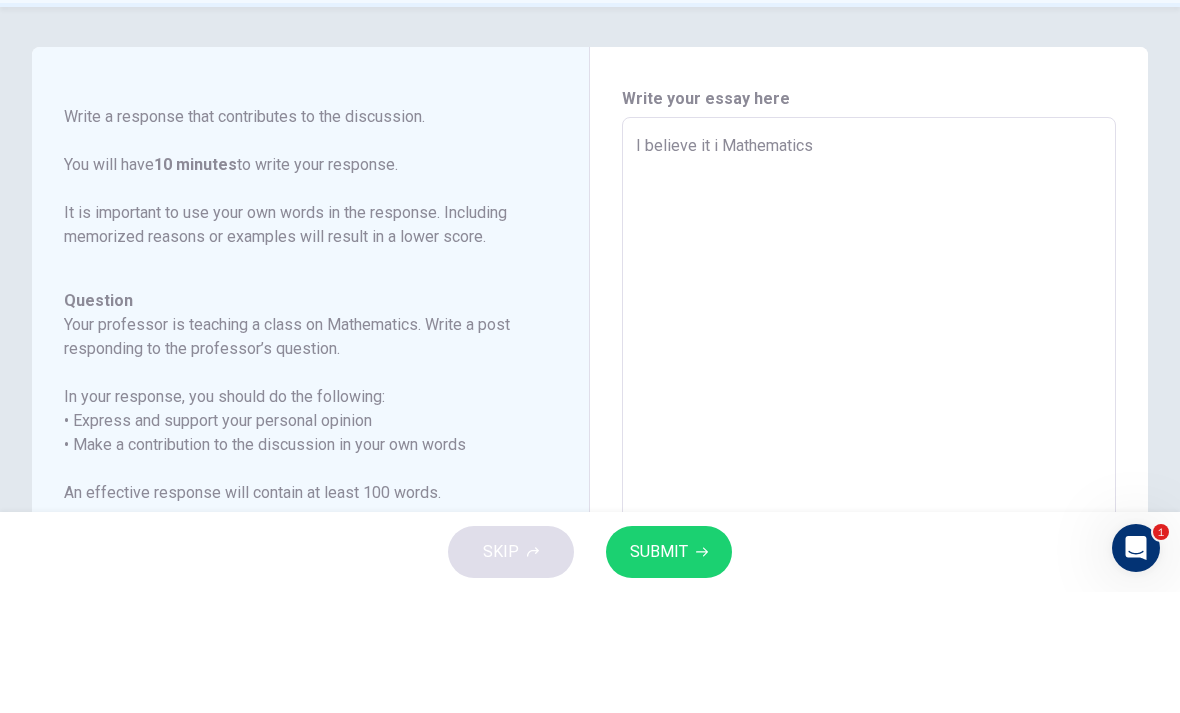type on "x" 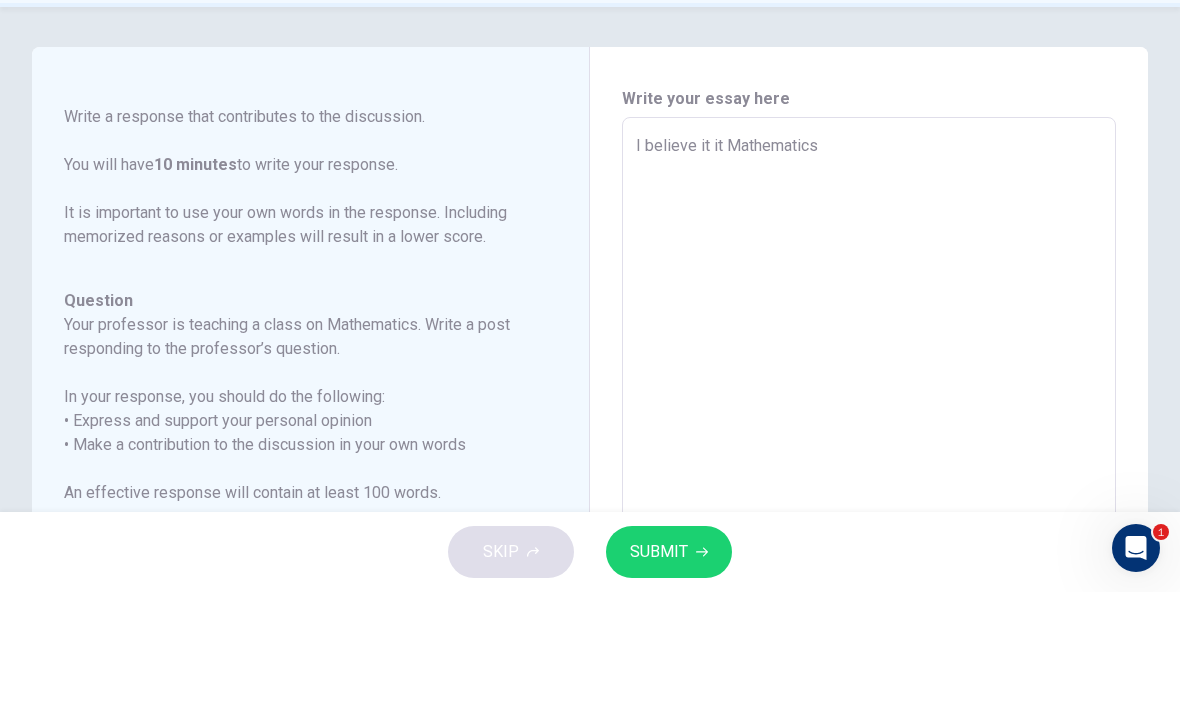 type on "x" 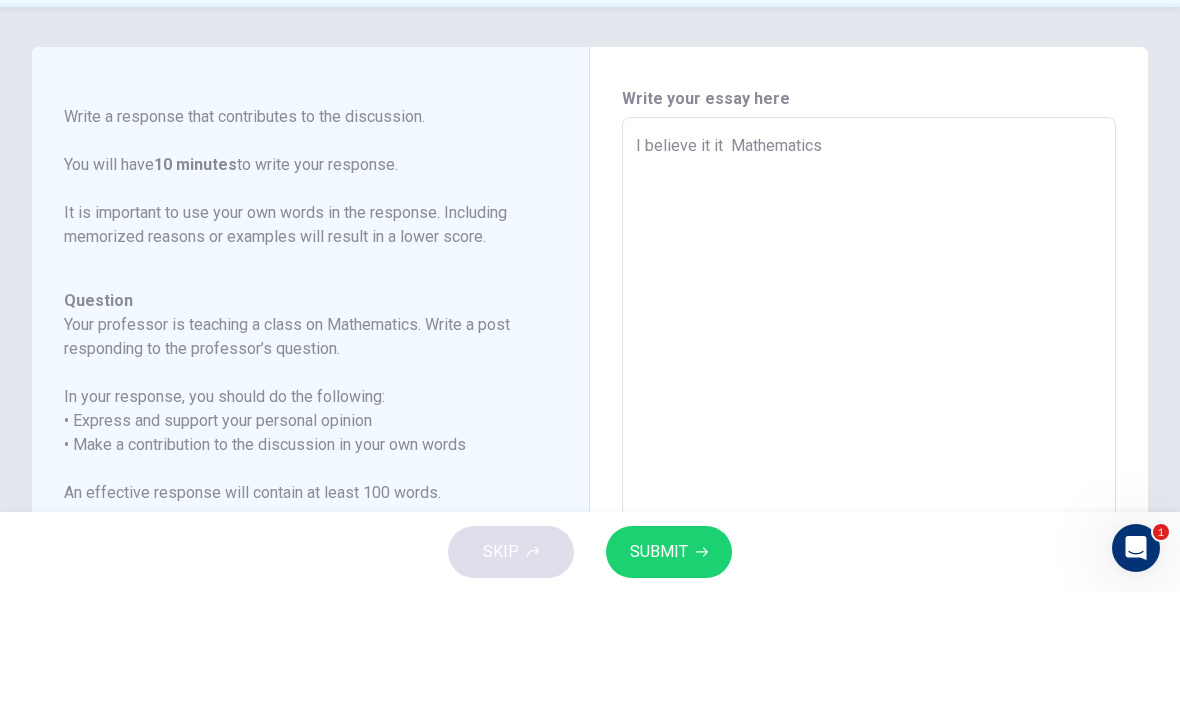 type on "x" 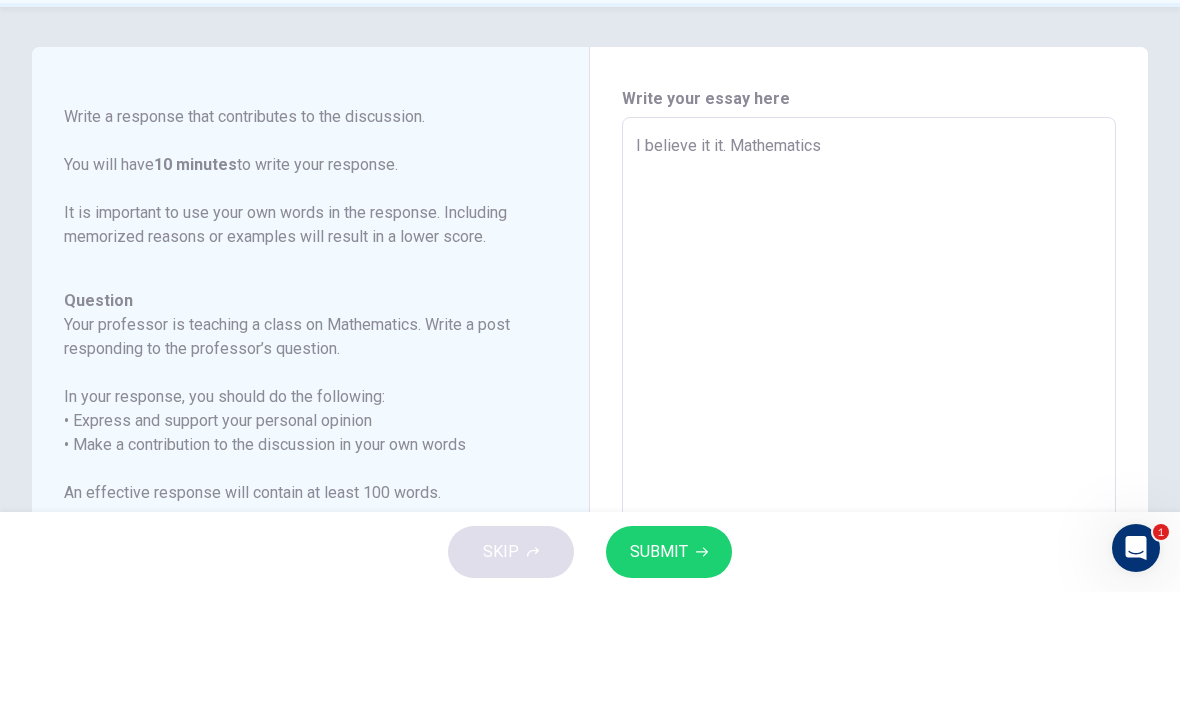 type on "I believe it it.  Mathematics" 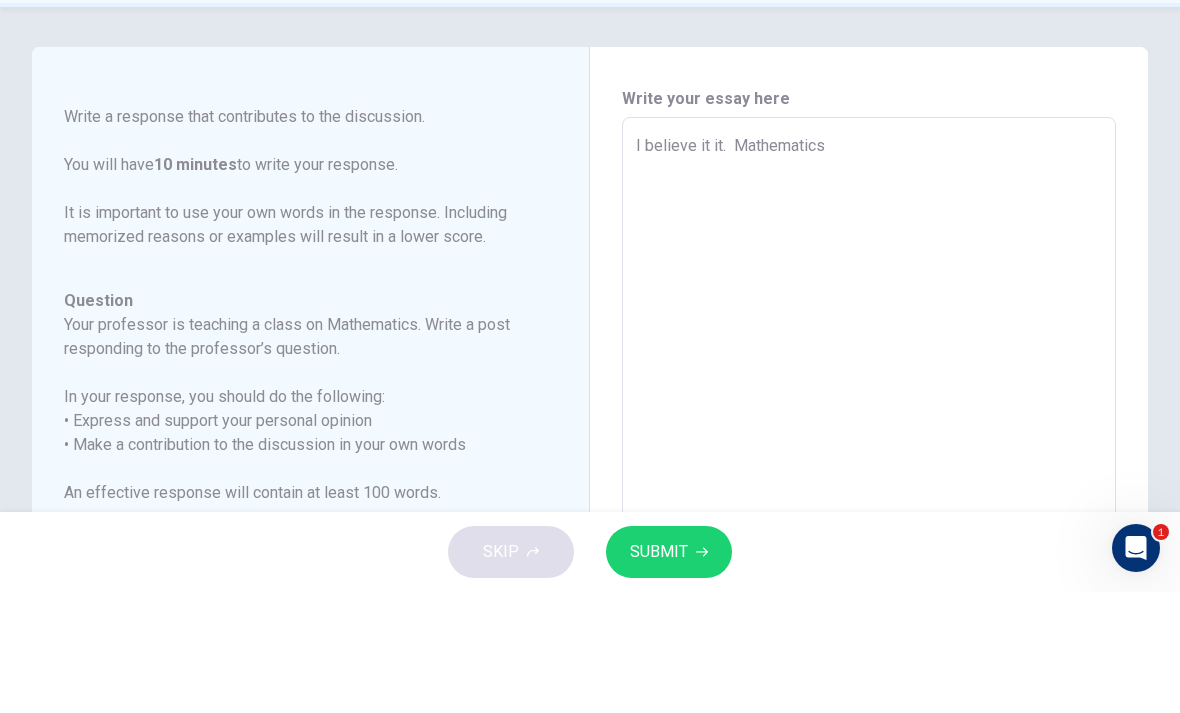 type on "x" 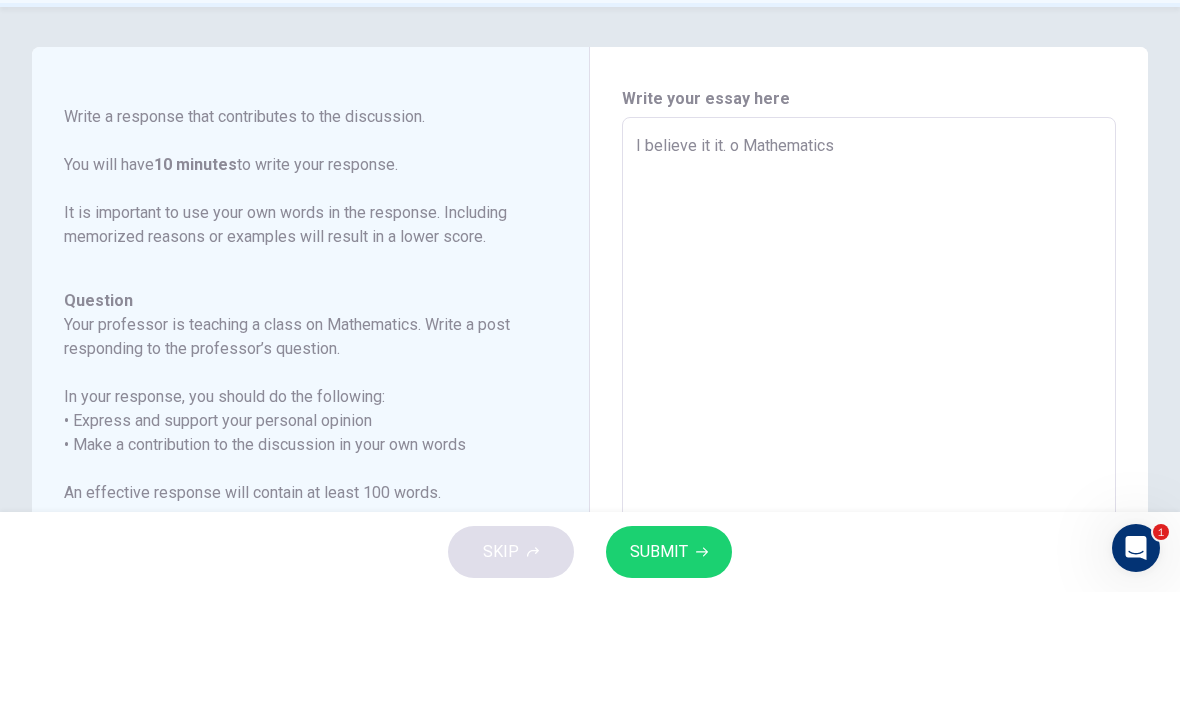 type on "x" 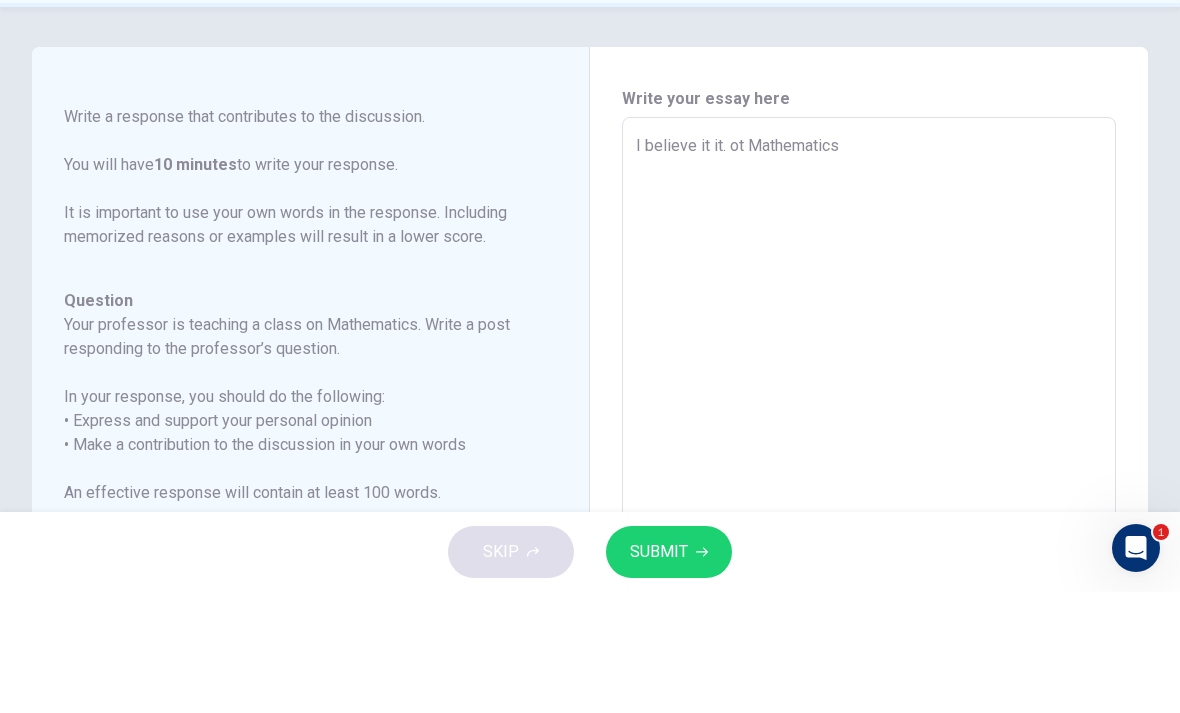 type on "x" 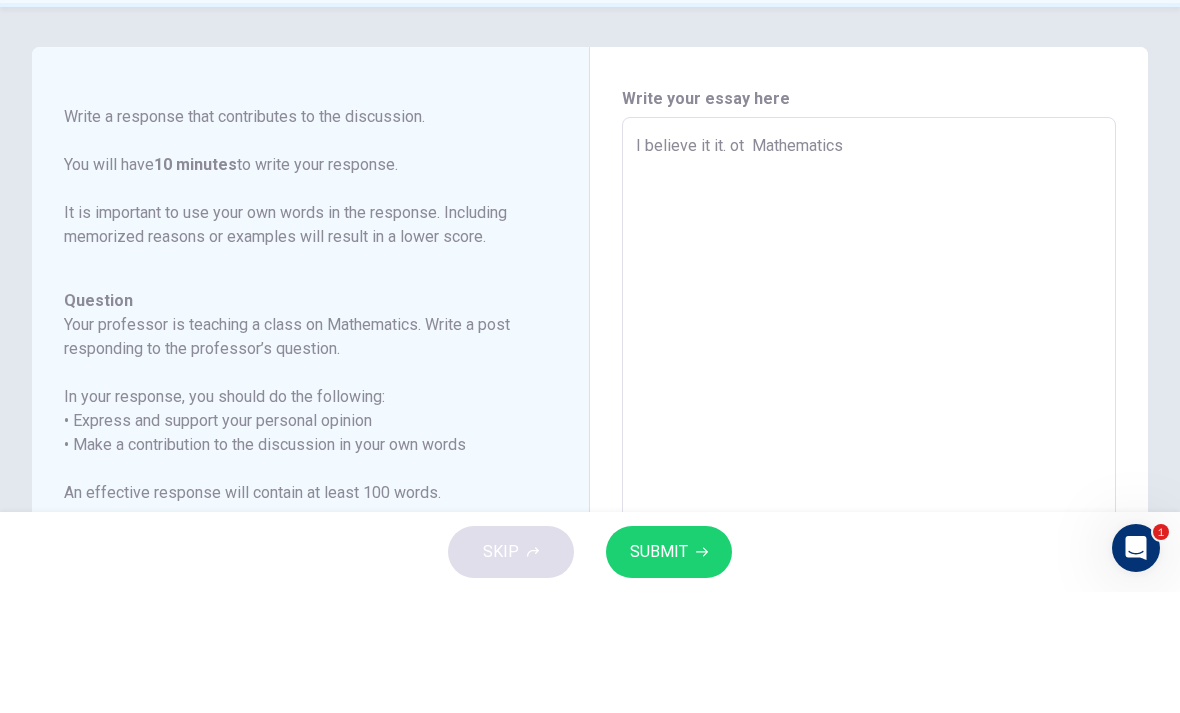 type on "x" 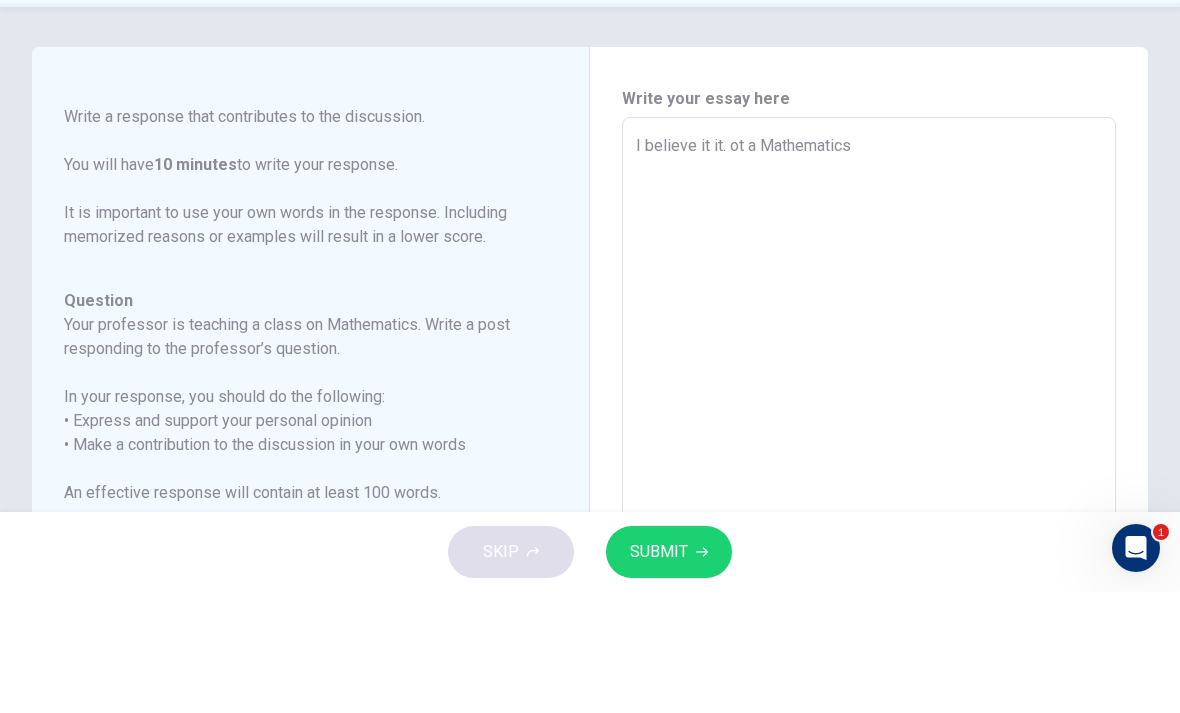 type on "x" 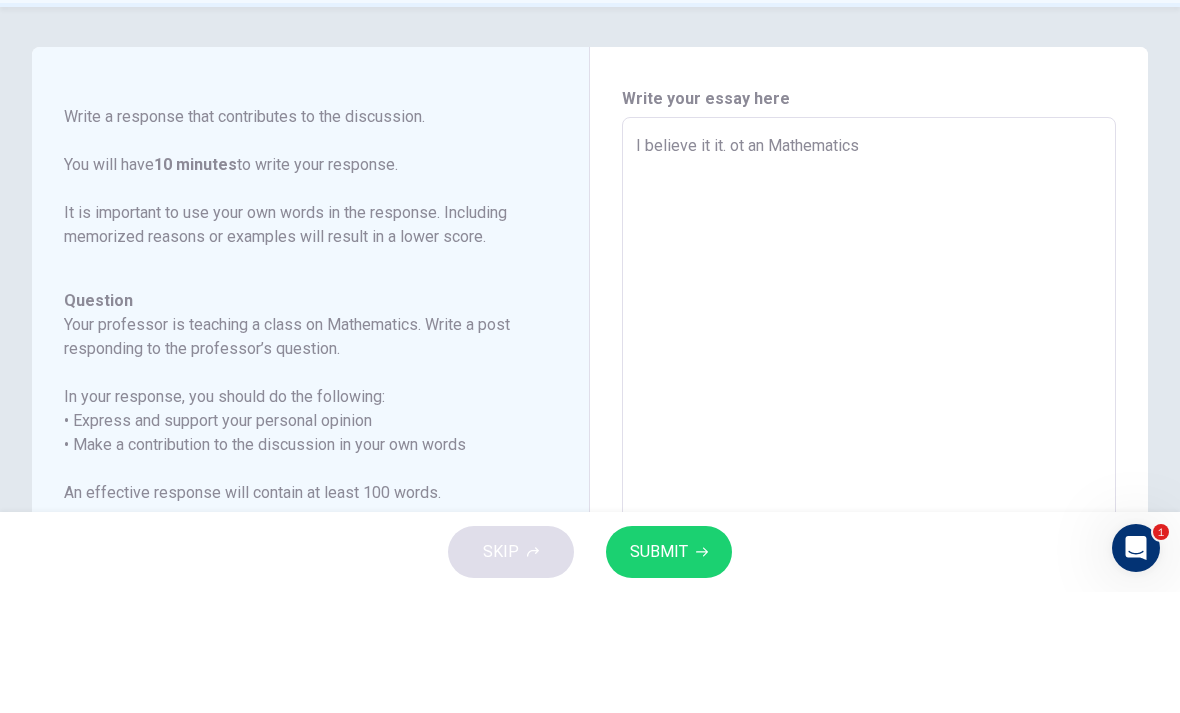 type on "x" 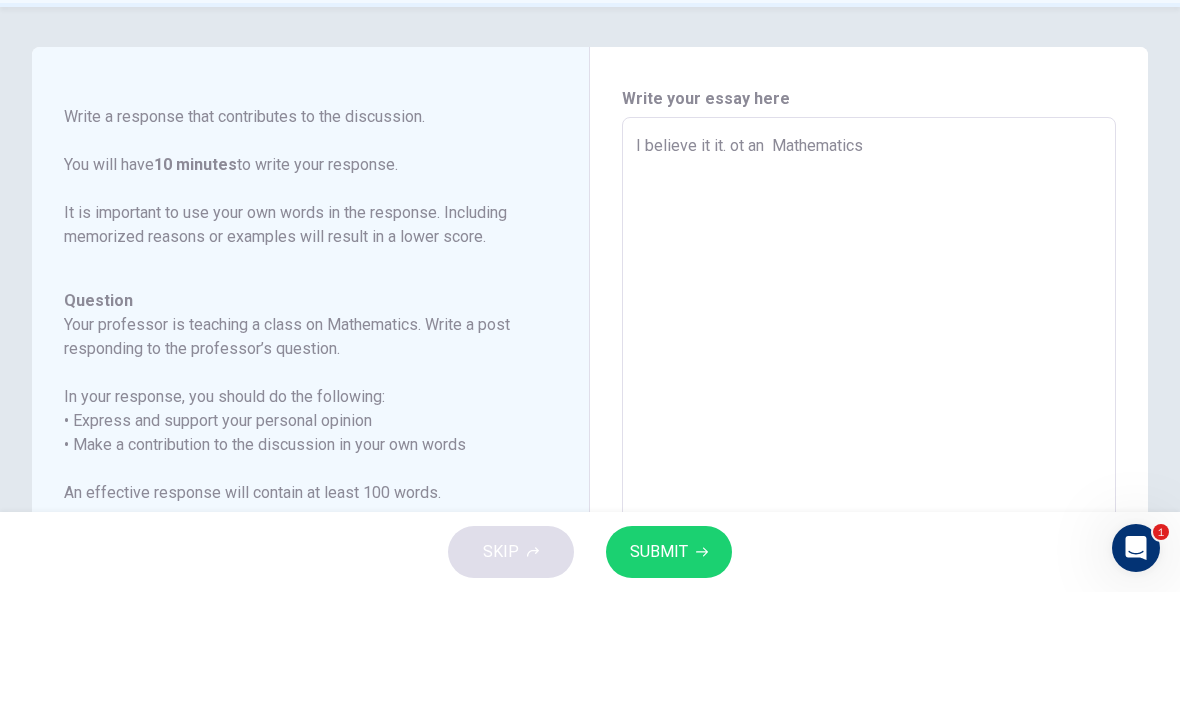 type on "x" 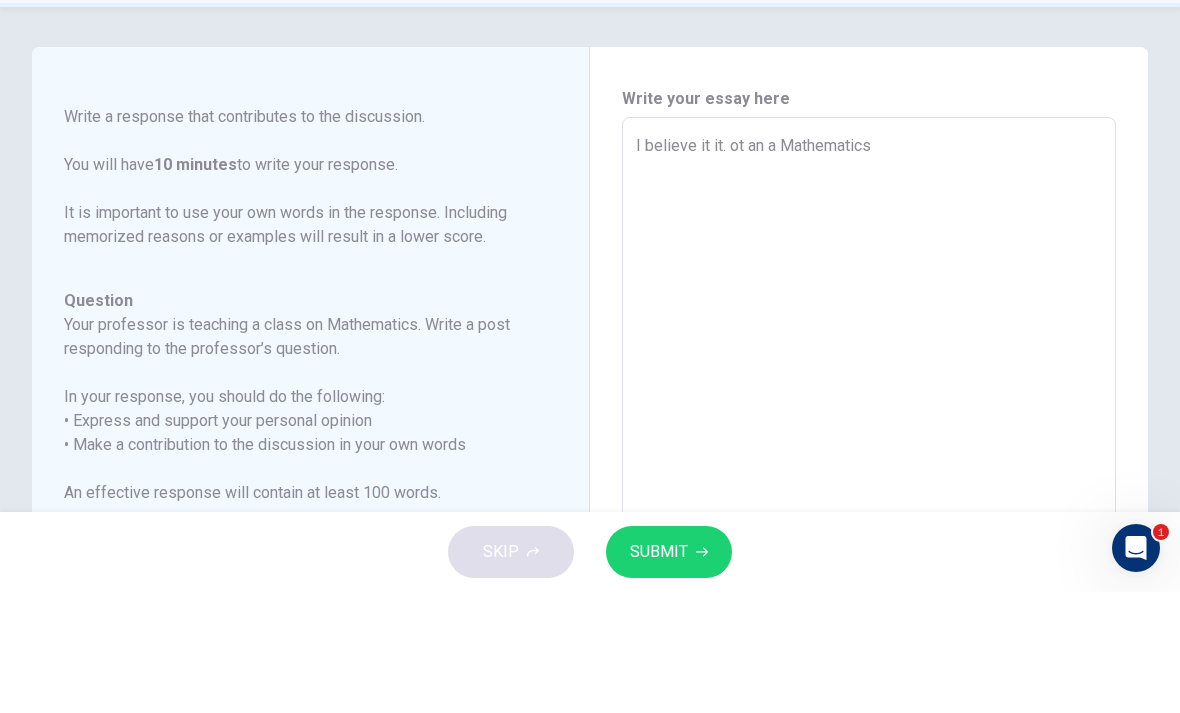type on "x" 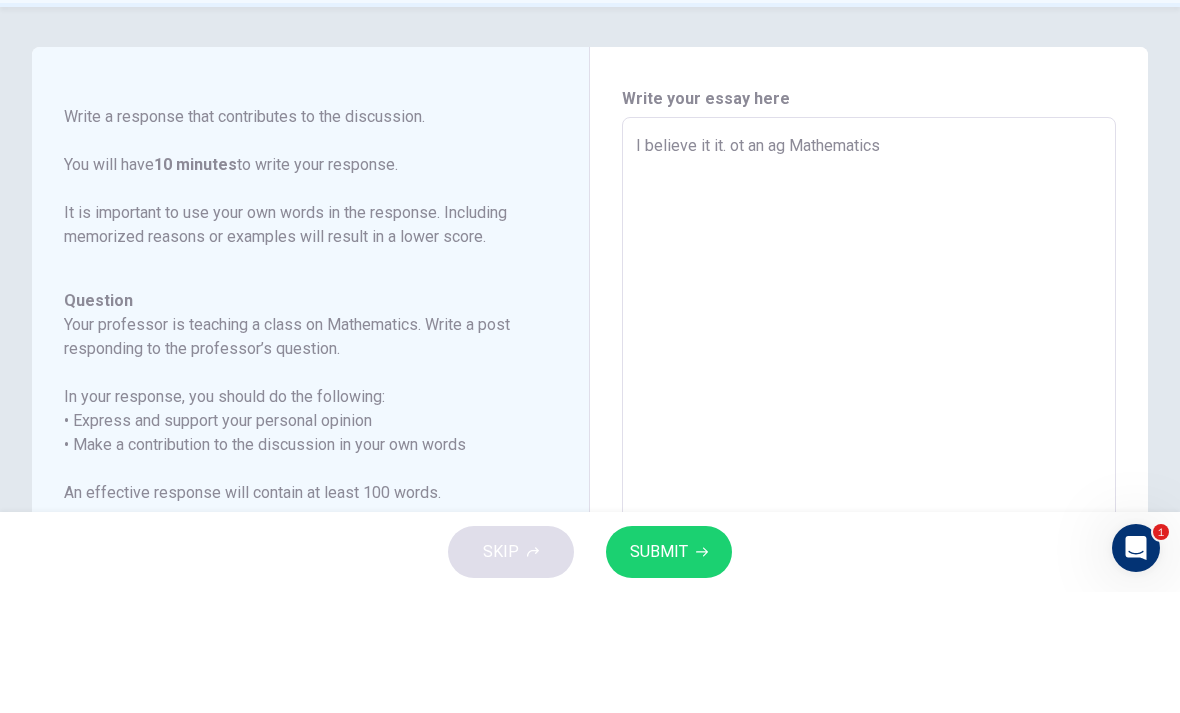 type on "x" 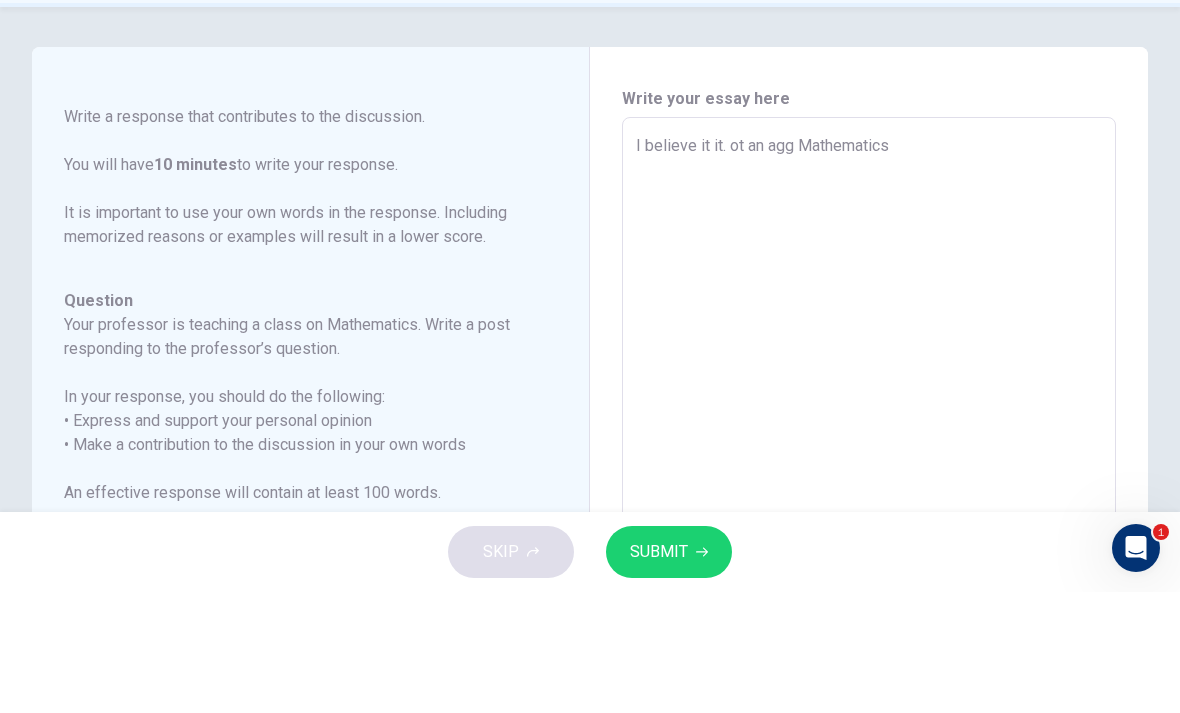 type on "x" 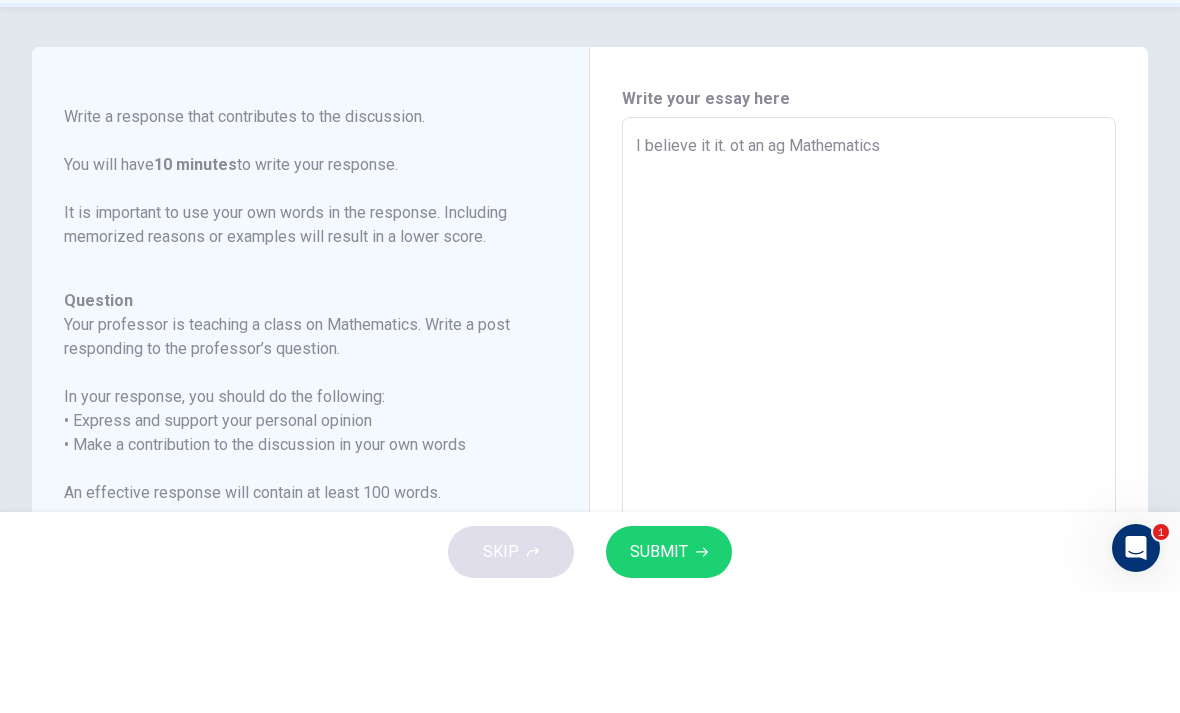 type on "x" 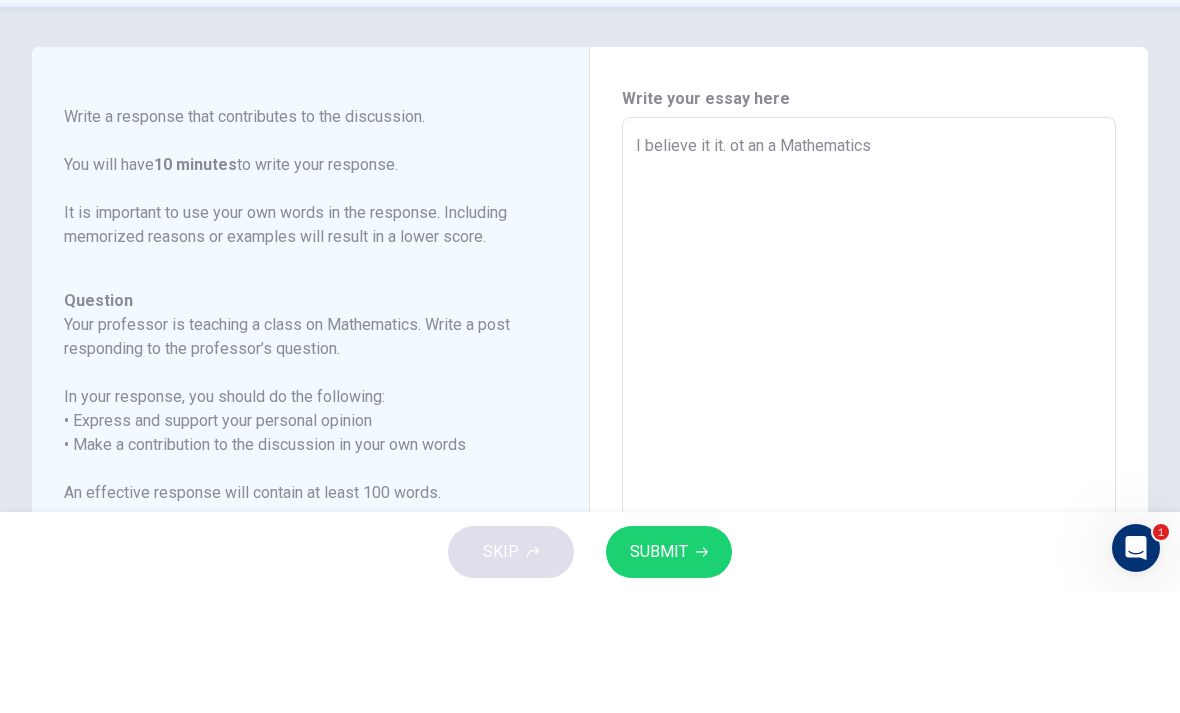type on "x" 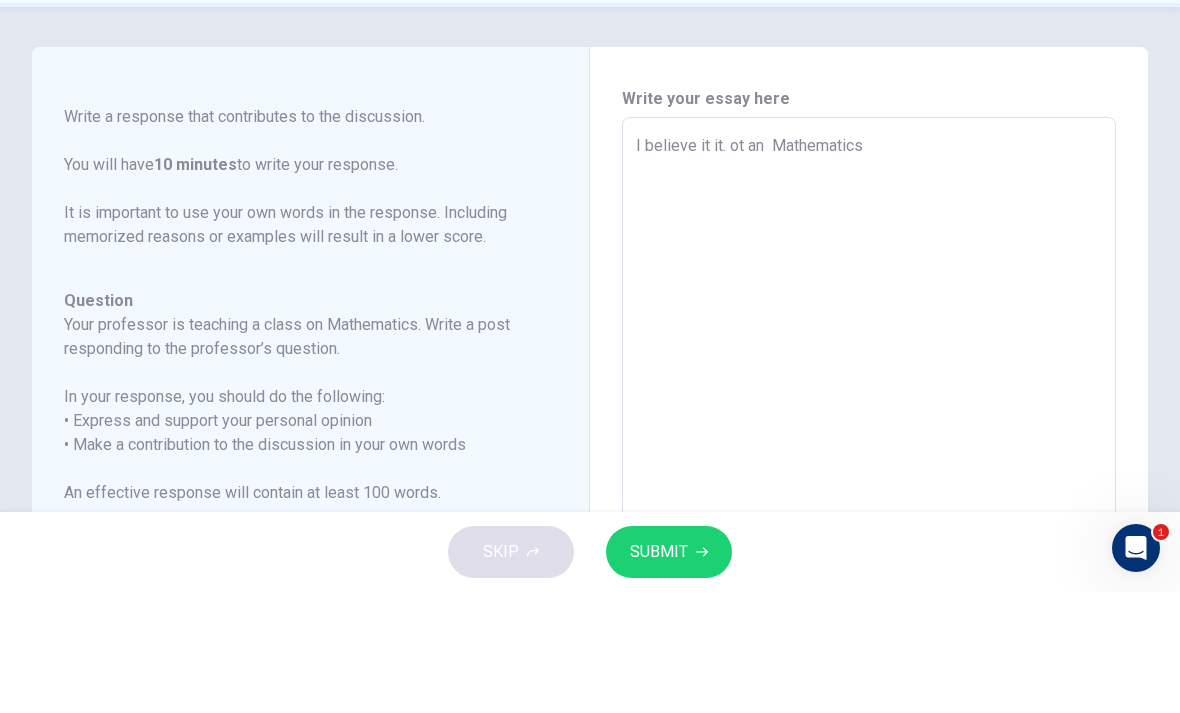 type on "x" 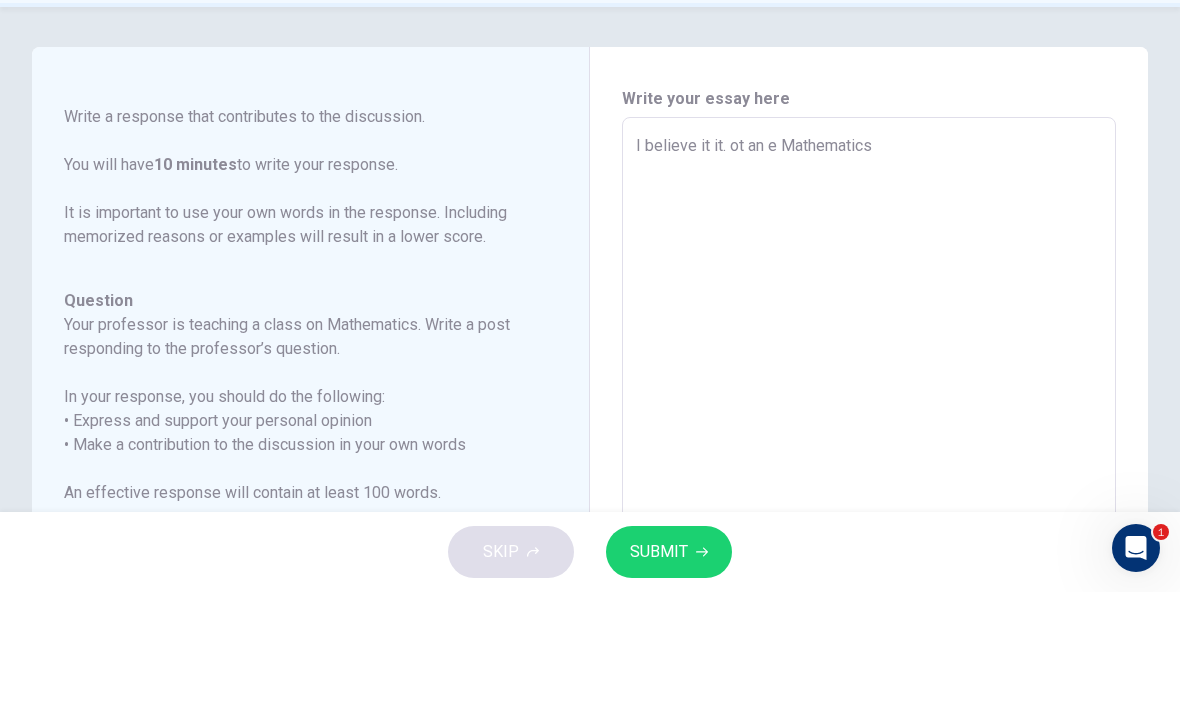 type on "x" 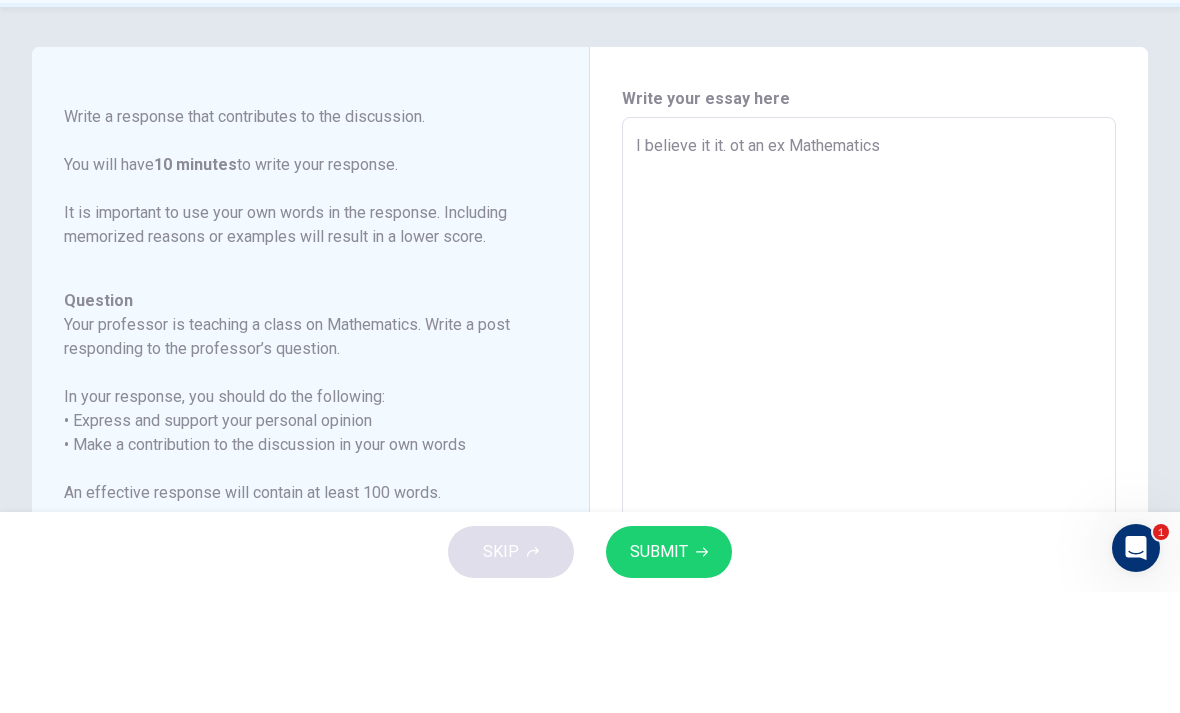 type on "x" 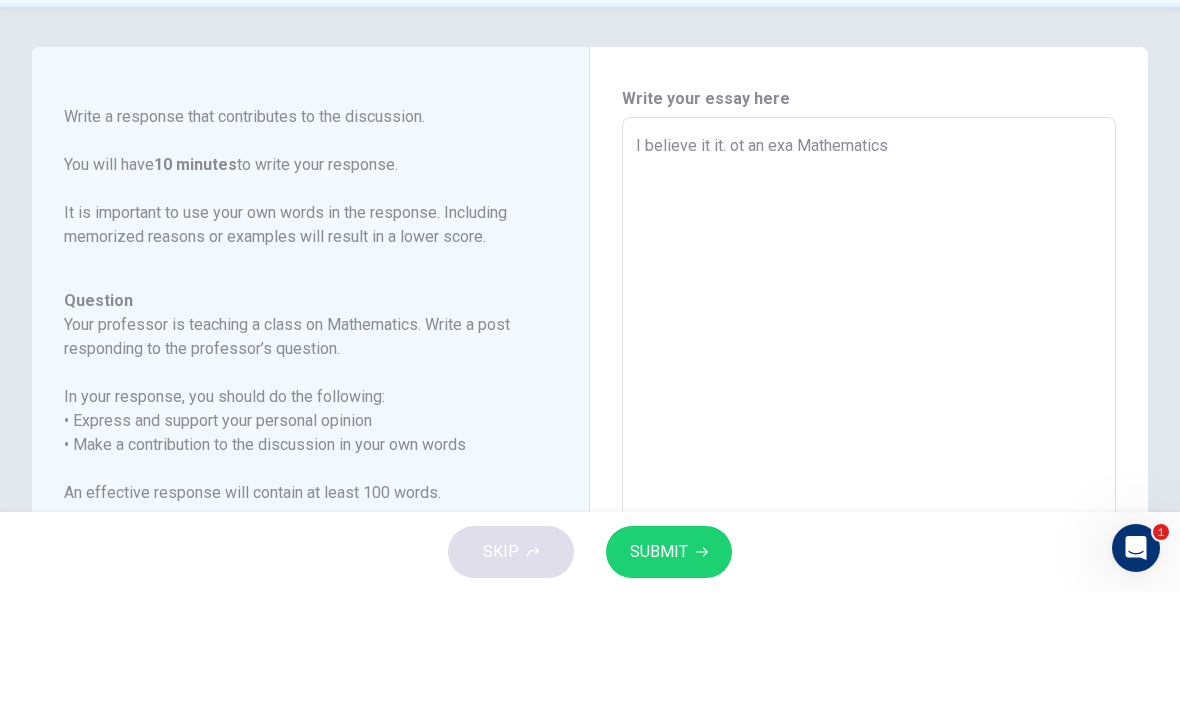 type on "x" 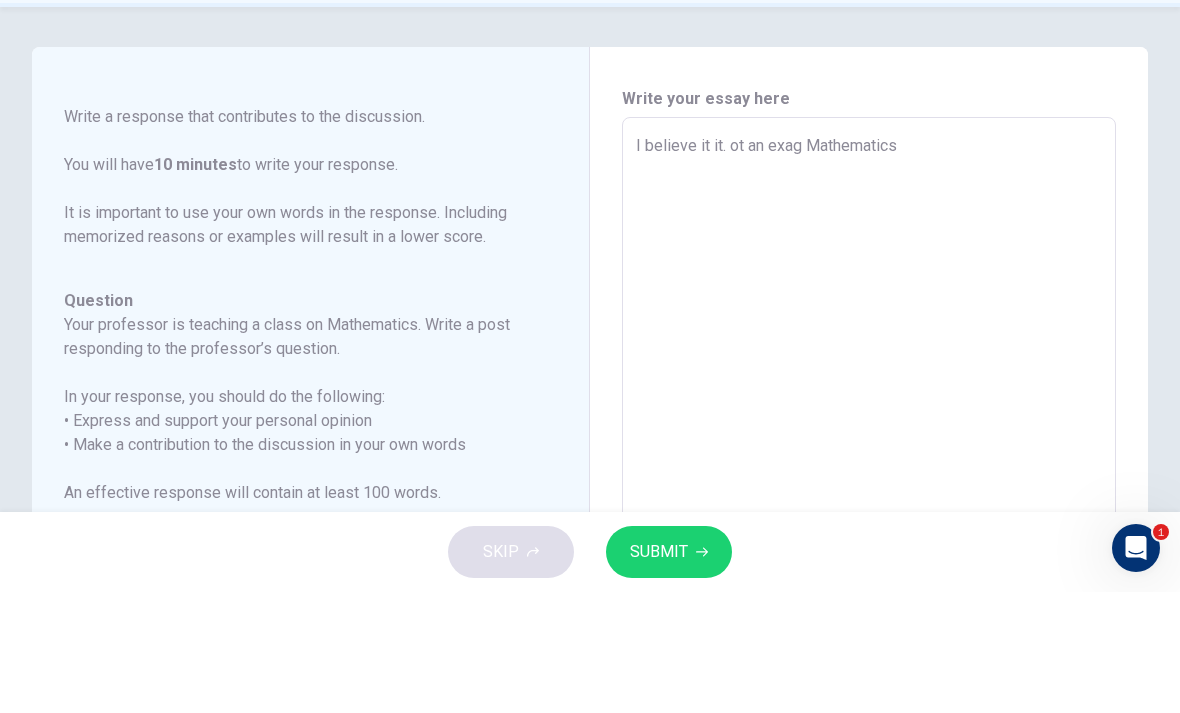 type on "x" 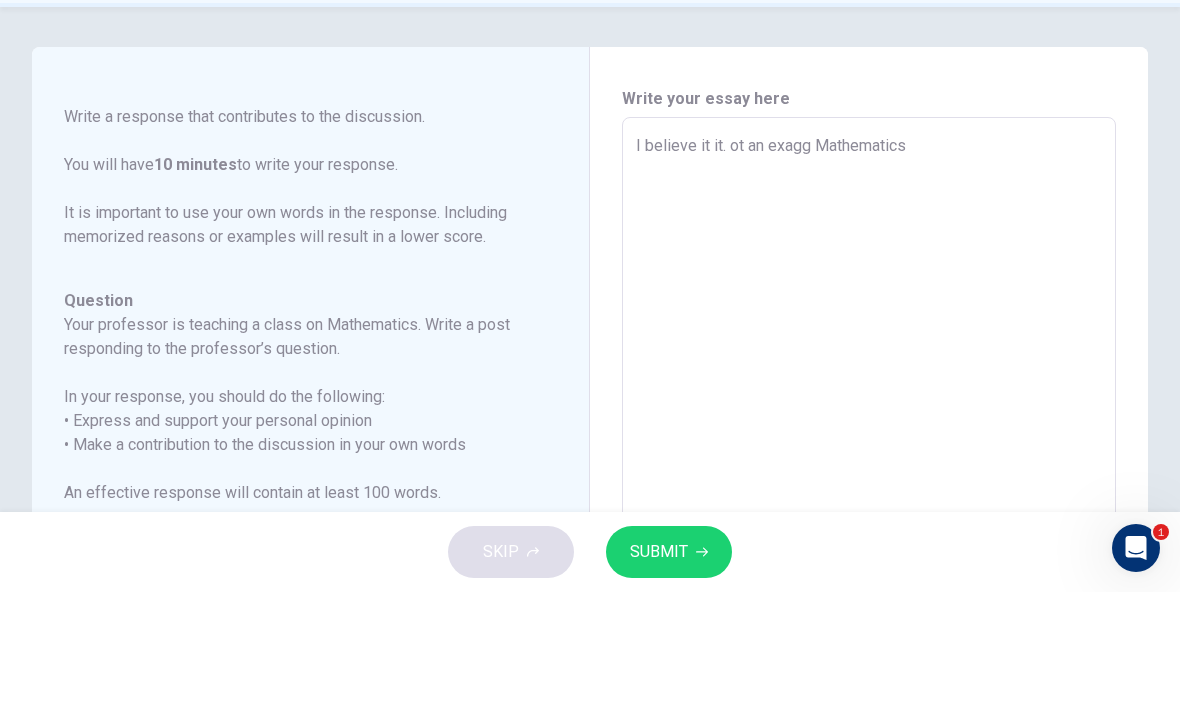 type on "x" 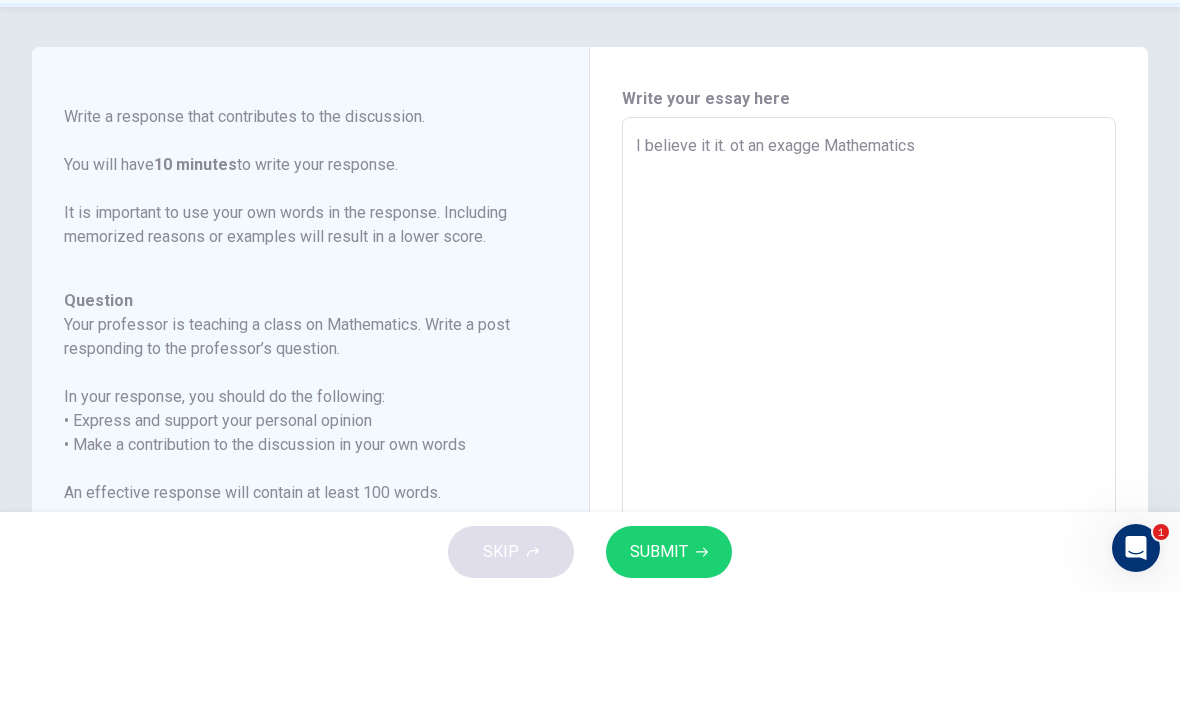 type on "x" 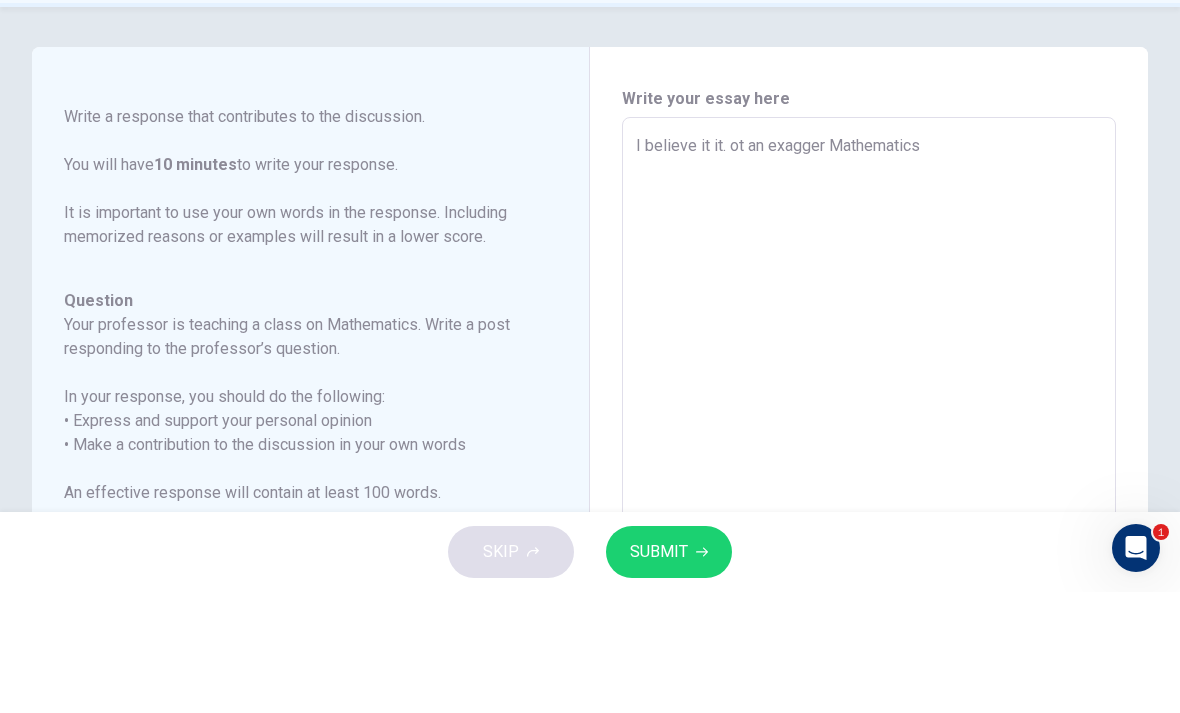 type on "x" 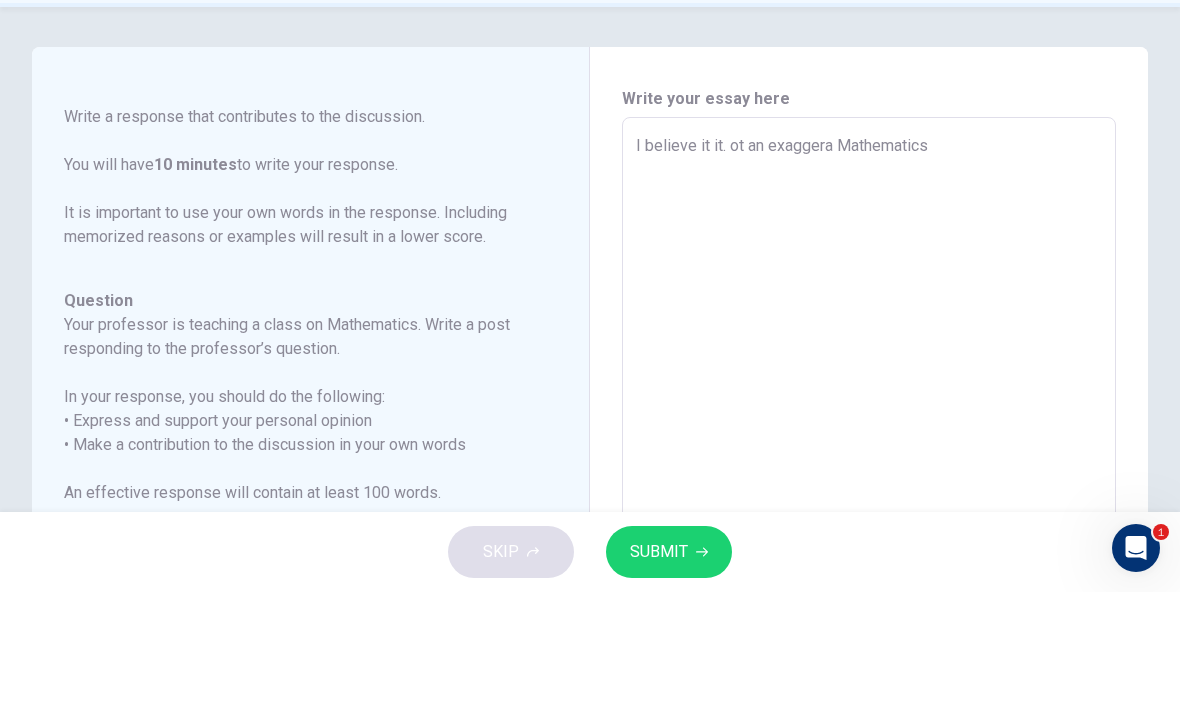 type on "x" 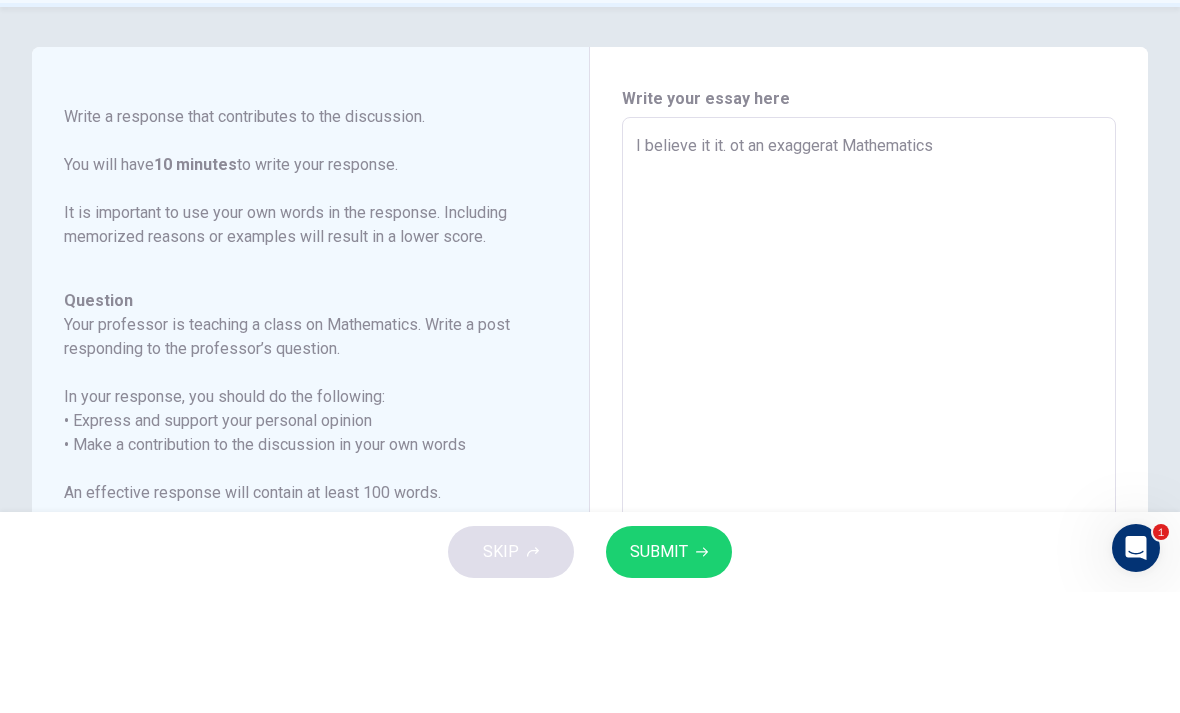 type on "x" 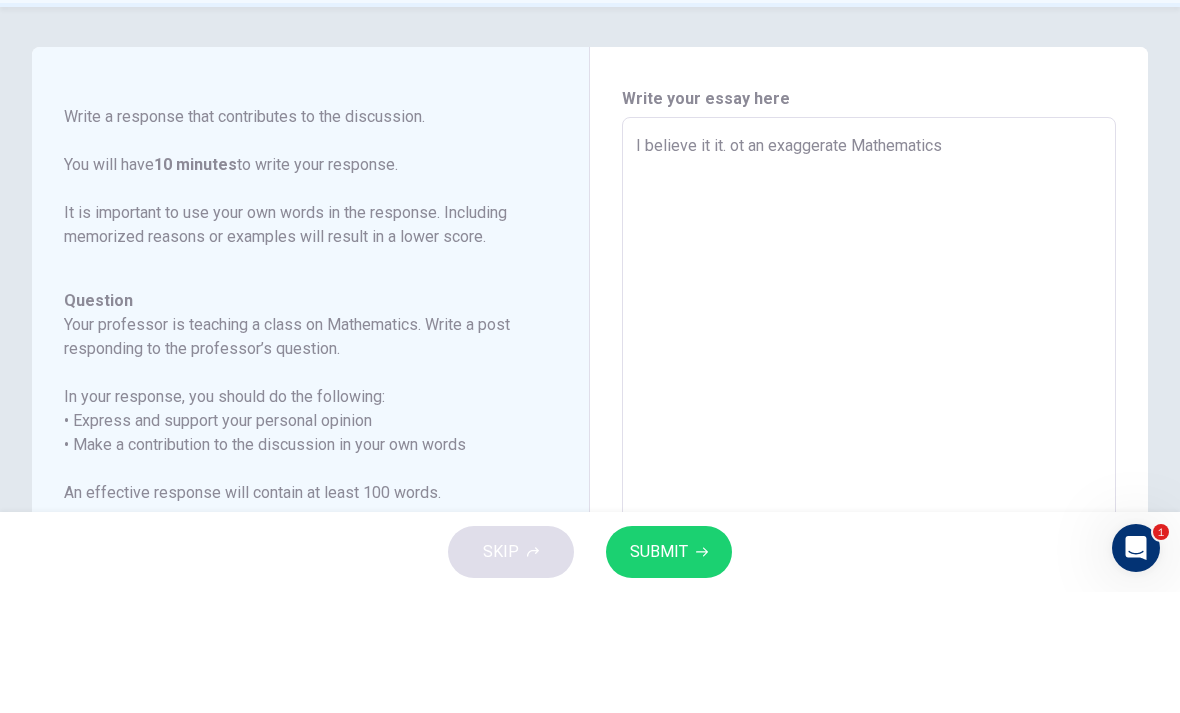 type on "x" 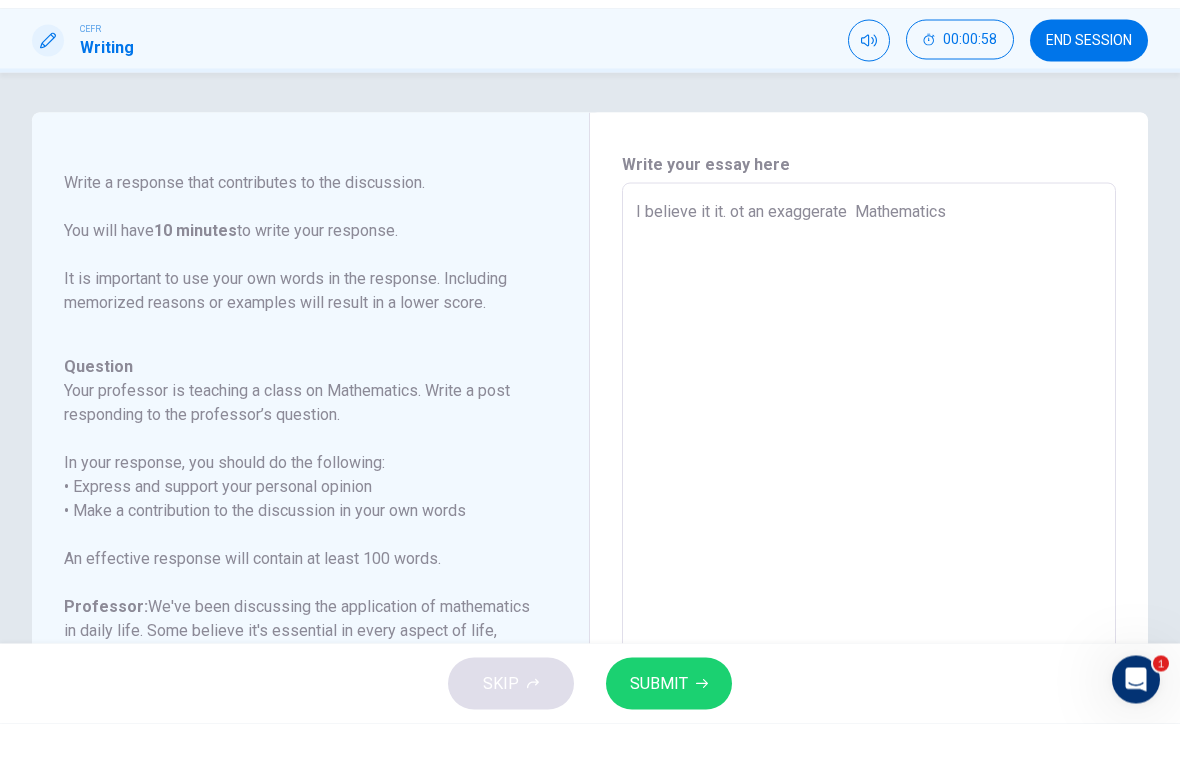 type on "x" 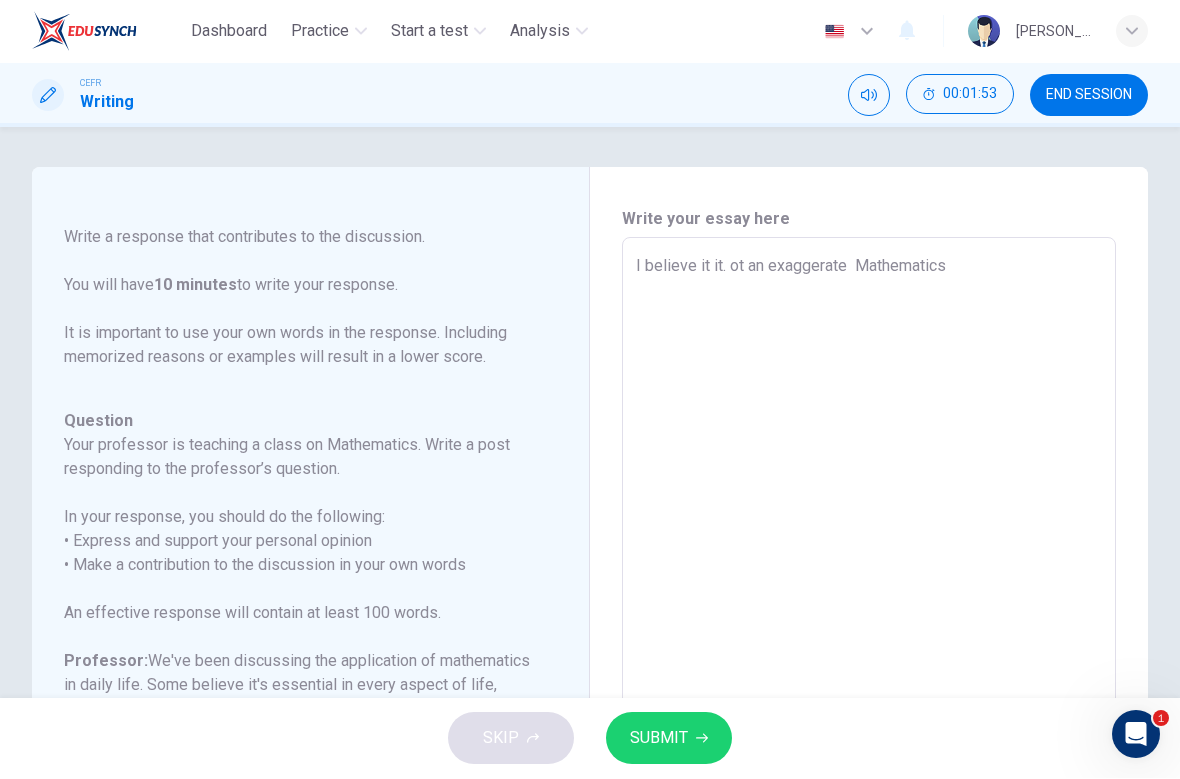 click on "I believe it it. ot an exaggerate  Mathematics" at bounding box center (869, 572) 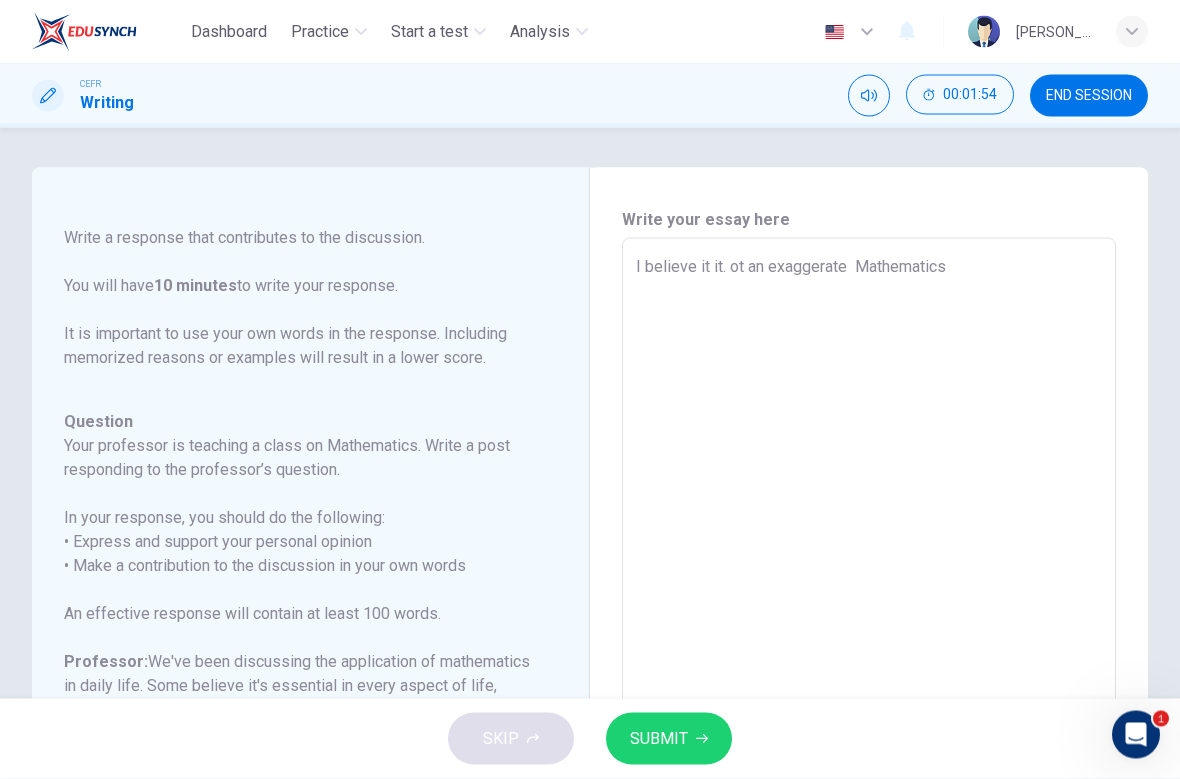 click on "I believe it it. ot an exaggerate  Mathematics" at bounding box center [869, 572] 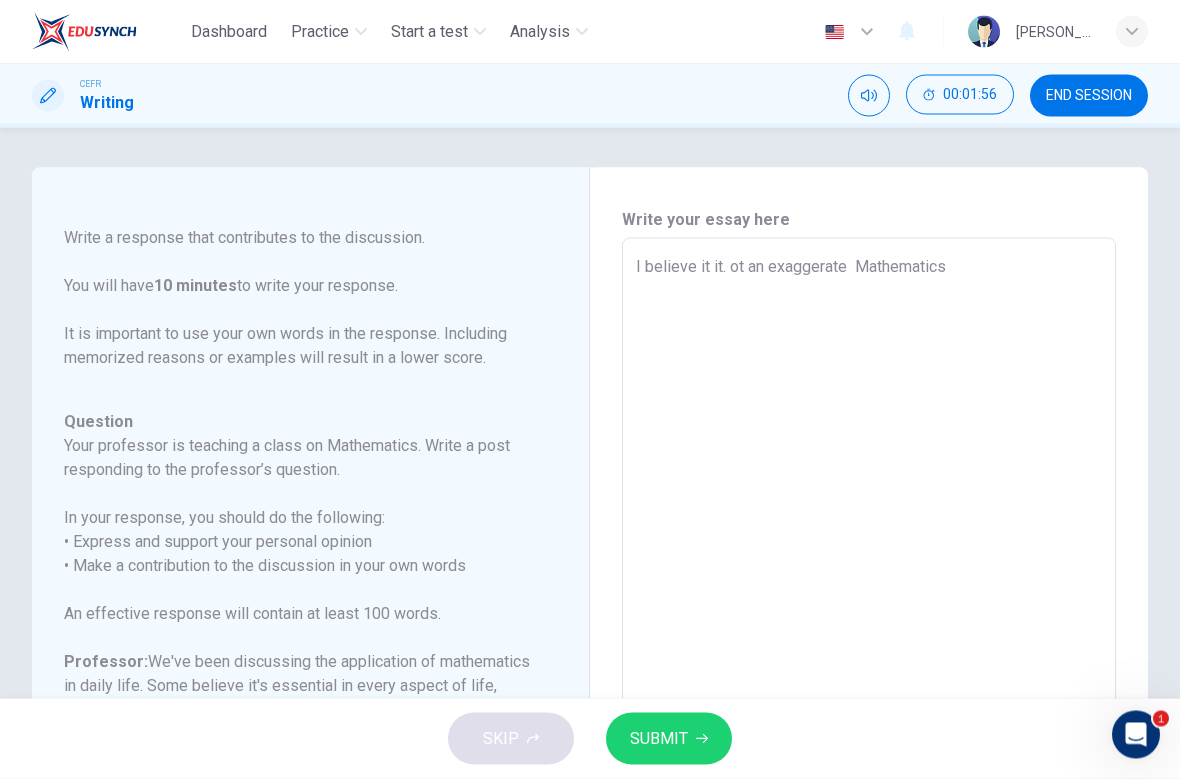 type on "I believe it t an exaggerate  Mathematics" 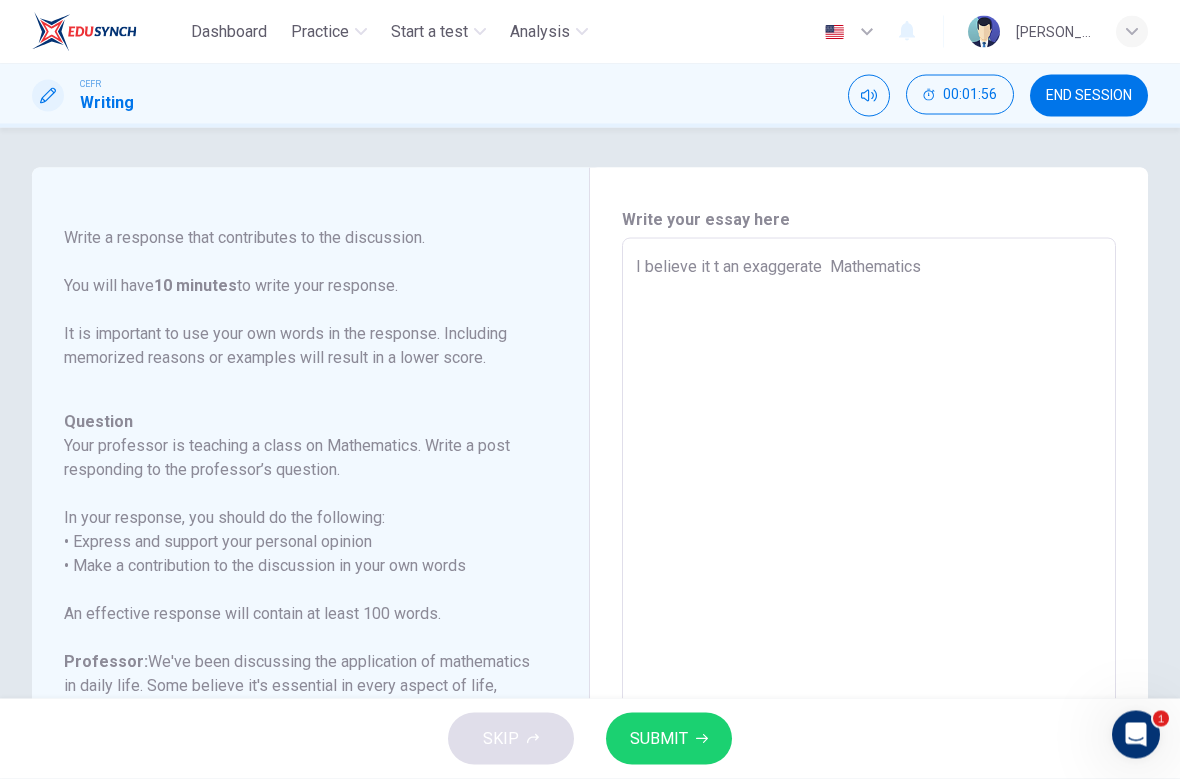 type on "x" 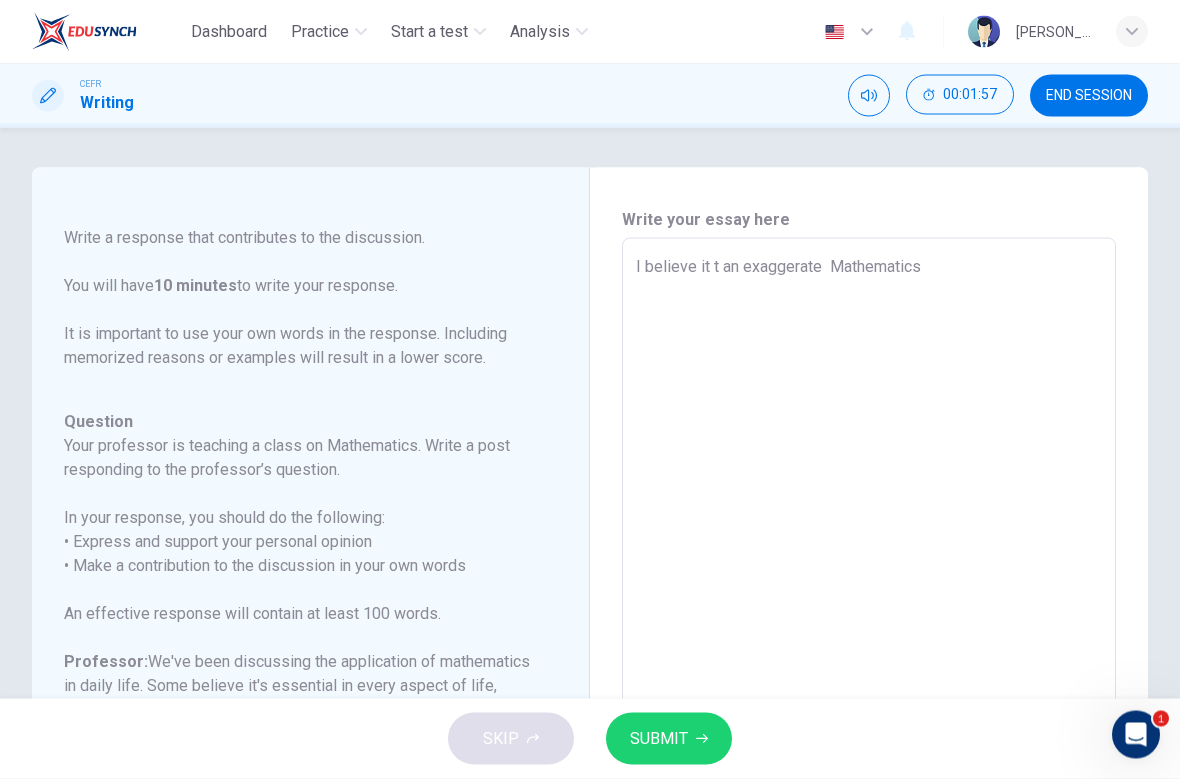 type on "I believe it it an exaggerate  Mathematics" 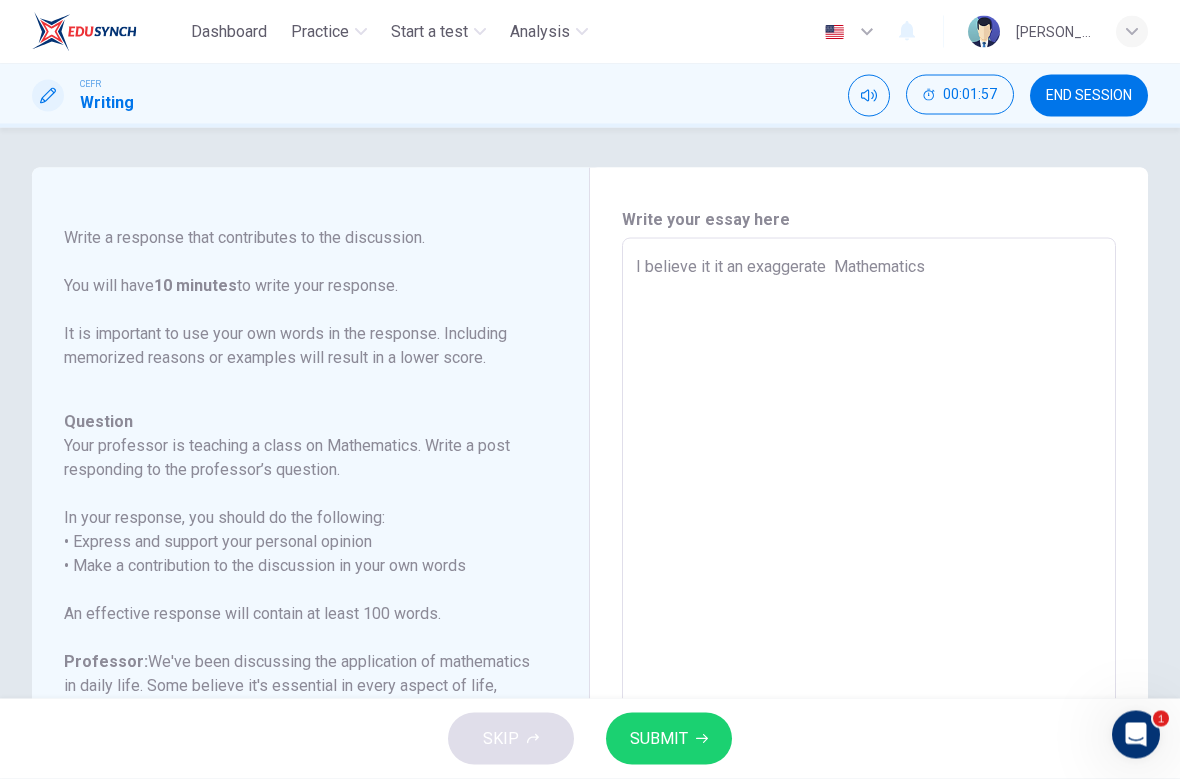 type on "x" 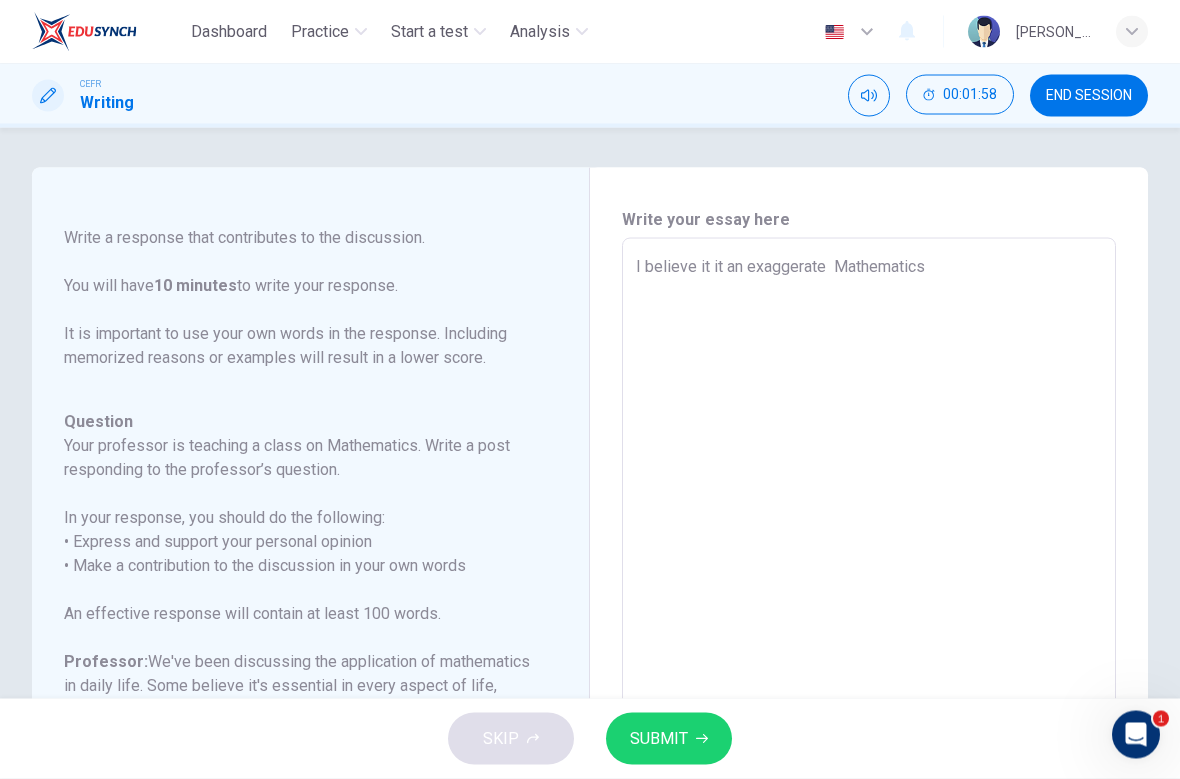 type on "I believe it ist an exaggerate  Mathematics" 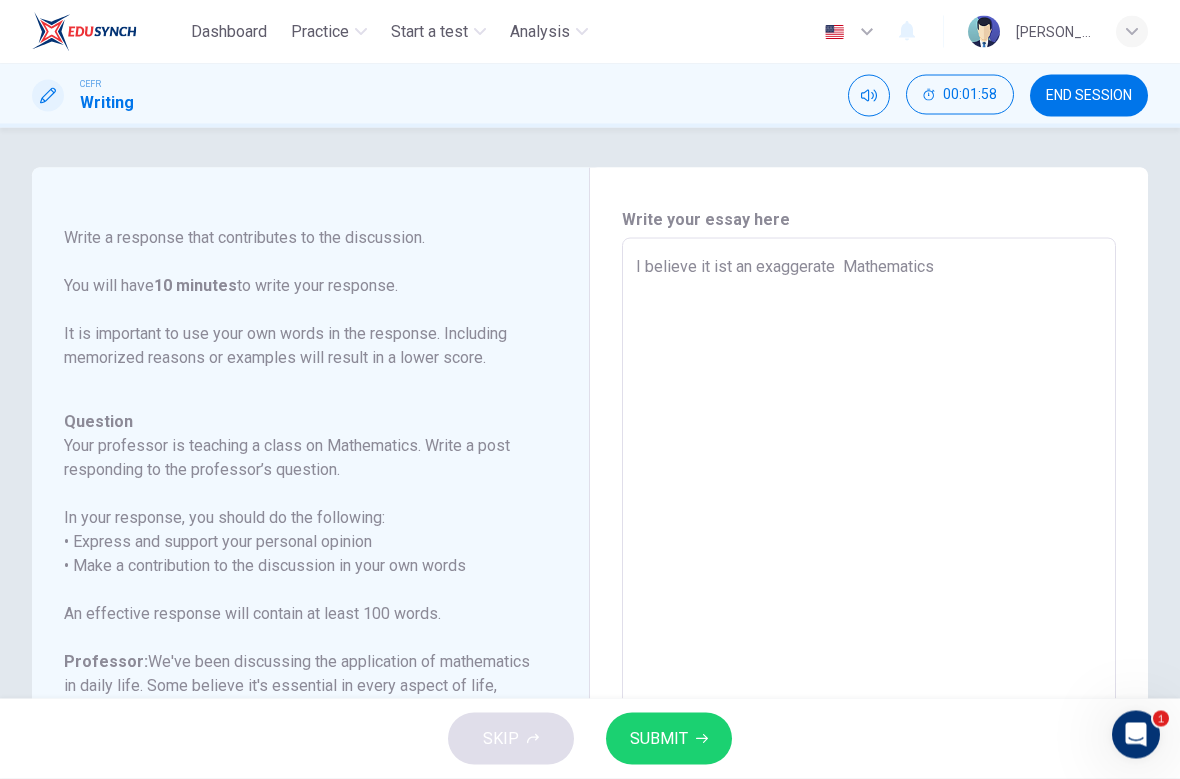 type on "x" 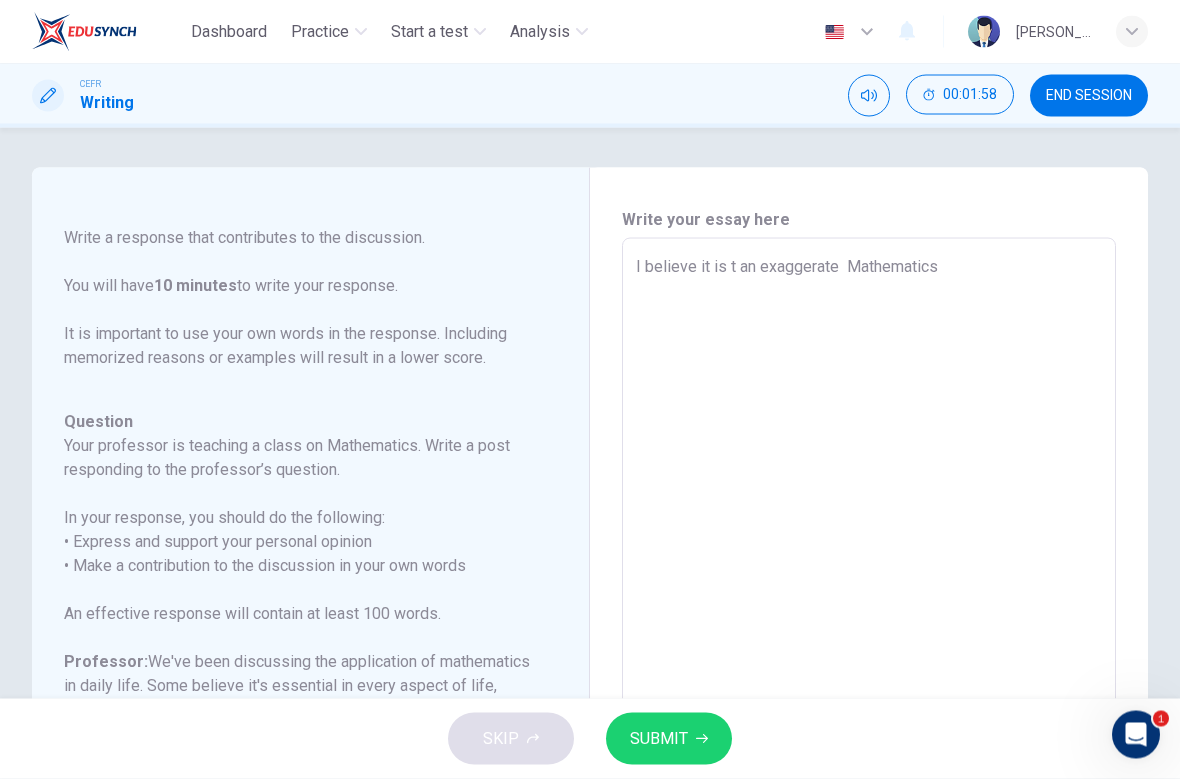 type on "x" 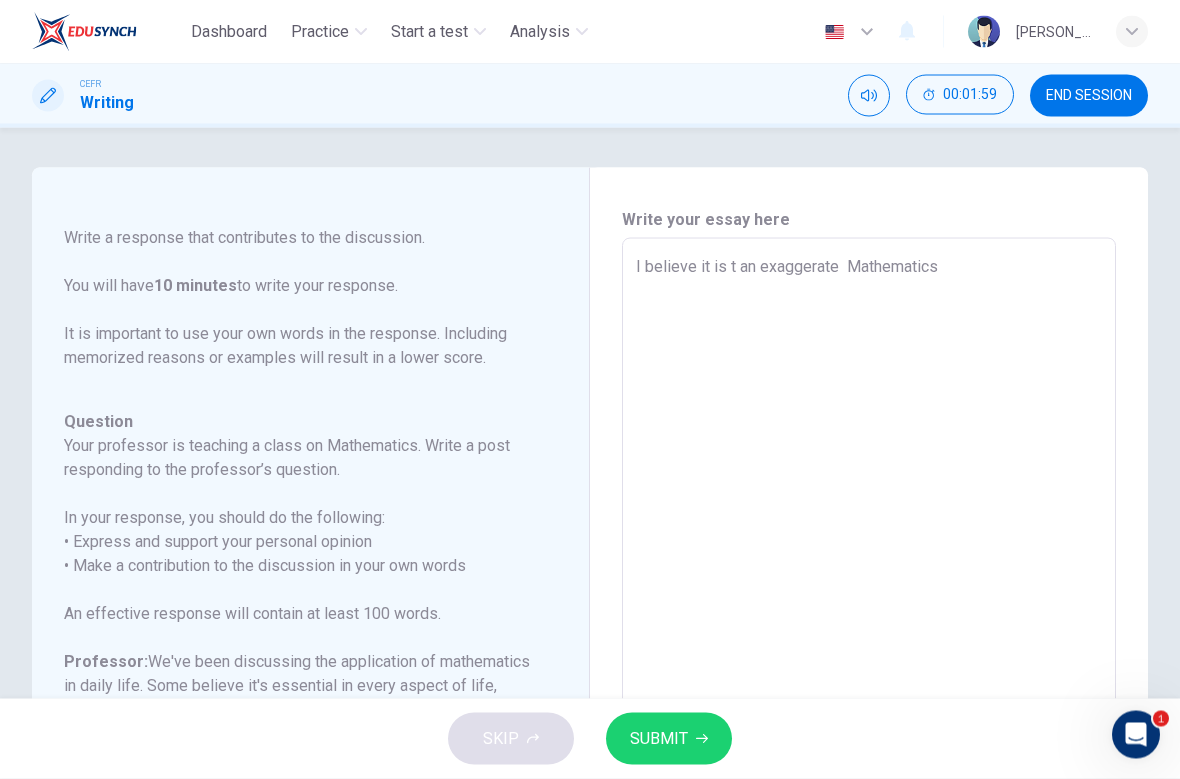 type on "I believe it is nt an exaggerate  Mathematics" 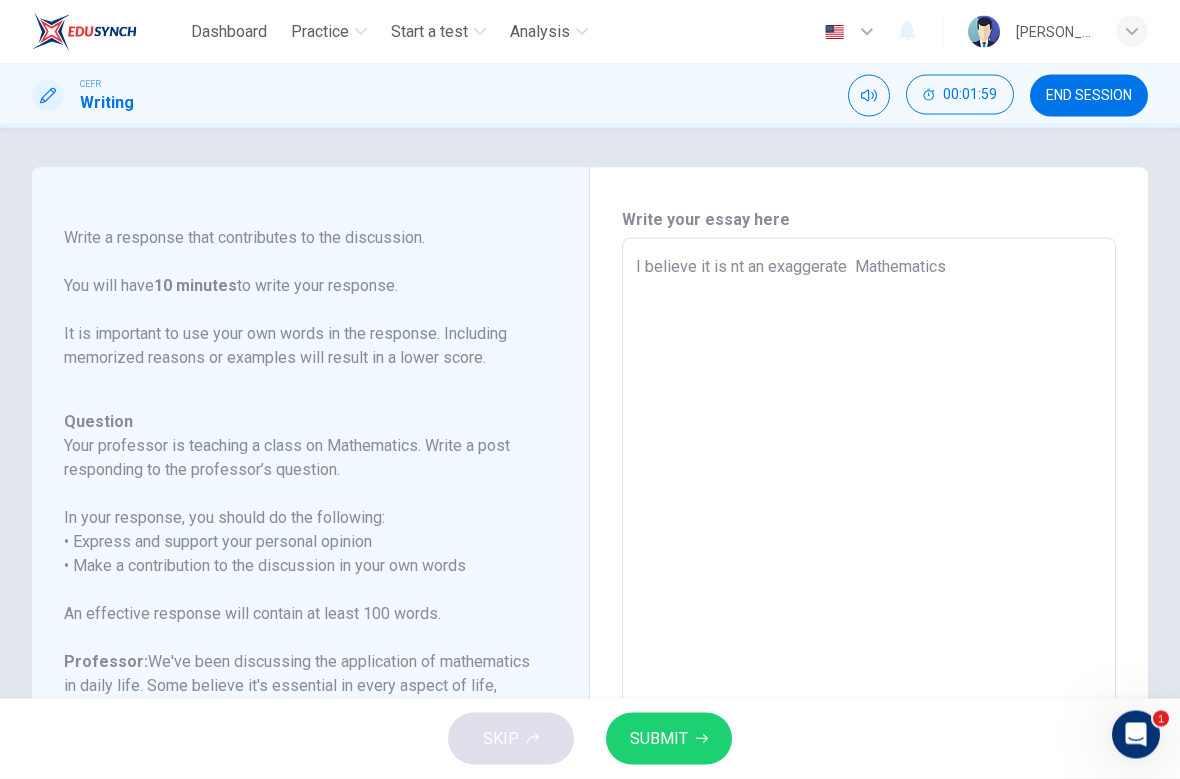 type on "x" 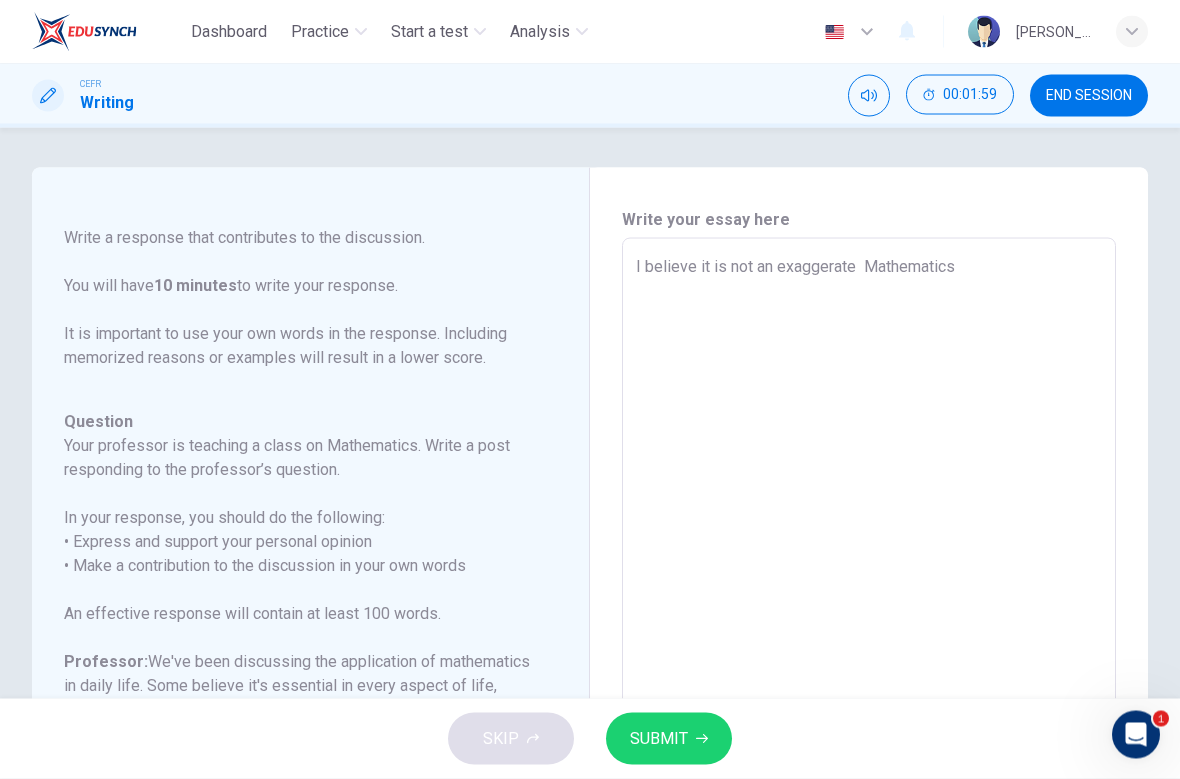 type on "x" 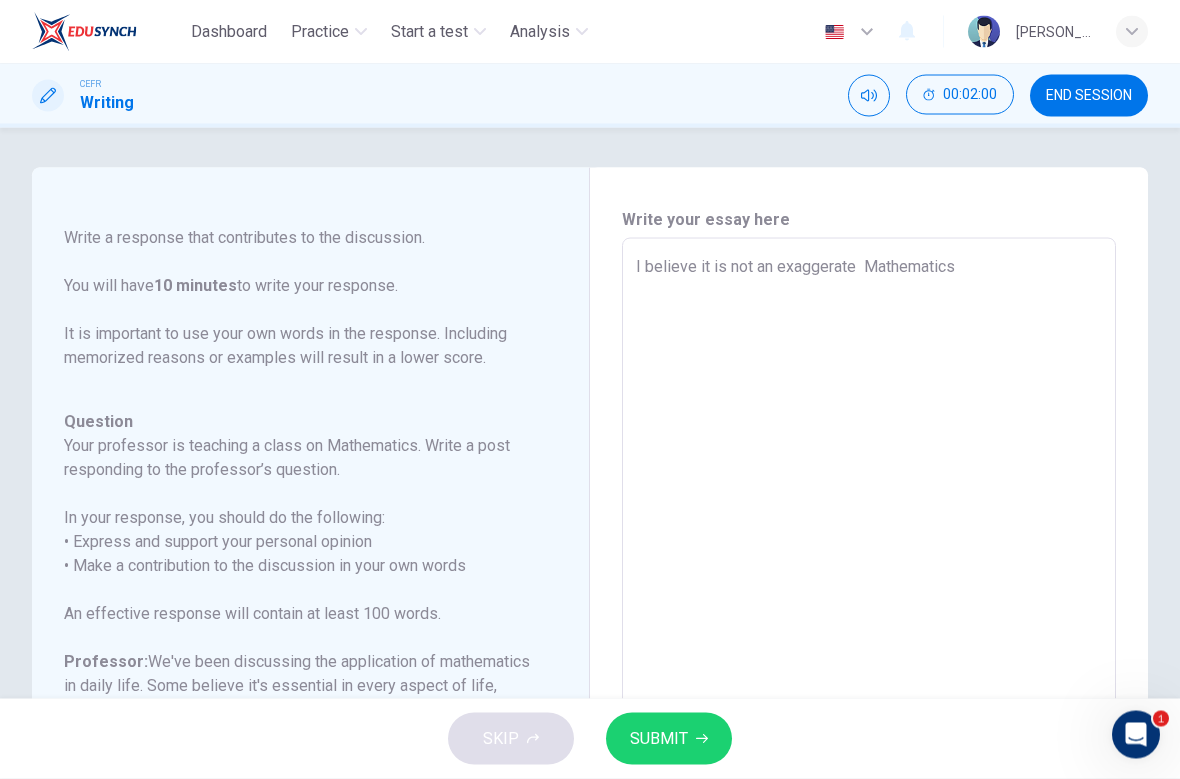 click on "I believe it is not an exaggerate  Mathematics" at bounding box center [869, 572] 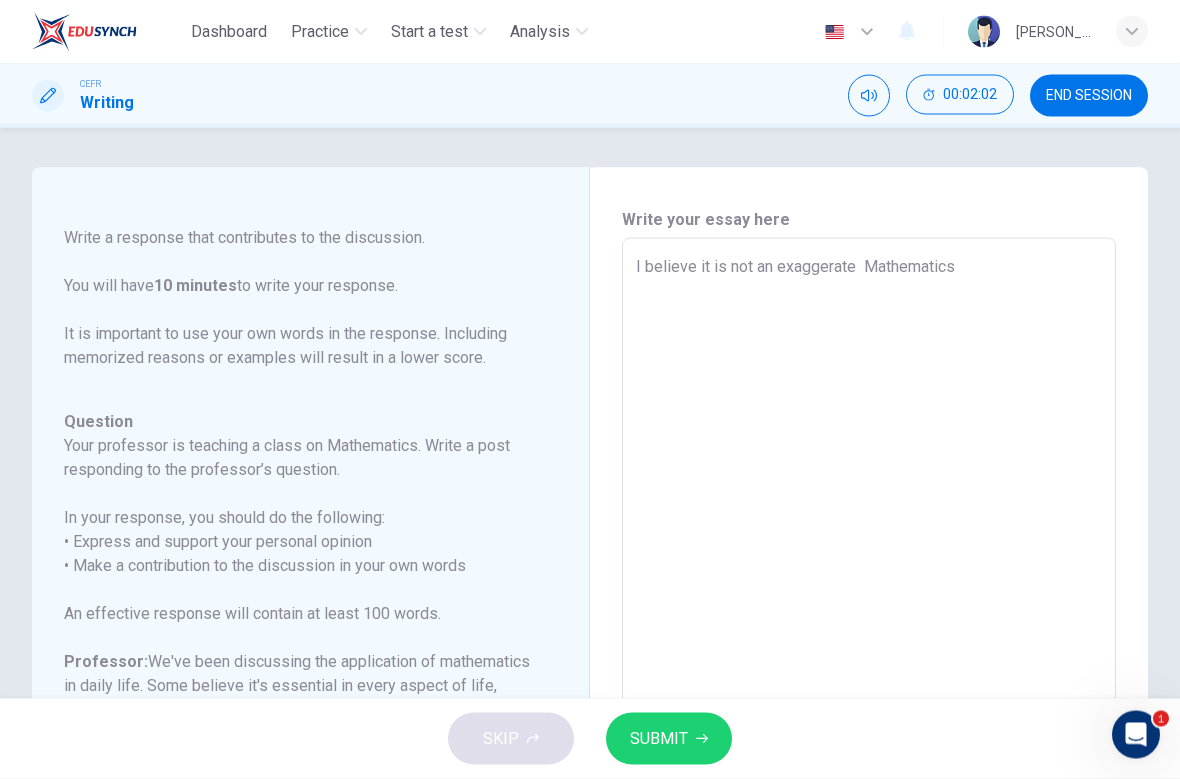 type on "I believe it is not an exaggerate Mathematics" 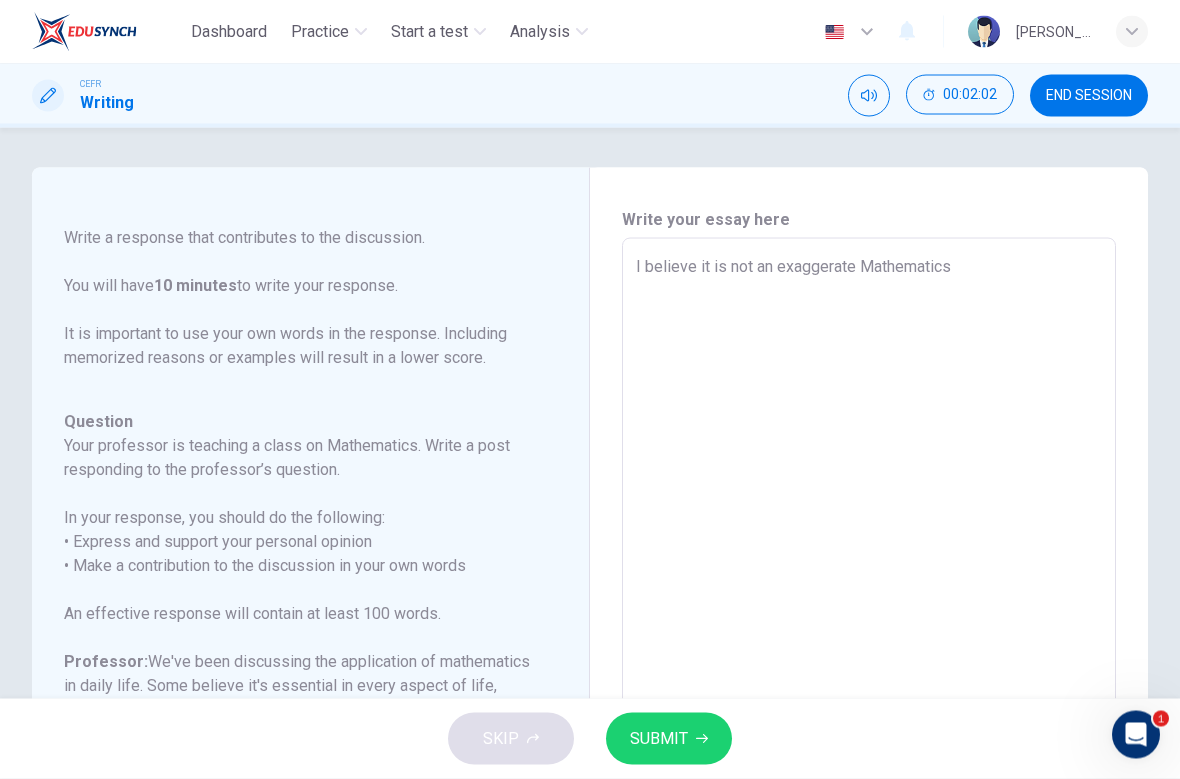 type on "x" 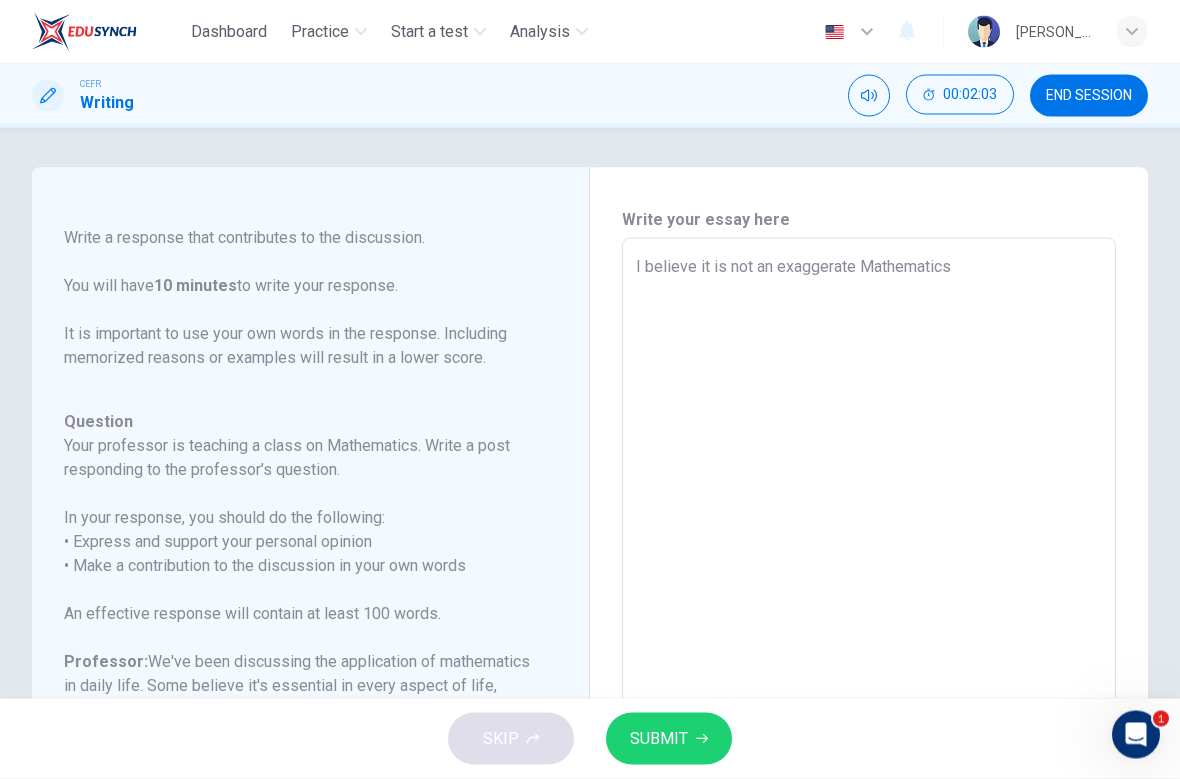 type on "I believe it is not an exaggerate tMathematics" 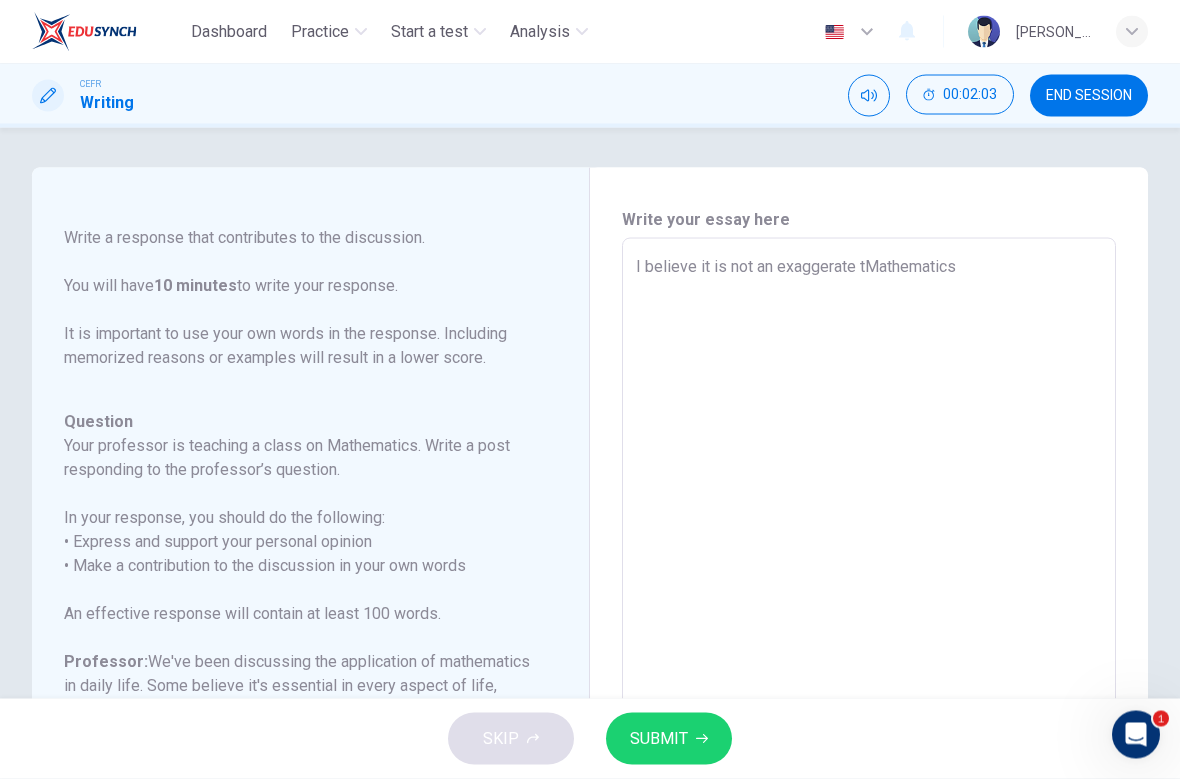 type on "x" 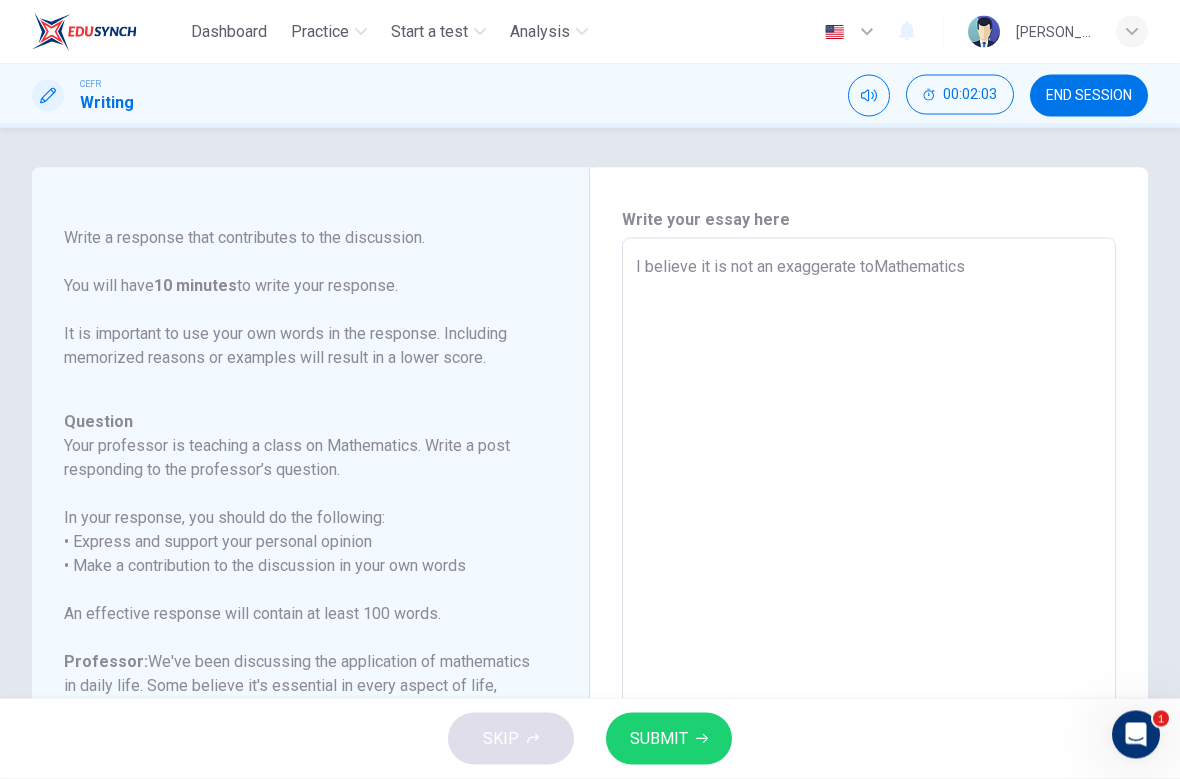 type on "x" 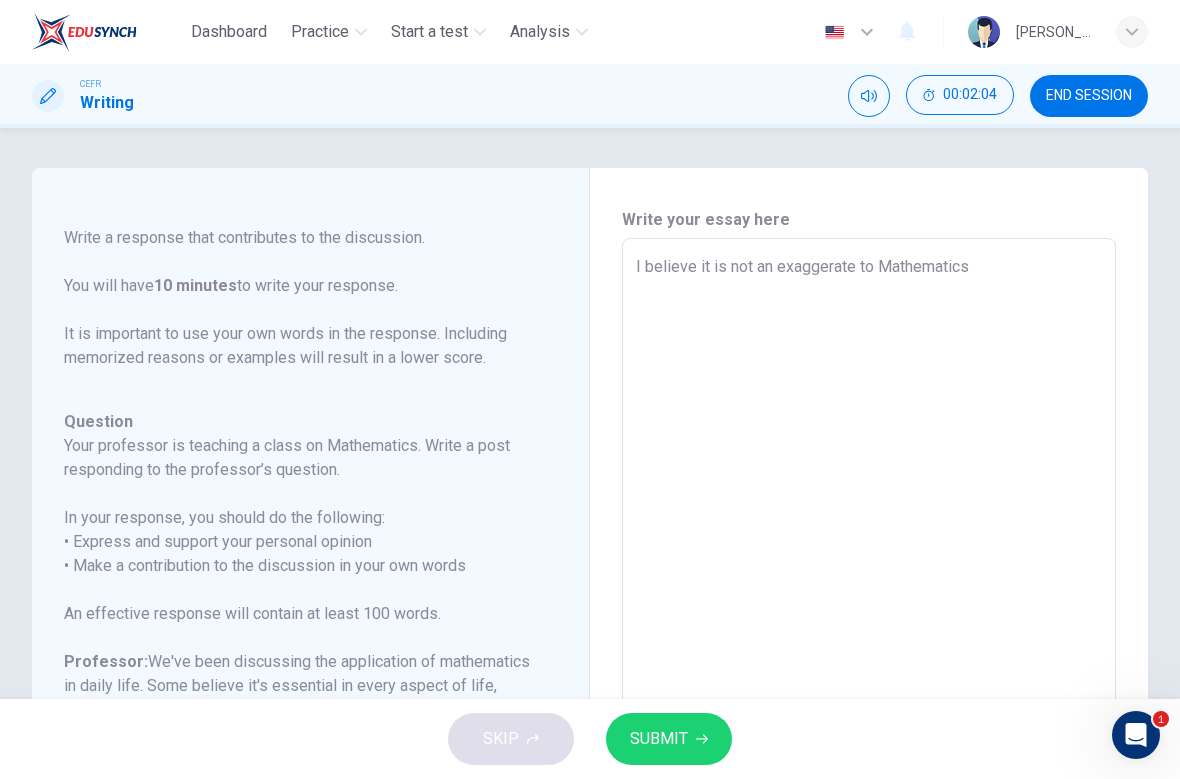 type on "x" 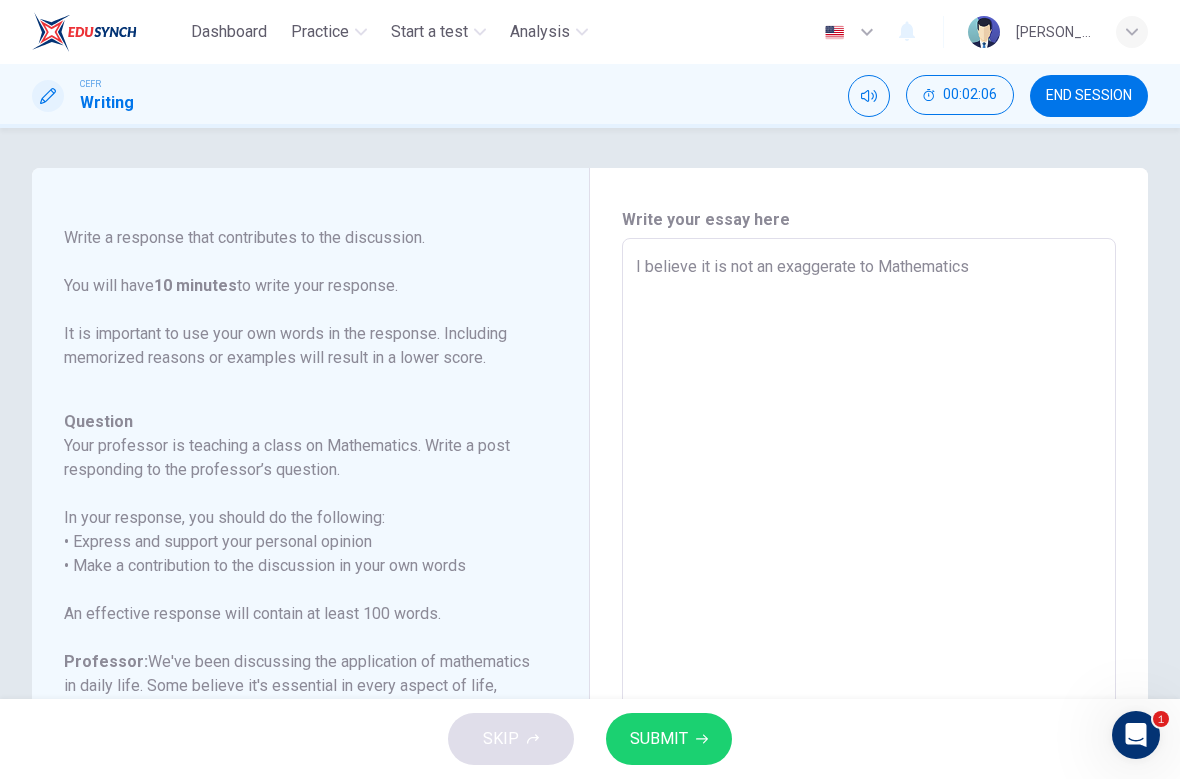 click on "I believe it is not an exaggerate to Mathematics" at bounding box center (869, 572) 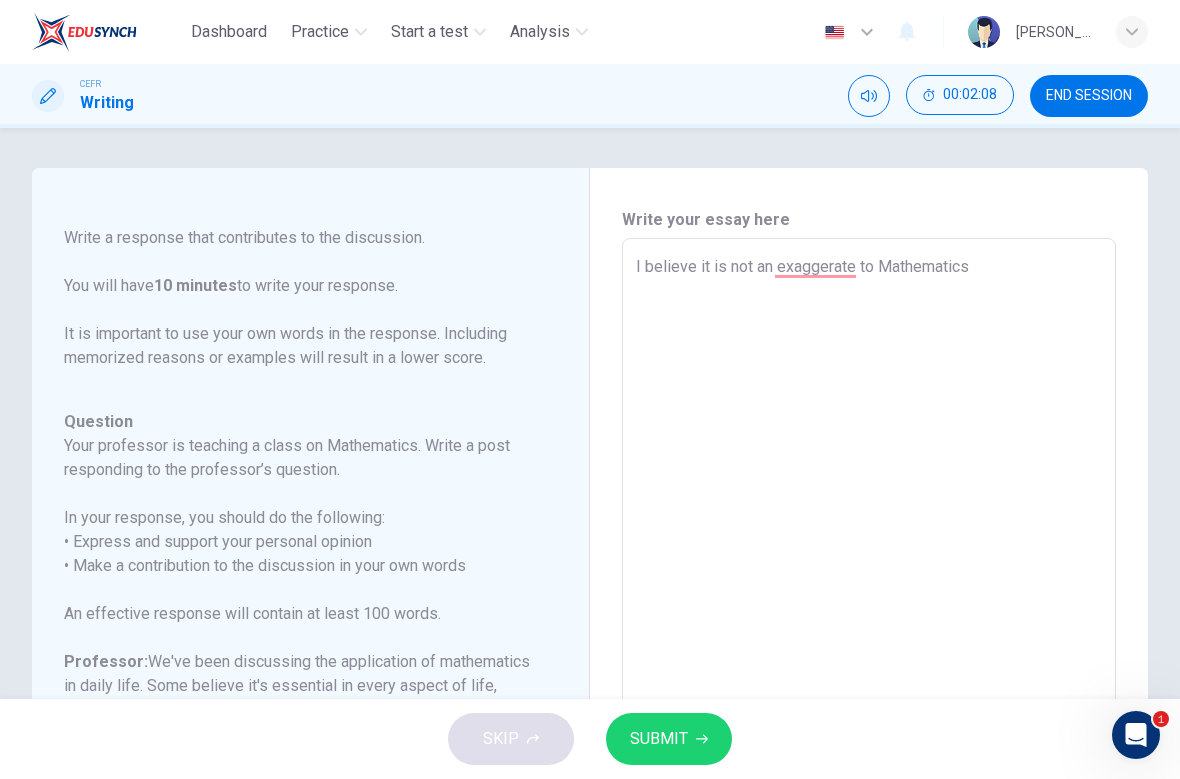 click on "I believe it is not an exaggerate to Mathematics" at bounding box center [869, 572] 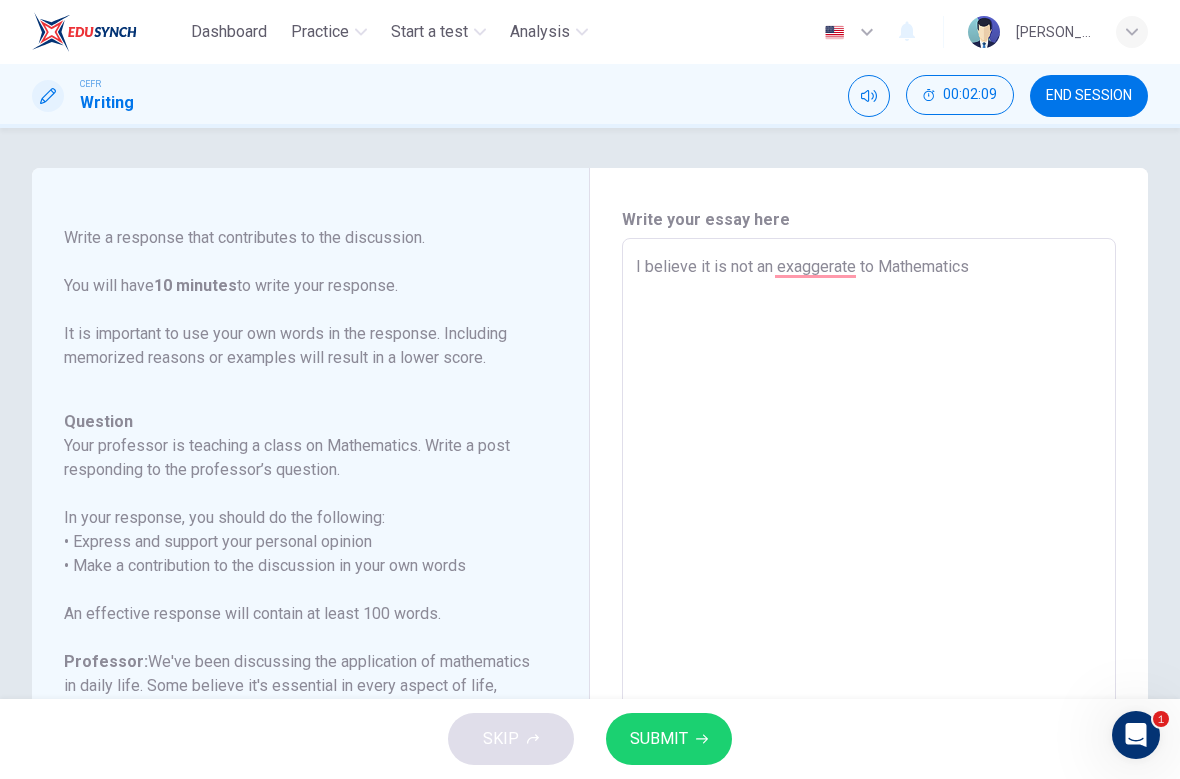 click on "I believe it is not an exaggerate to Mathematics" at bounding box center [869, 572] 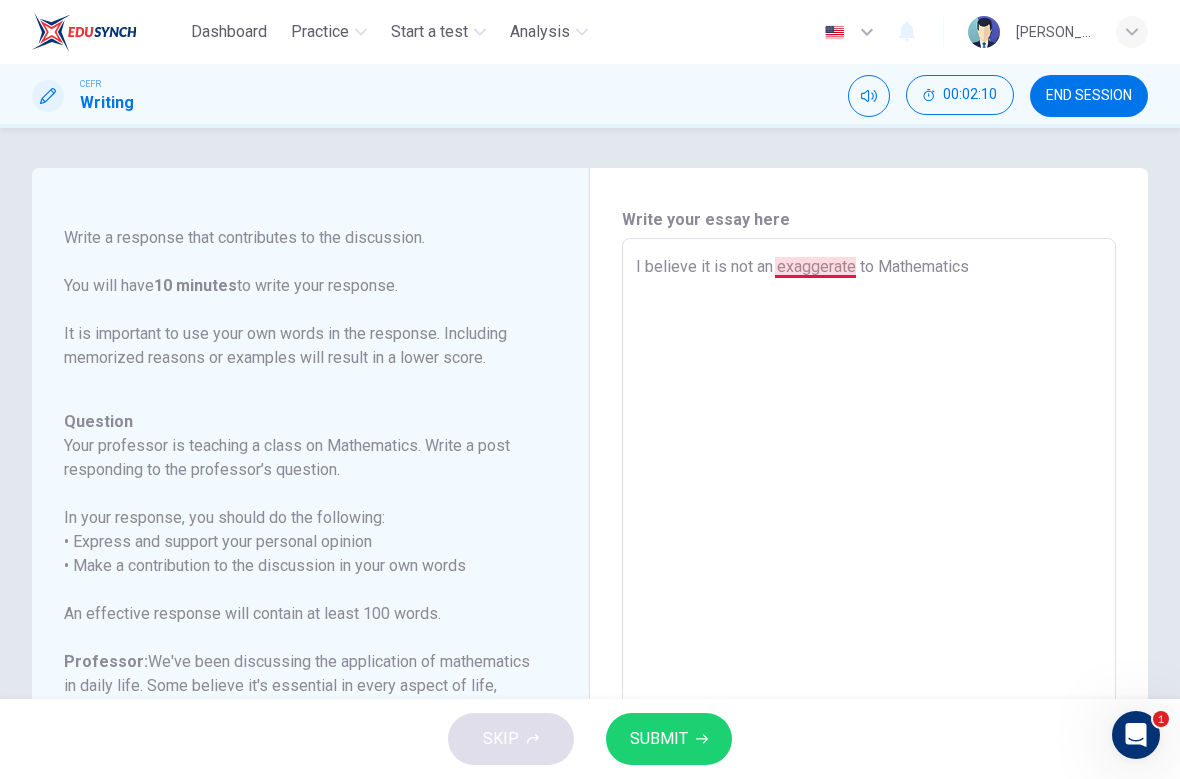 click on "I believe it is not an exaggerate to Mathematics" at bounding box center [869, 572] 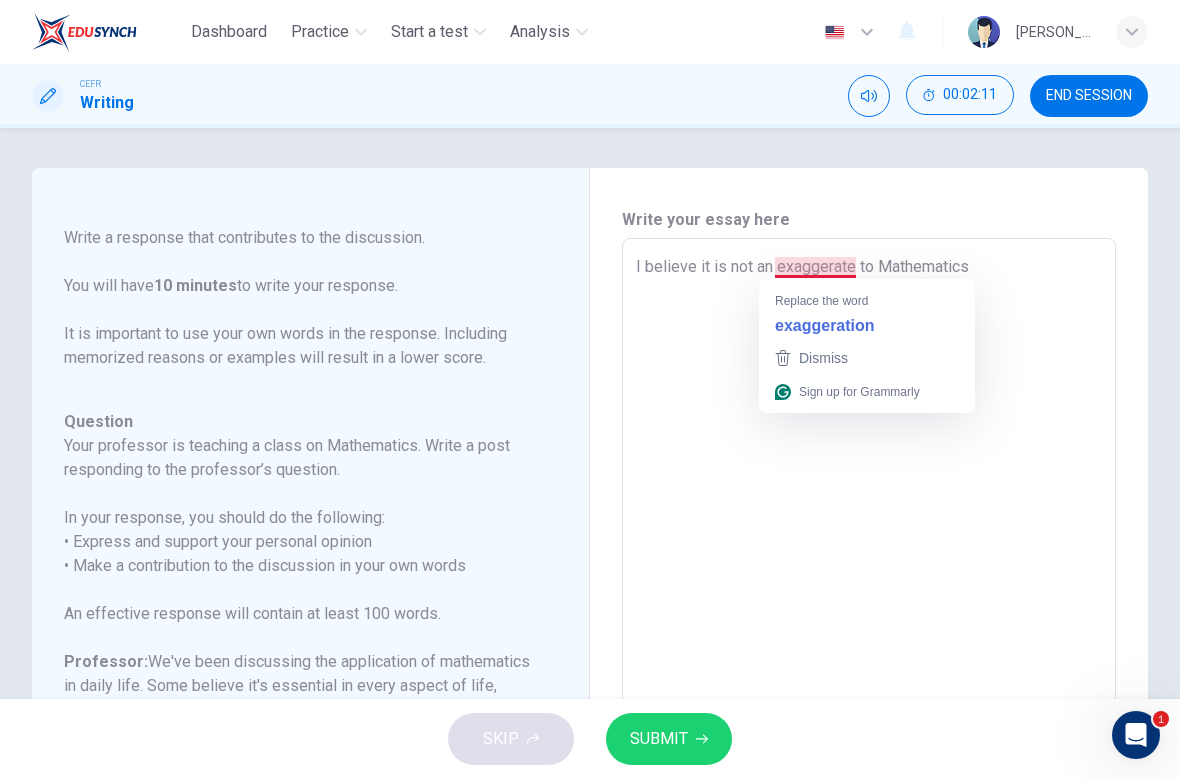 type on "I believe it is not an exaggerate to Mathematics" 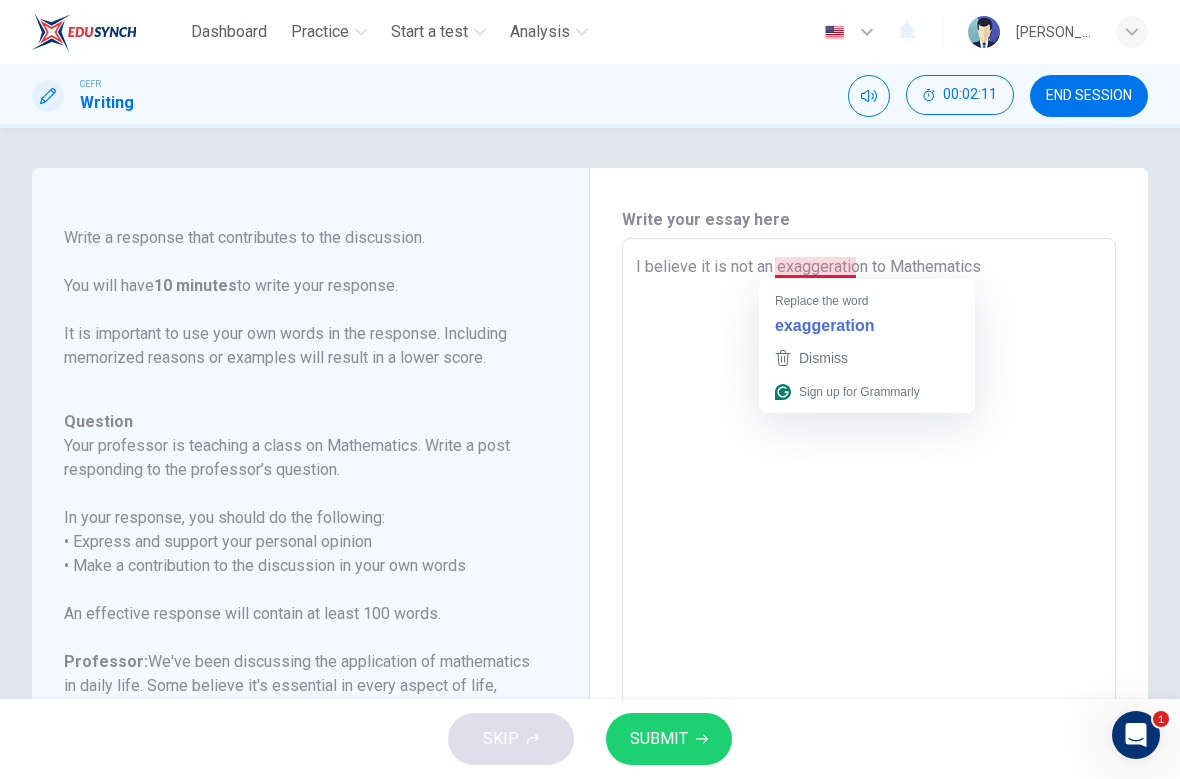 type on "x" 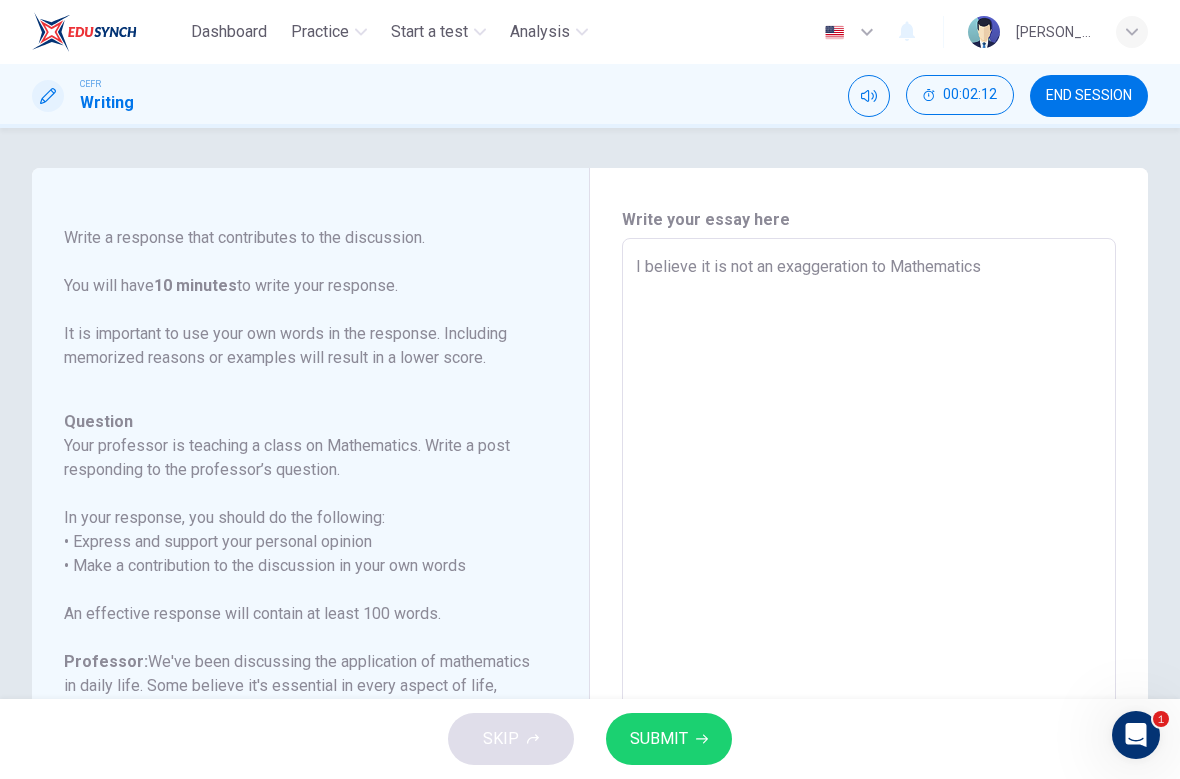 click on "I believe it is not an exaggeration to Mathematics" at bounding box center [869, 572] 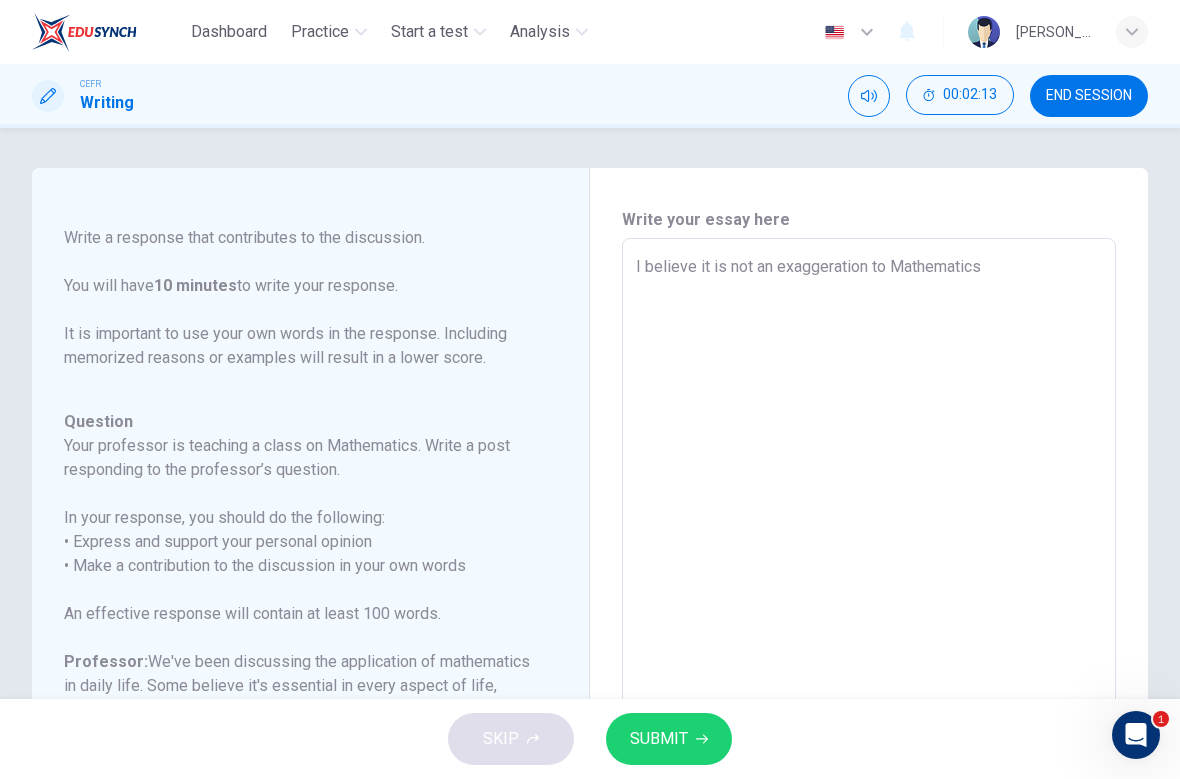 type on "I believe it is not an exaggeration to sMathematics" 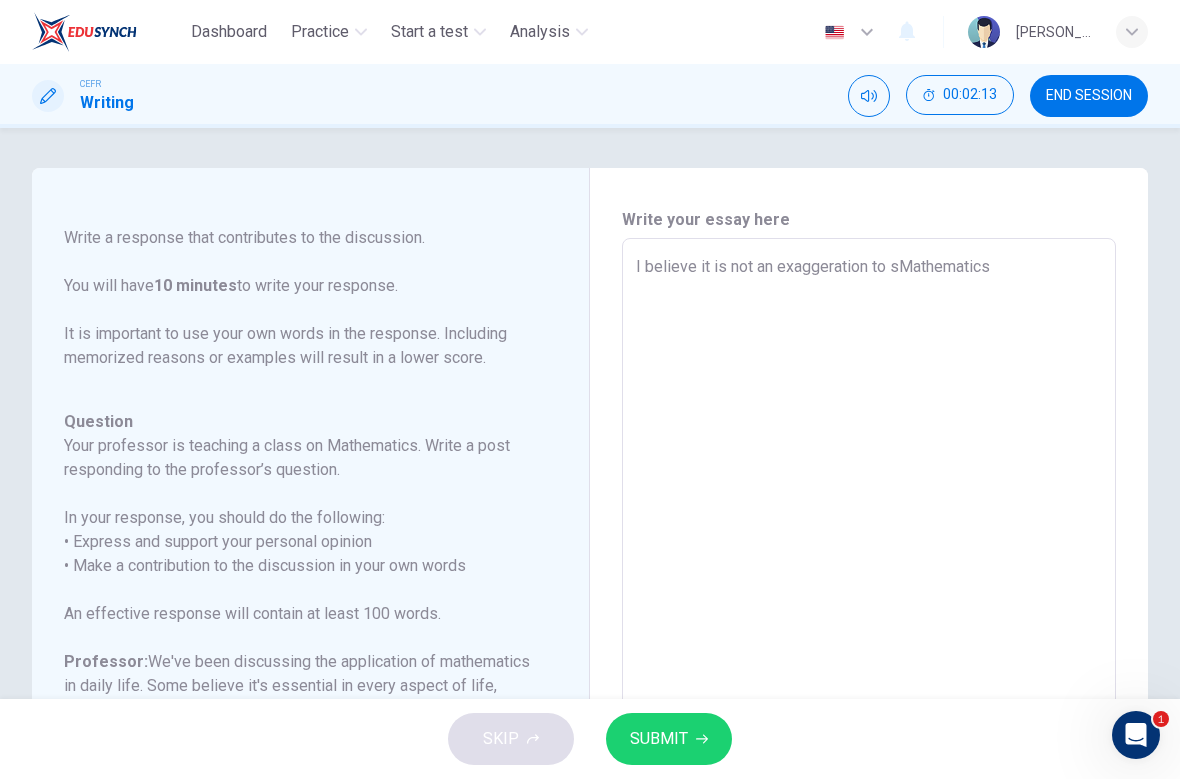 type on "x" 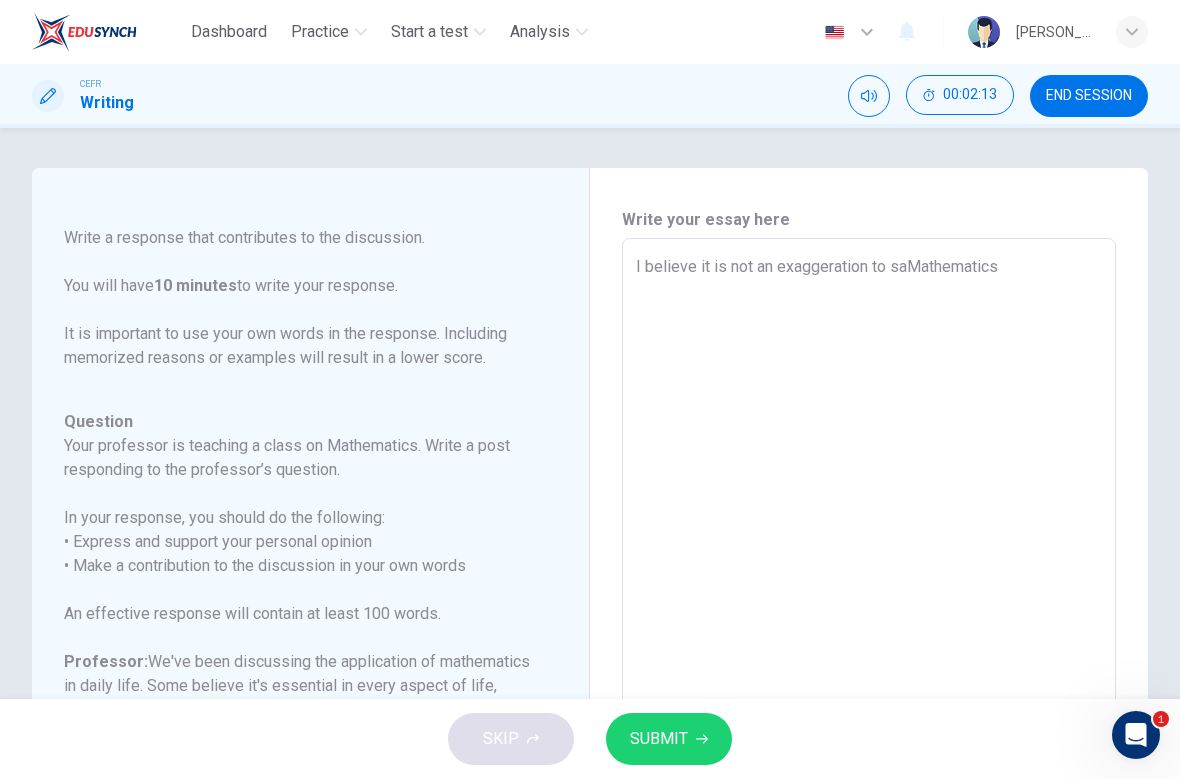 type on "x" 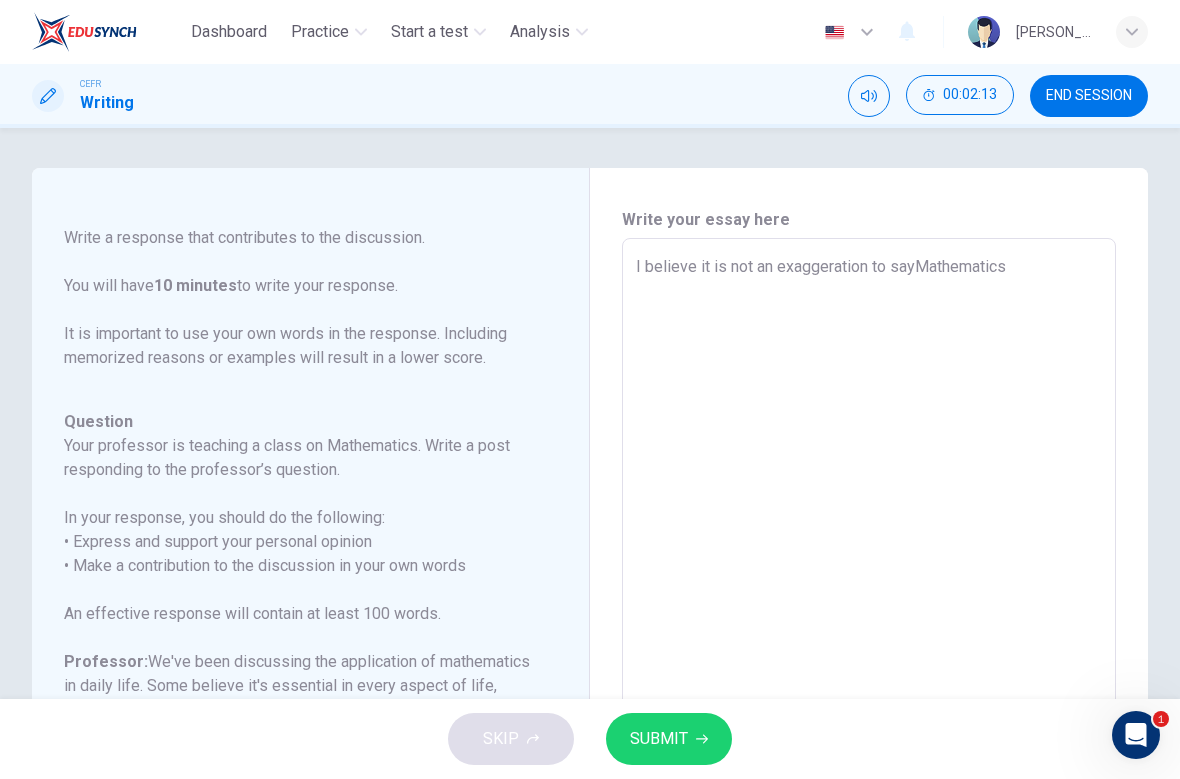 type on "x" 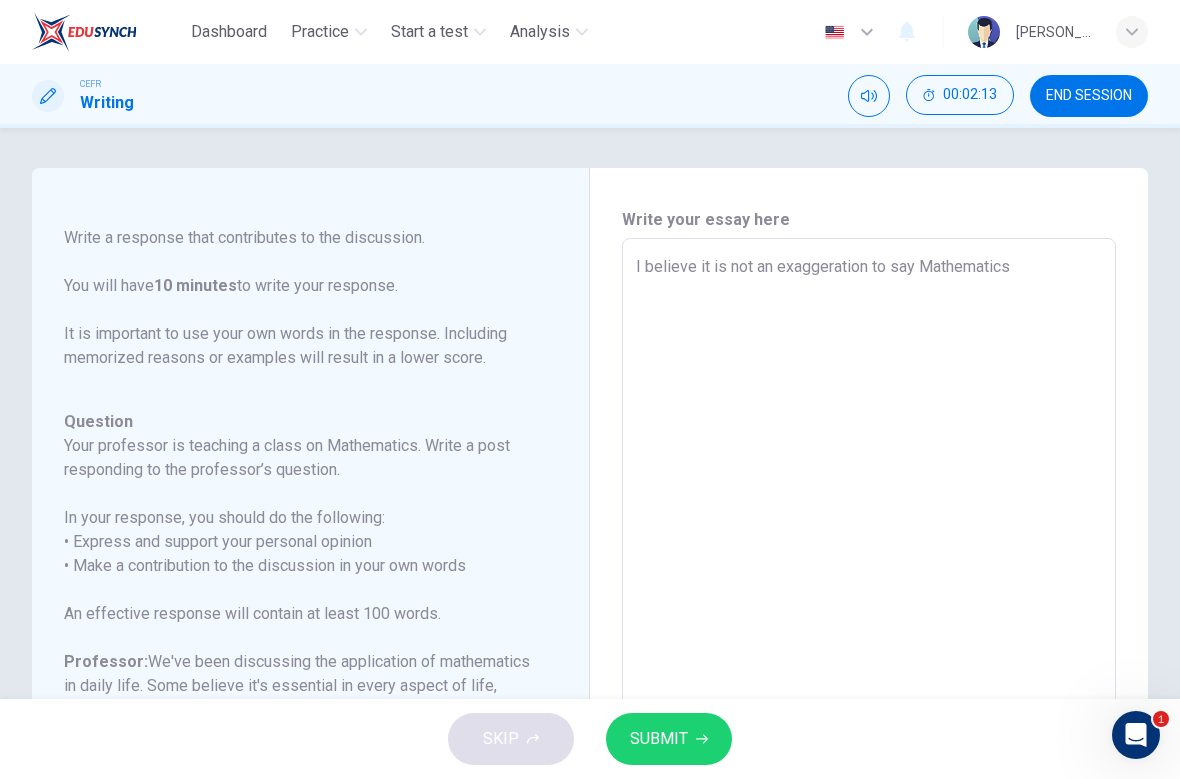 type on "x" 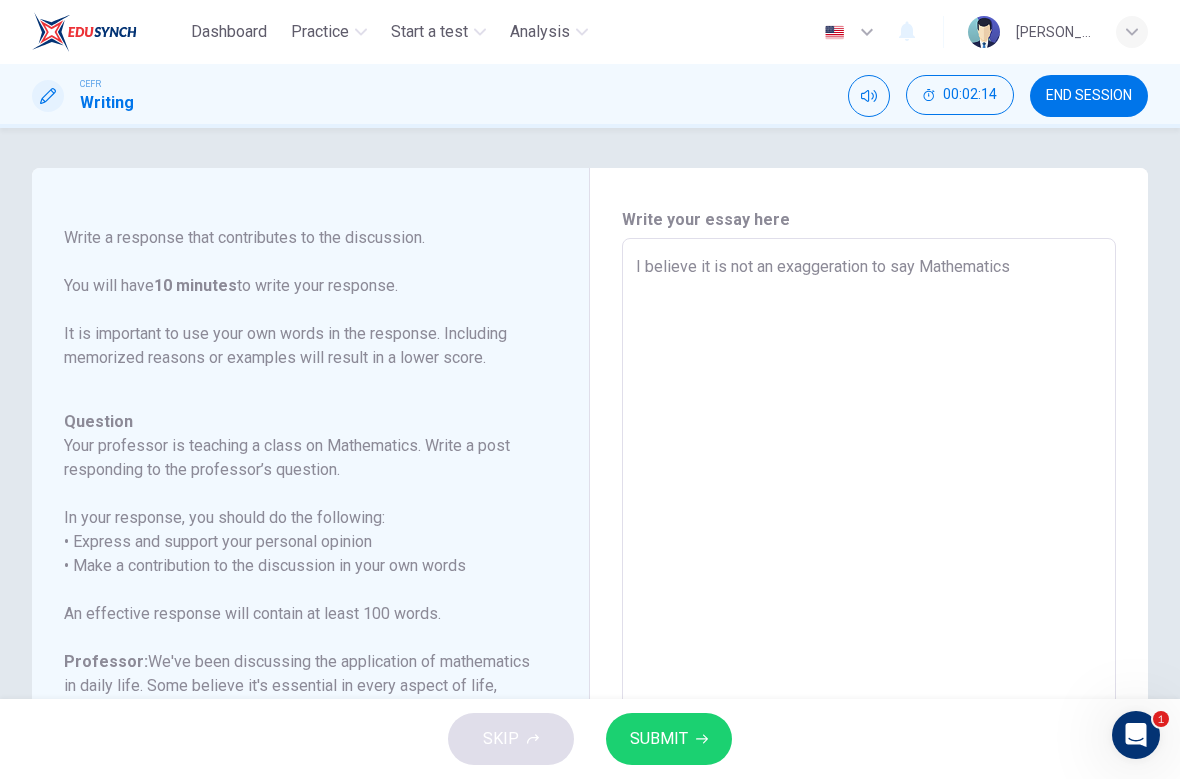 type on "I believe it is not an exaggeration to say tMathematics" 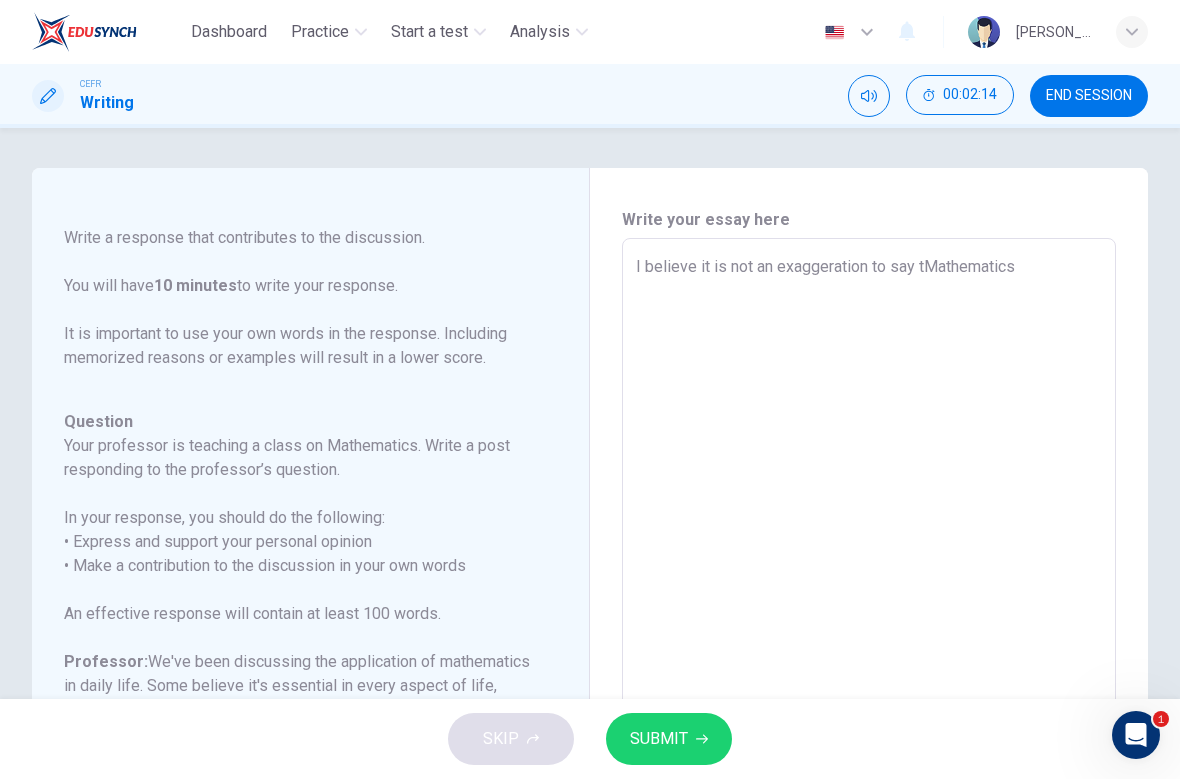 type on "x" 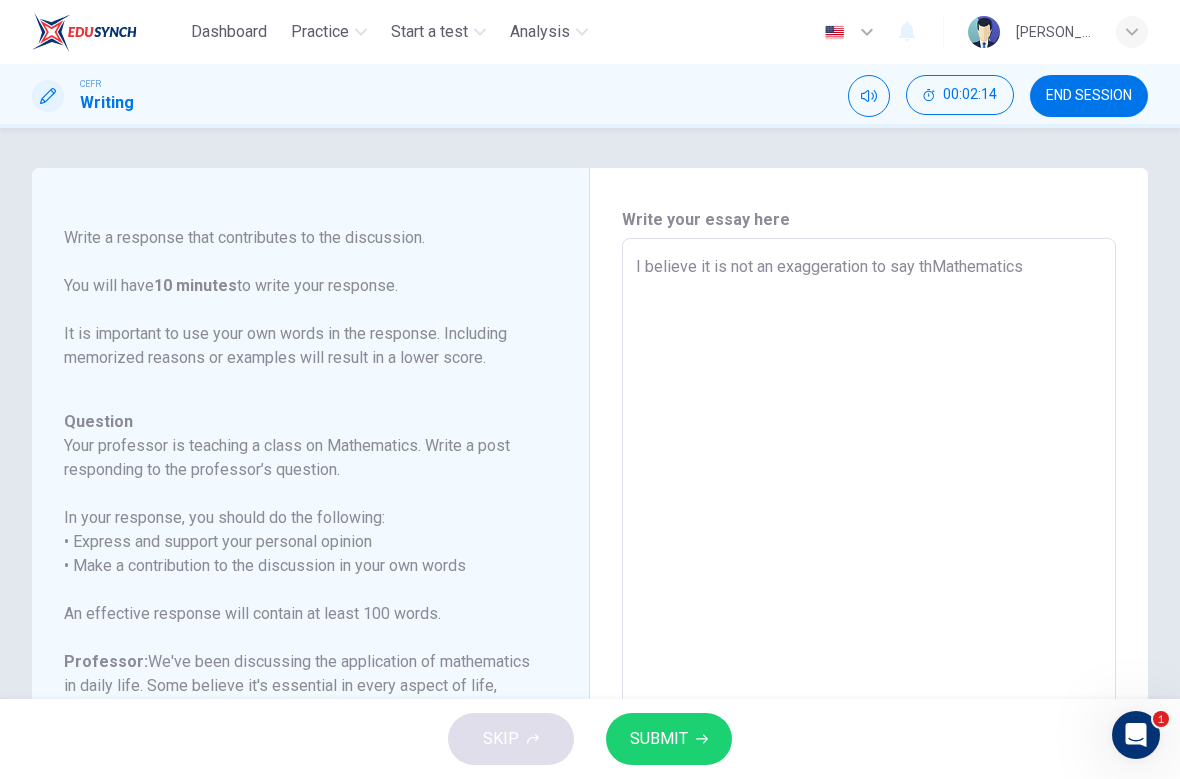 type on "x" 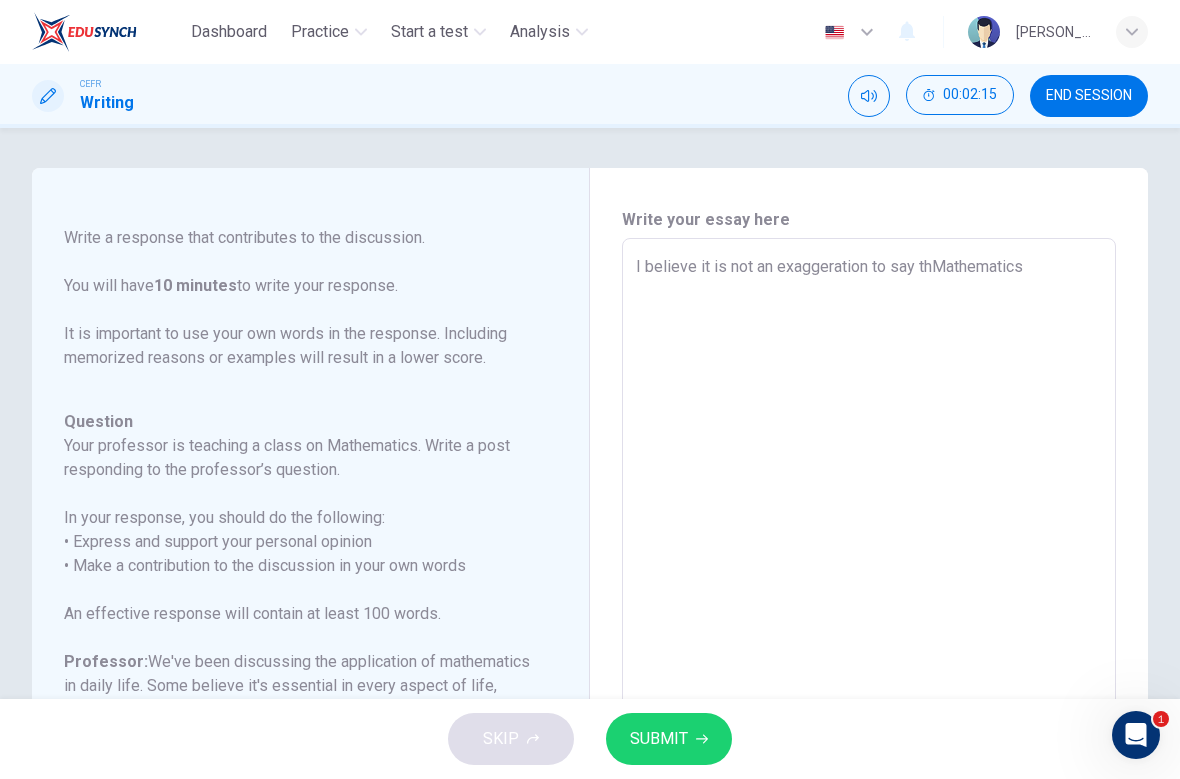 type on "I believe it is not an exaggeration to say thaMathematics" 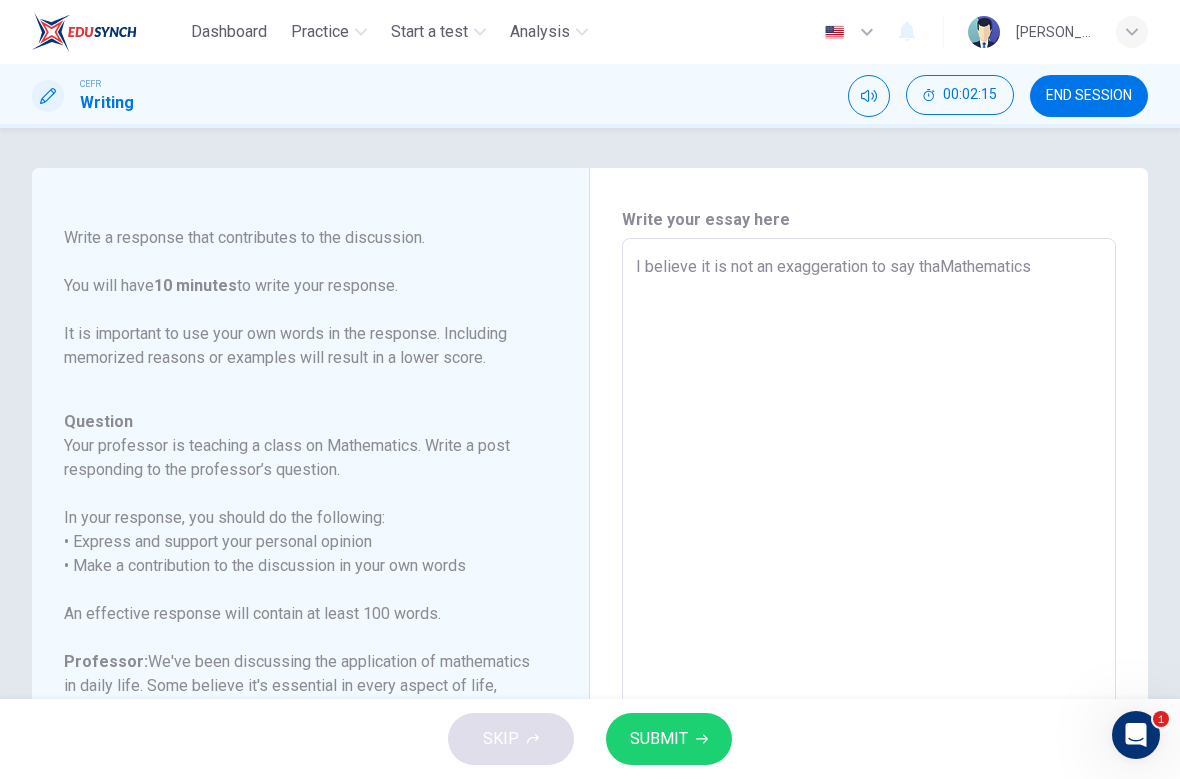 type on "x" 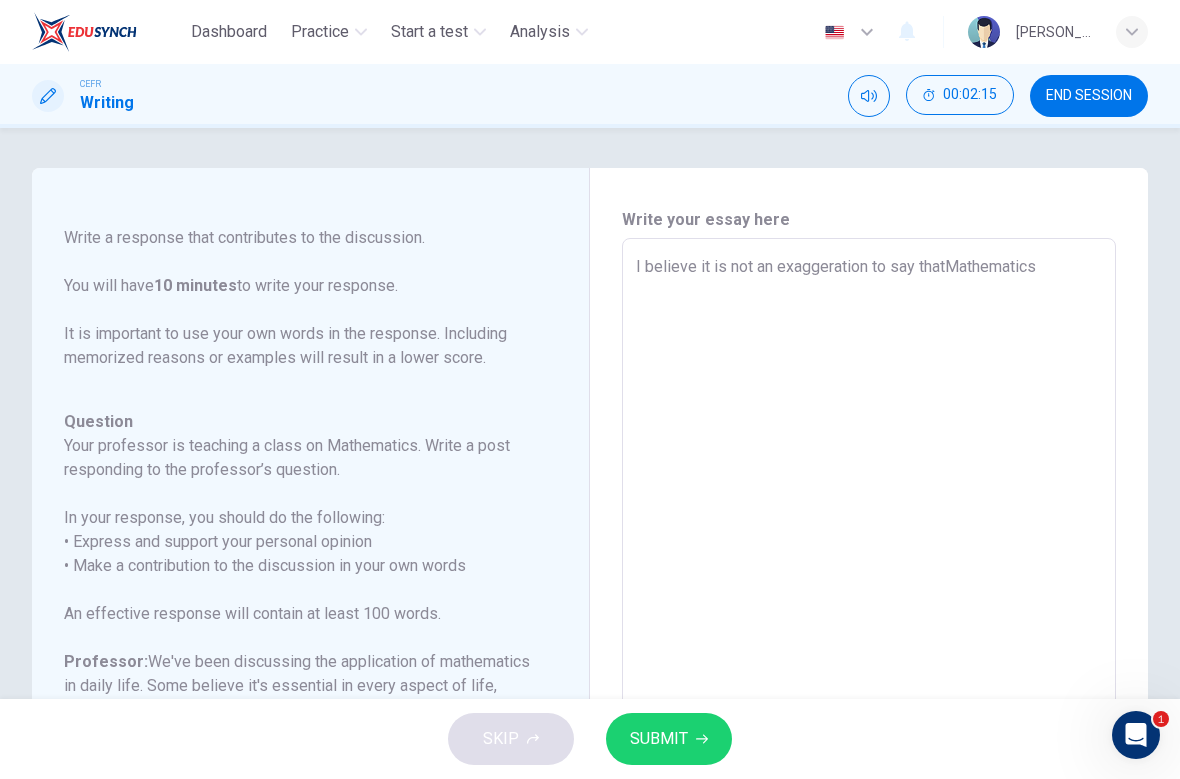 type on "x" 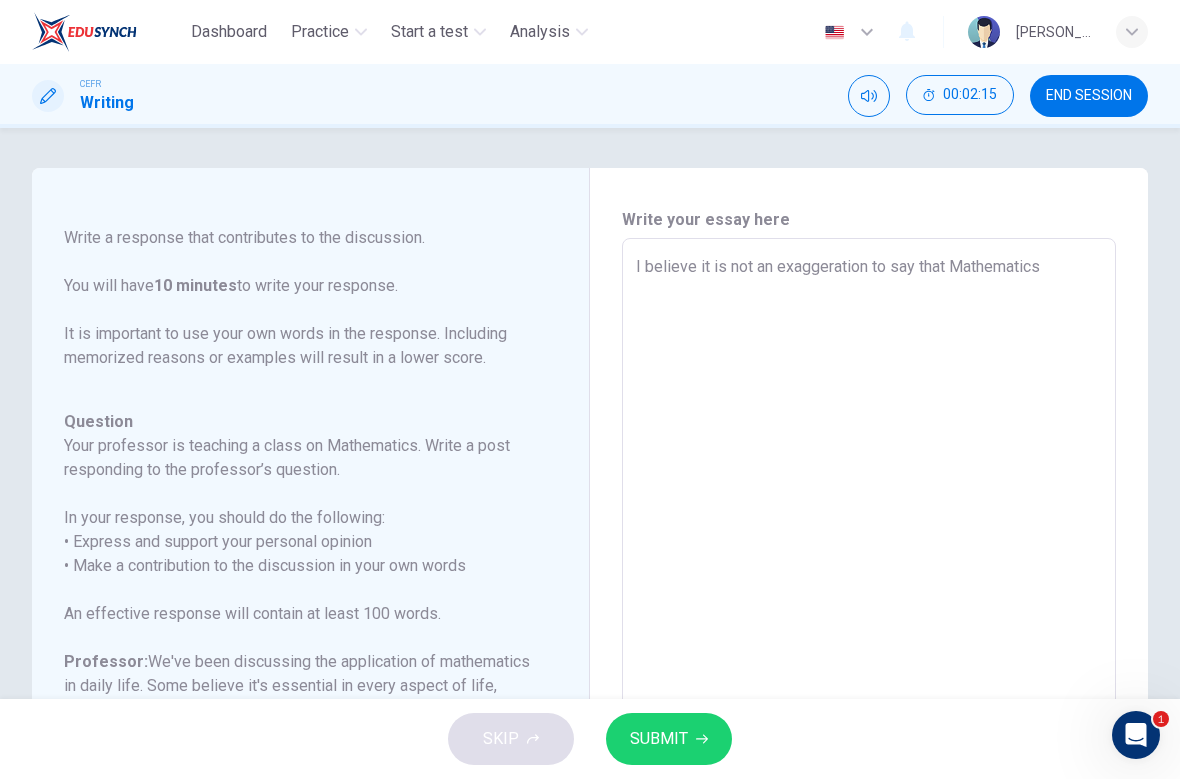 type on "x" 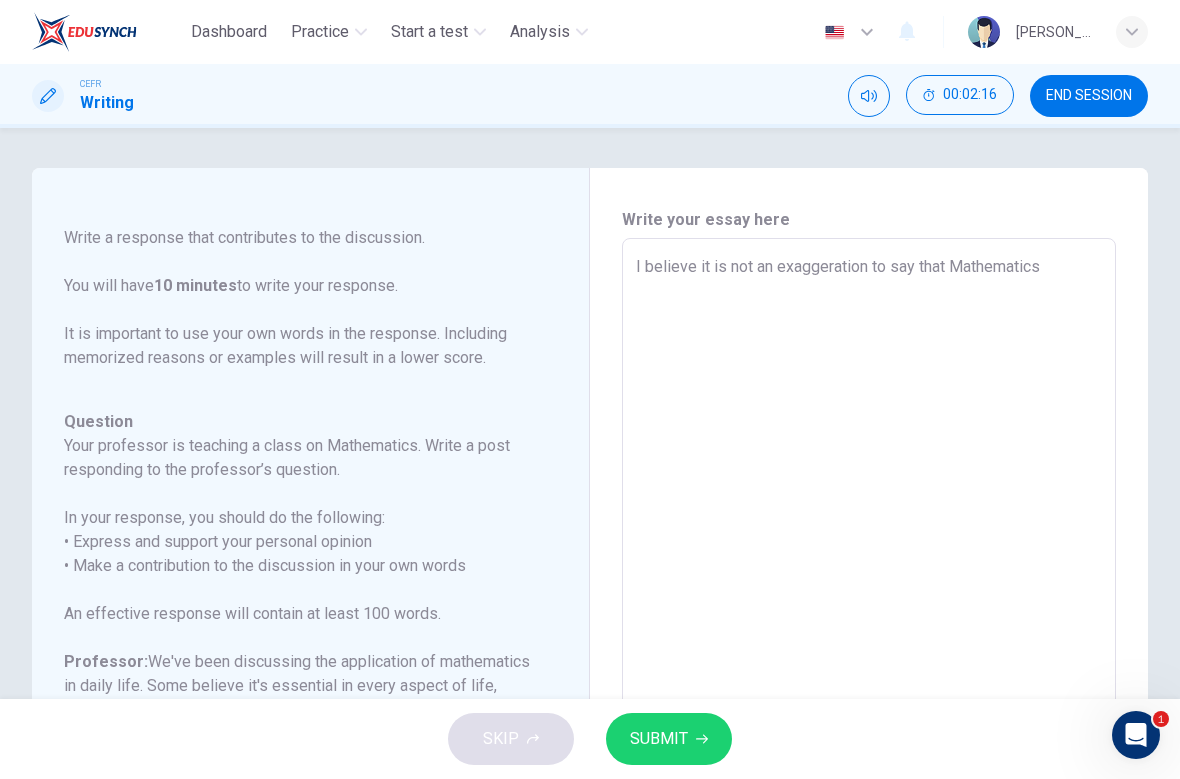 type on "I believe it is not an exaggeration to say that Mathematics" 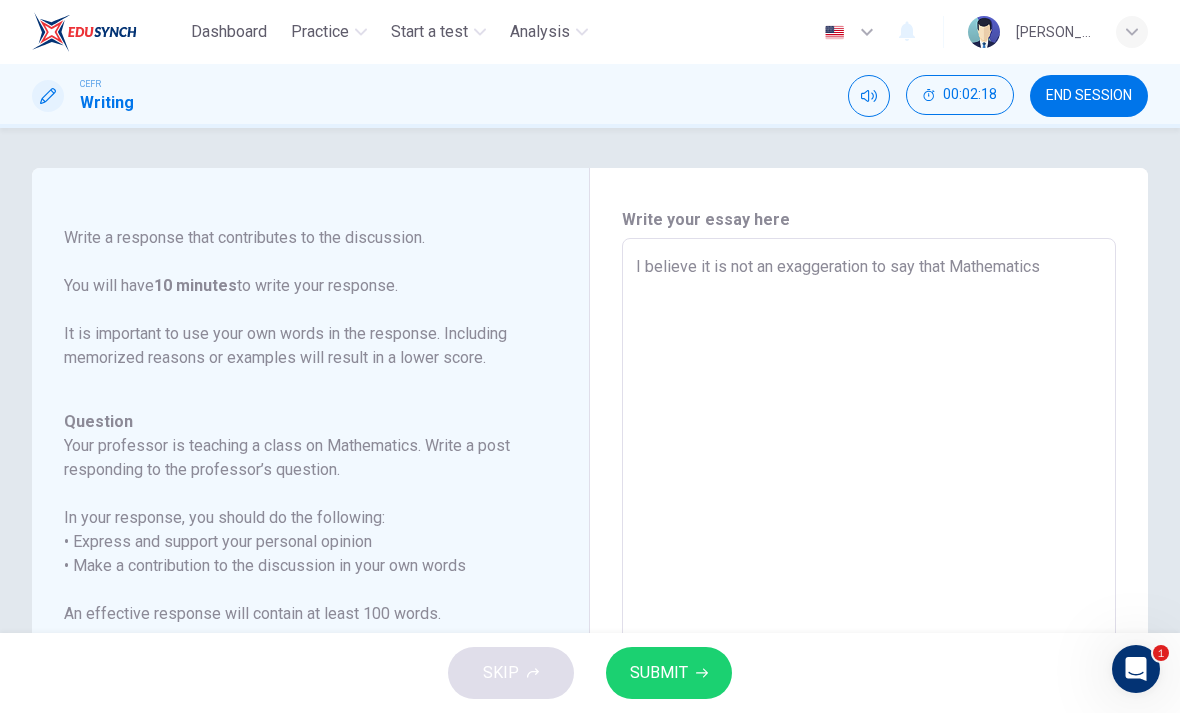 click on "I believe it is not an exaggeration to say that Mathematics" at bounding box center (869, 572) 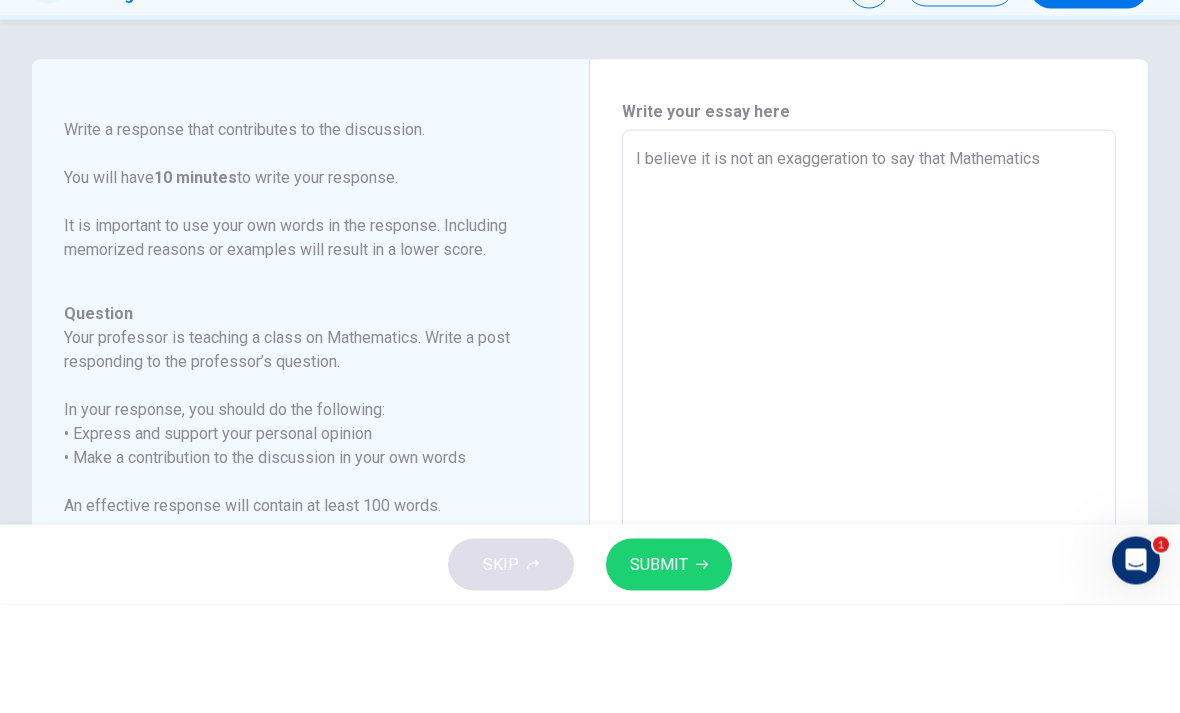 type on "I believe it is not an exaggeration to say that Mathematics" 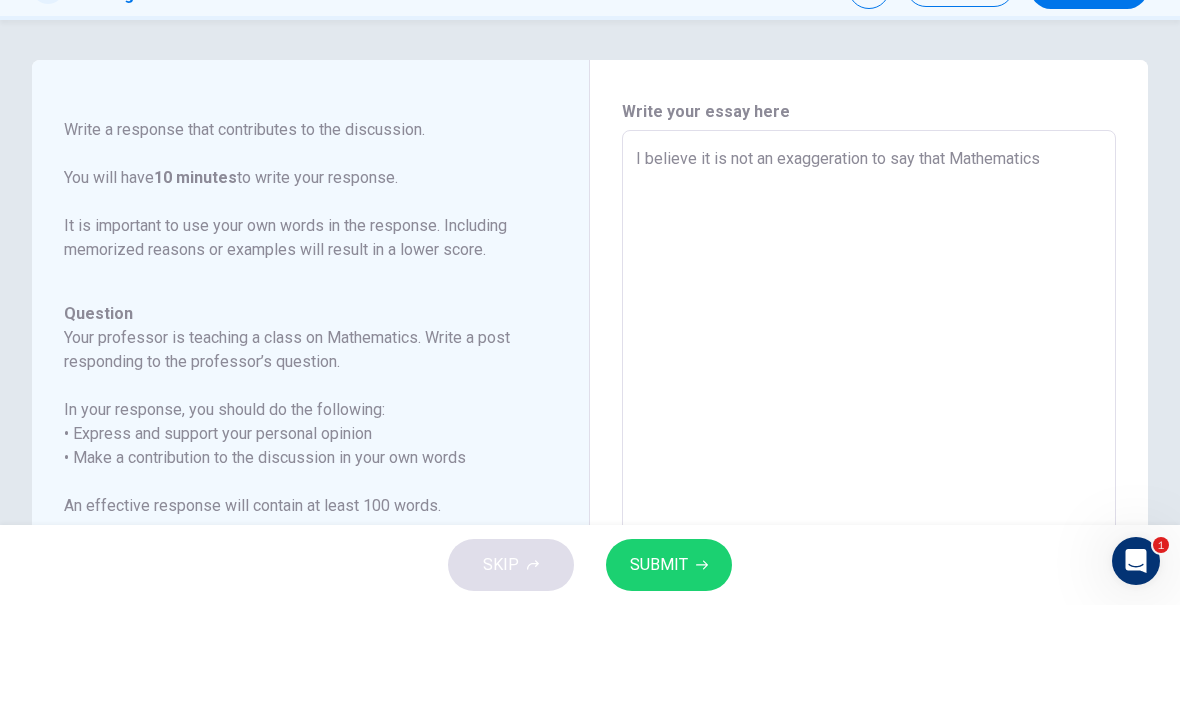type on "I believe it is not an exaggeration to say that Mathematics i" 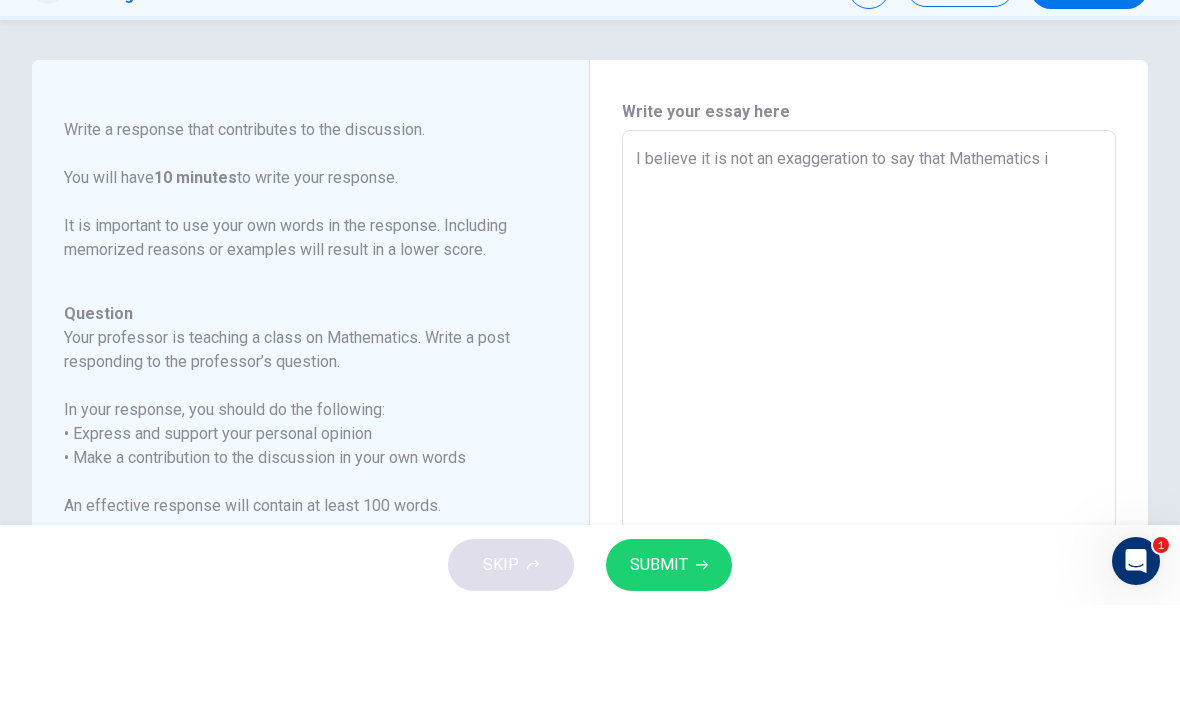 type on "x" 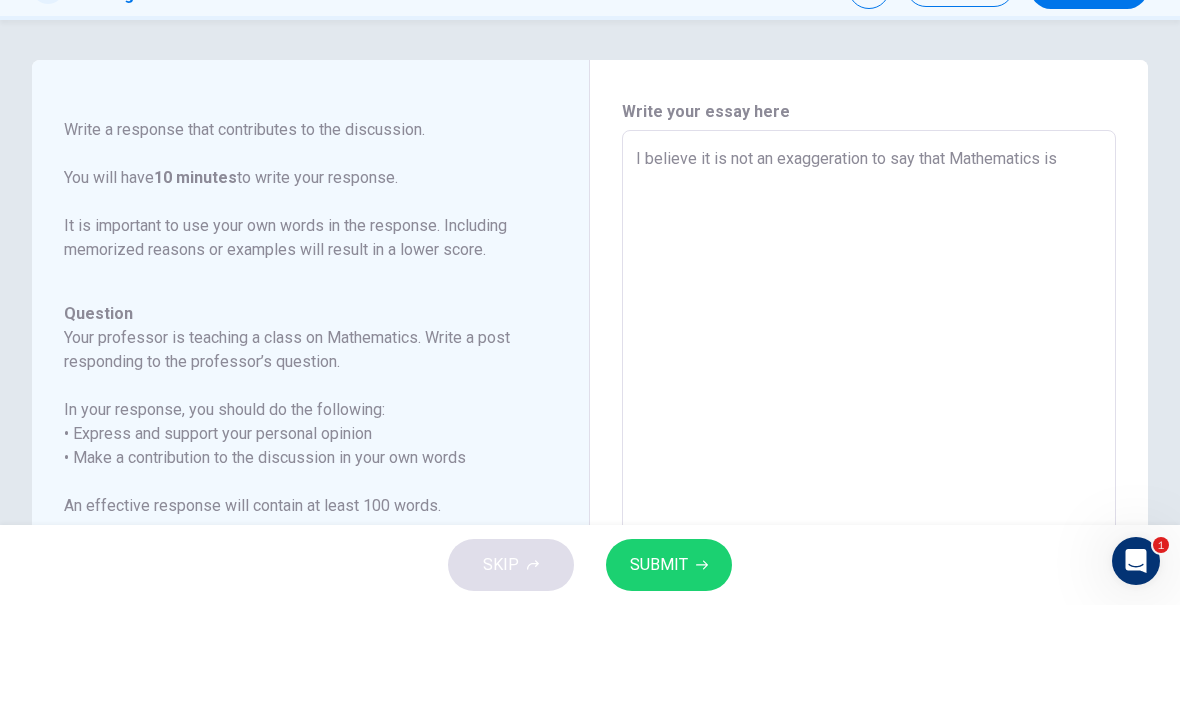 type on "x" 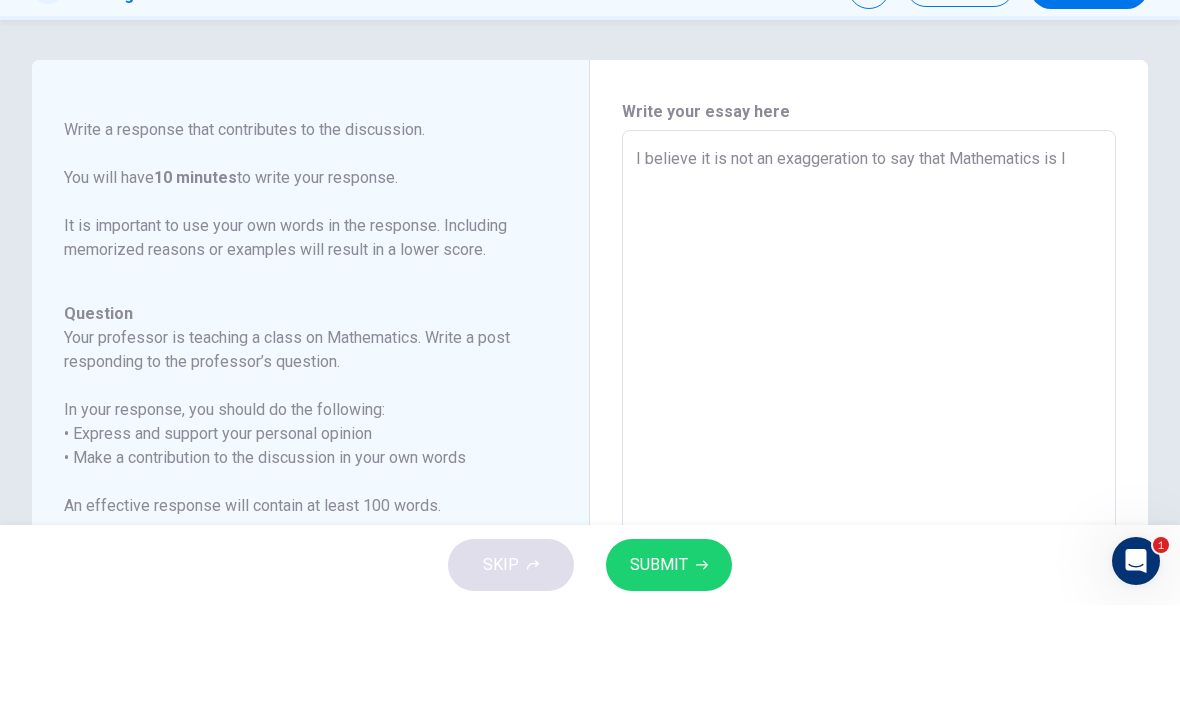 type on "x" 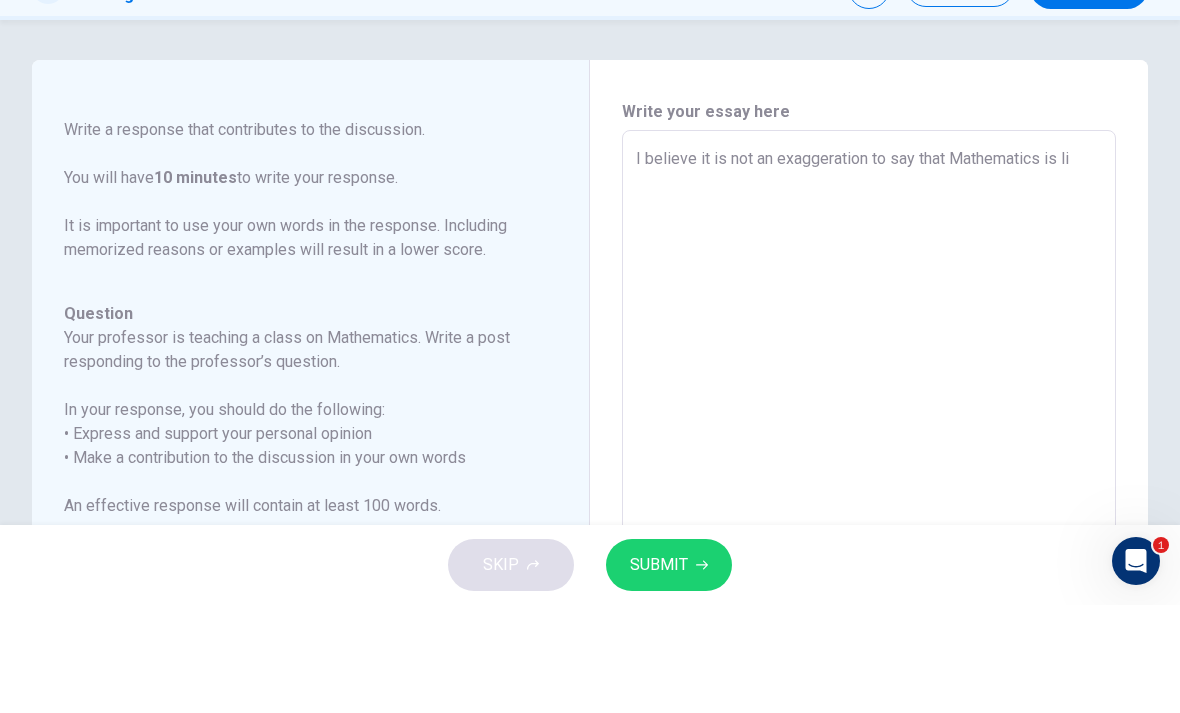 type on "x" 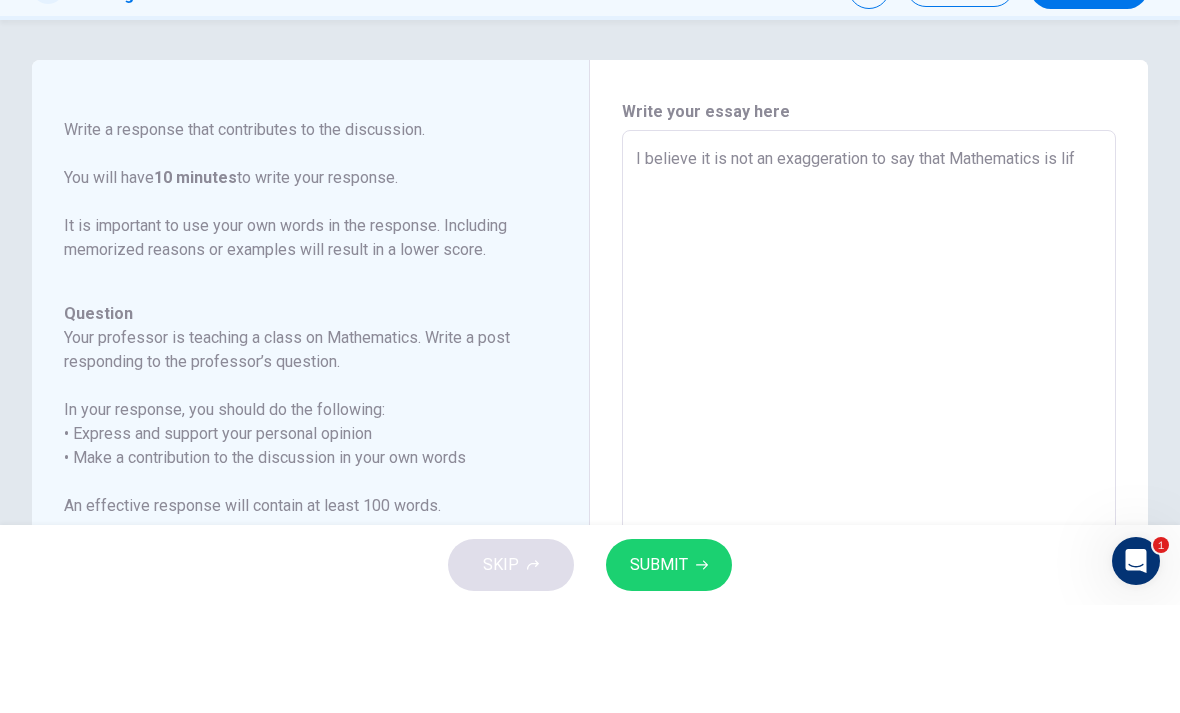 type on "x" 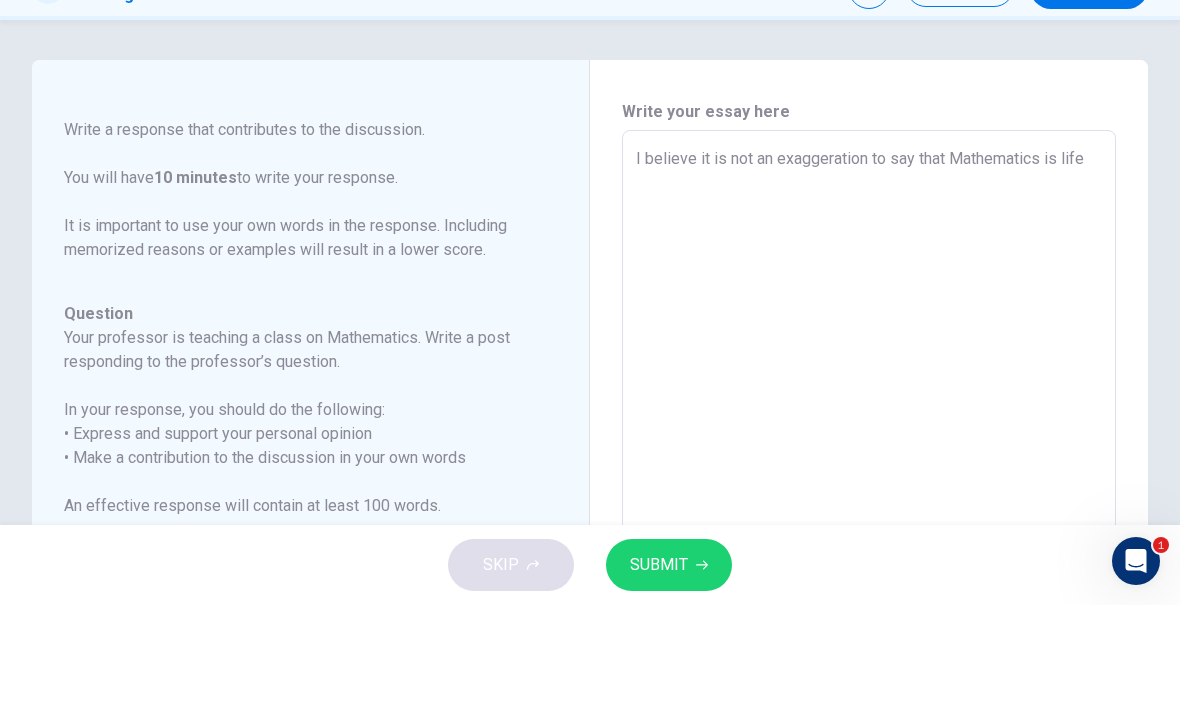 type on "x" 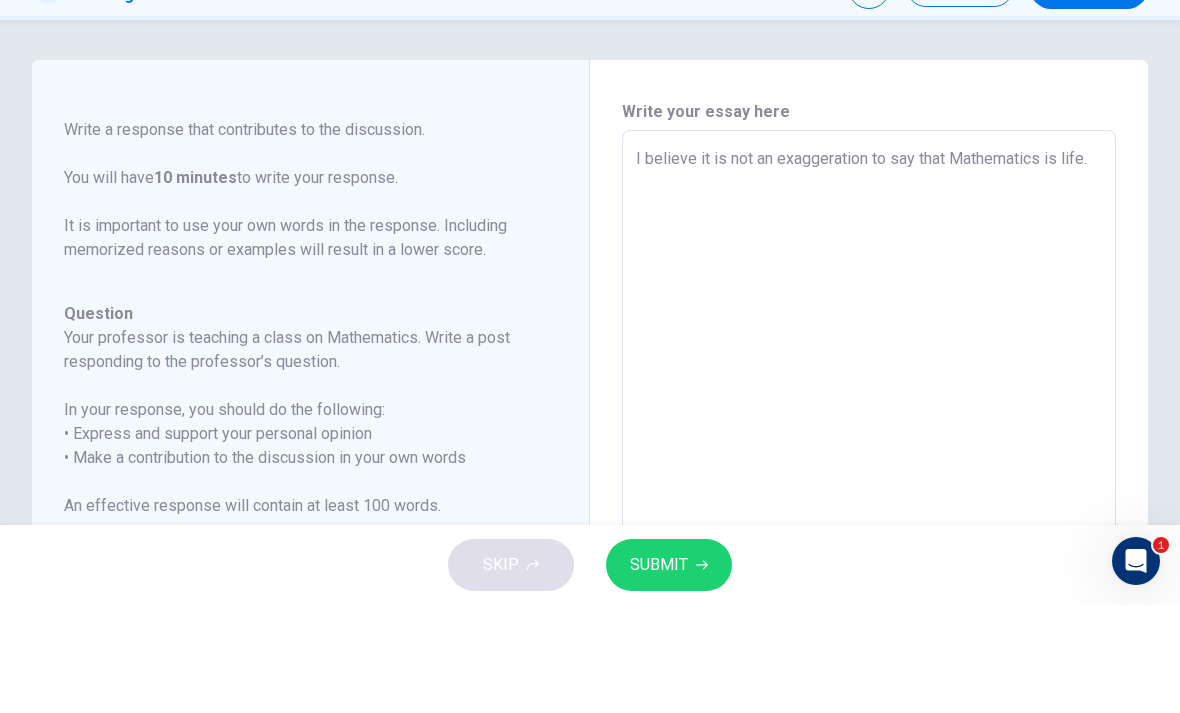 type on "x" 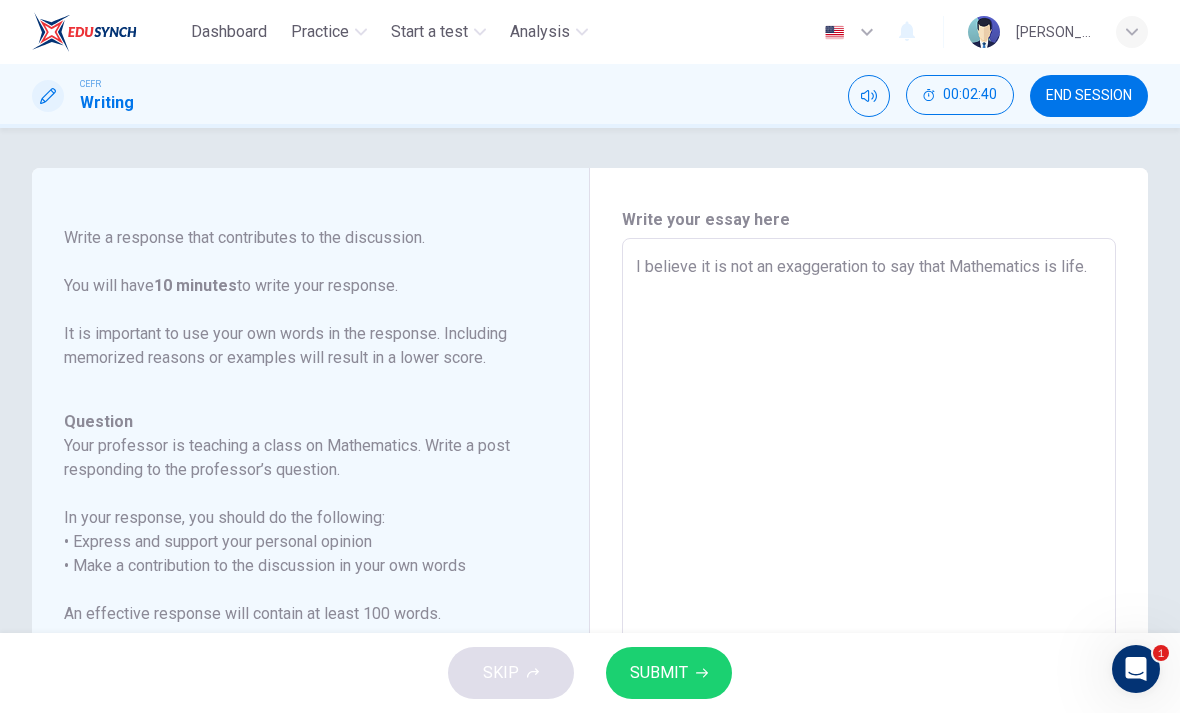 scroll, scrollTop: 0, scrollLeft: 0, axis: both 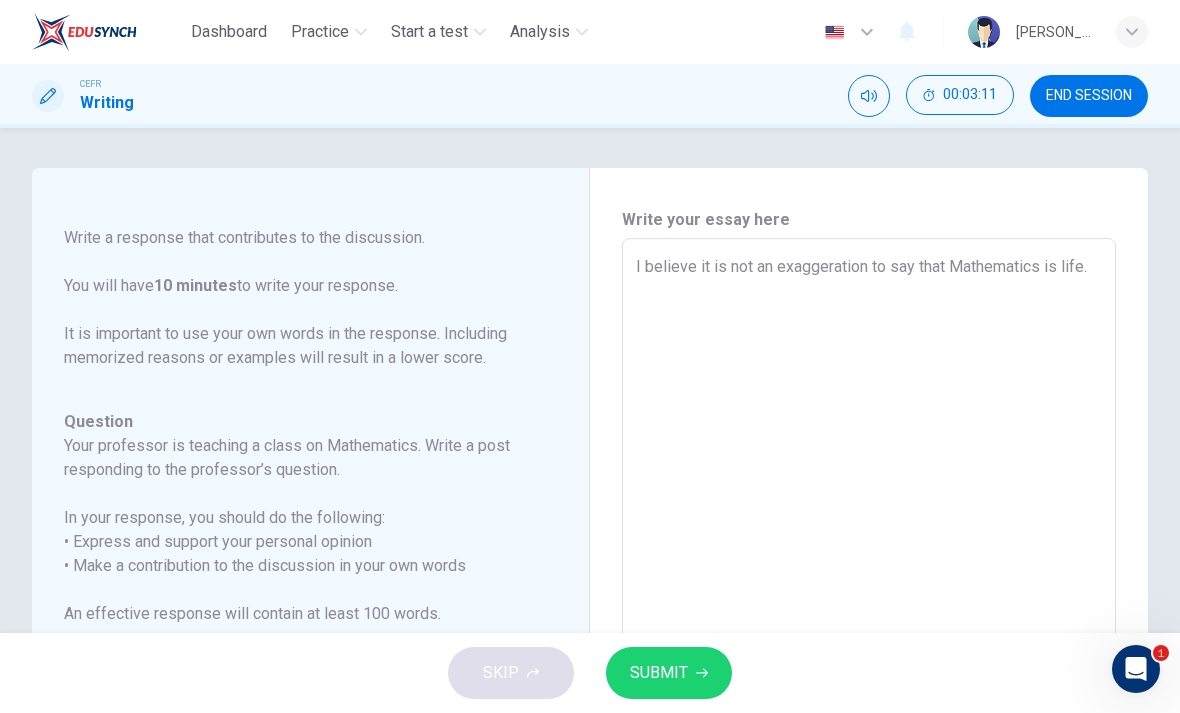 click on "I believe it is not an exaggeration to say that Mathematics is life." at bounding box center [869, 572] 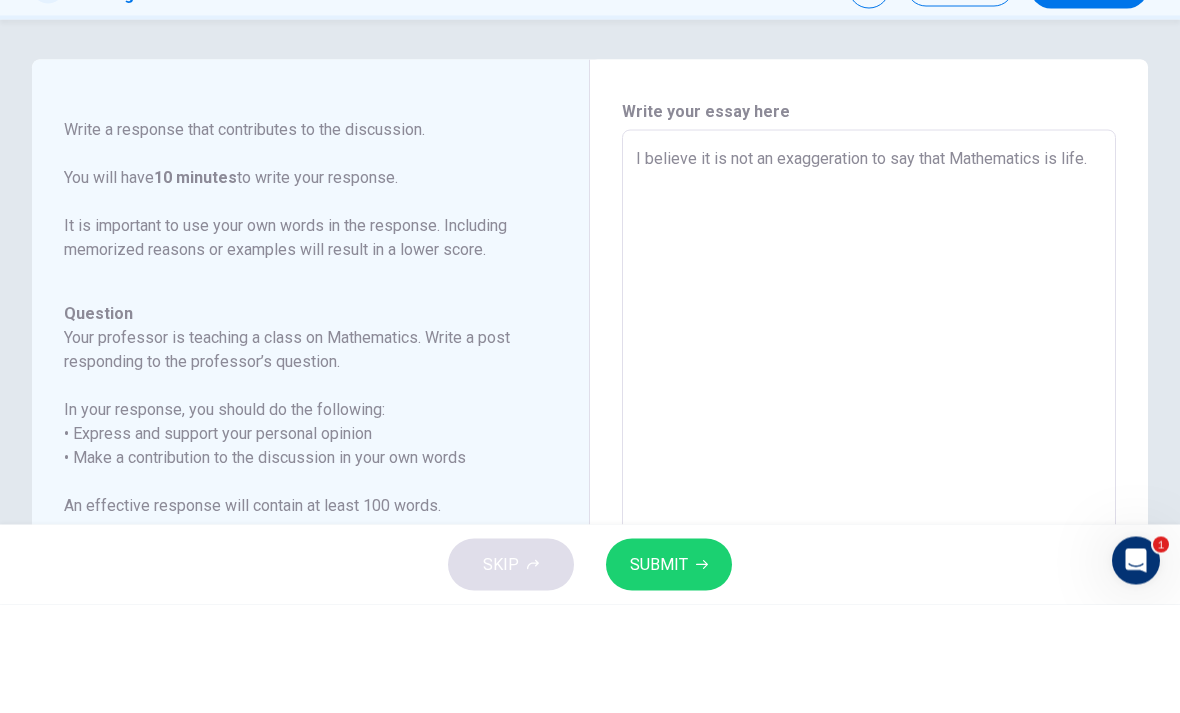 type on "I believe it is not an exaggeration to say that Mathematics is life. M" 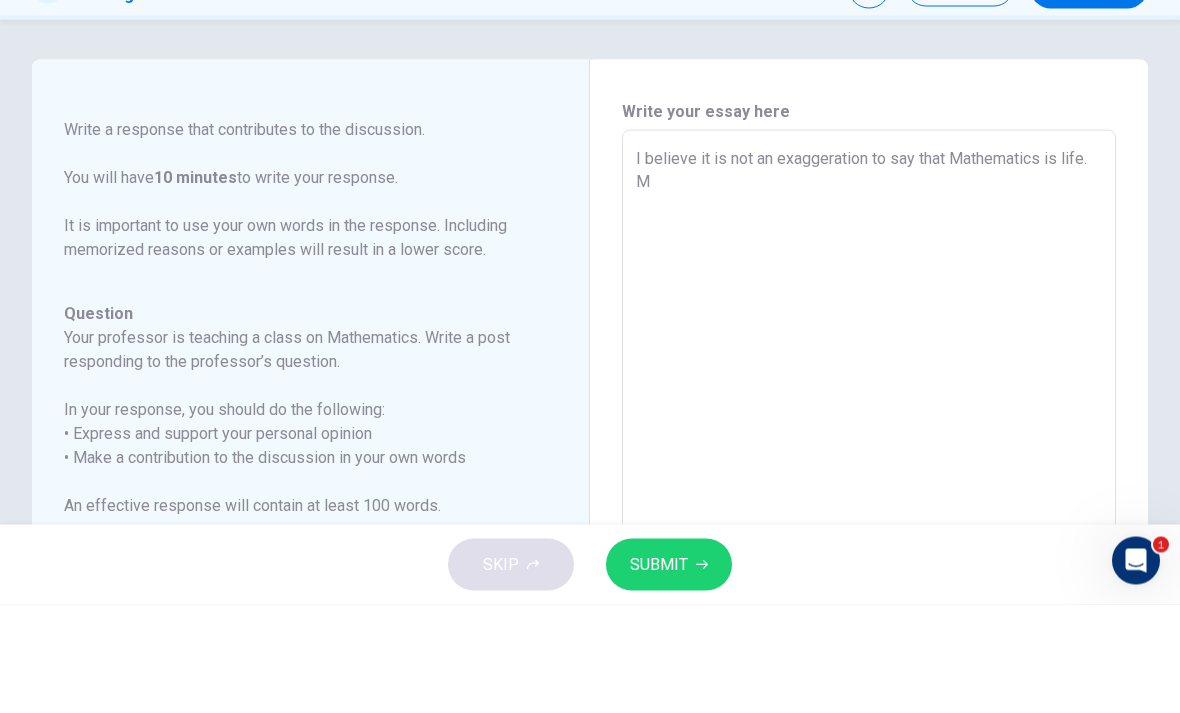 type on "x" 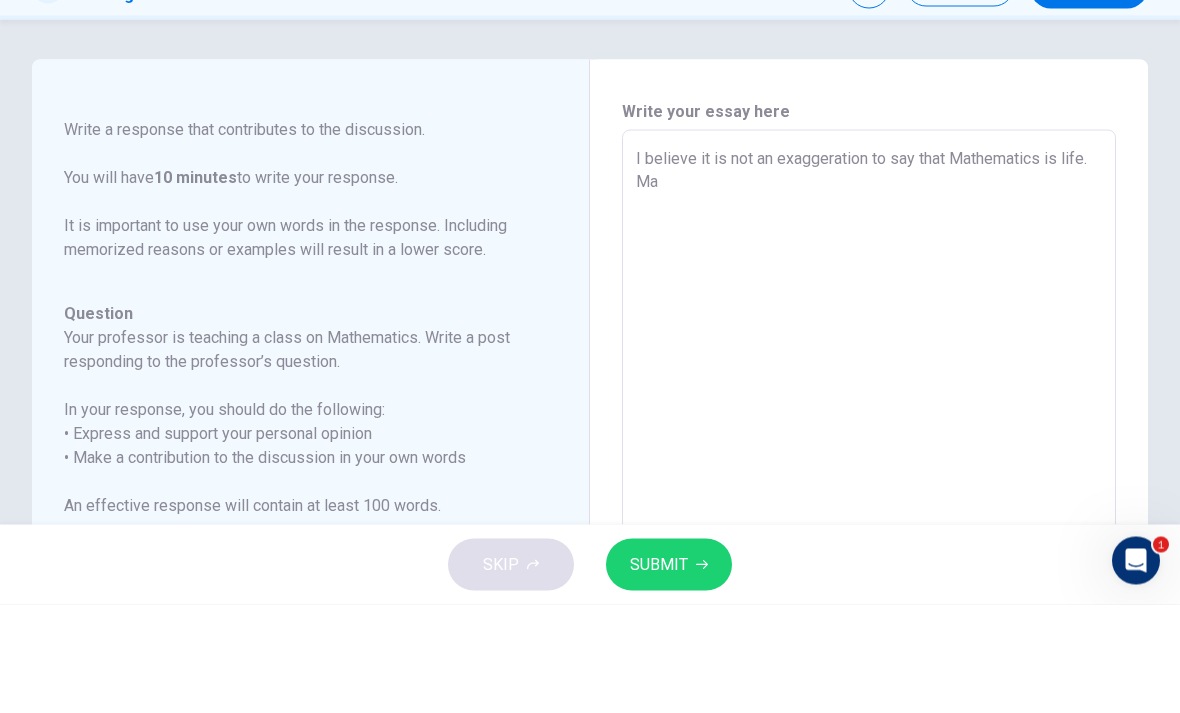 type on "x" 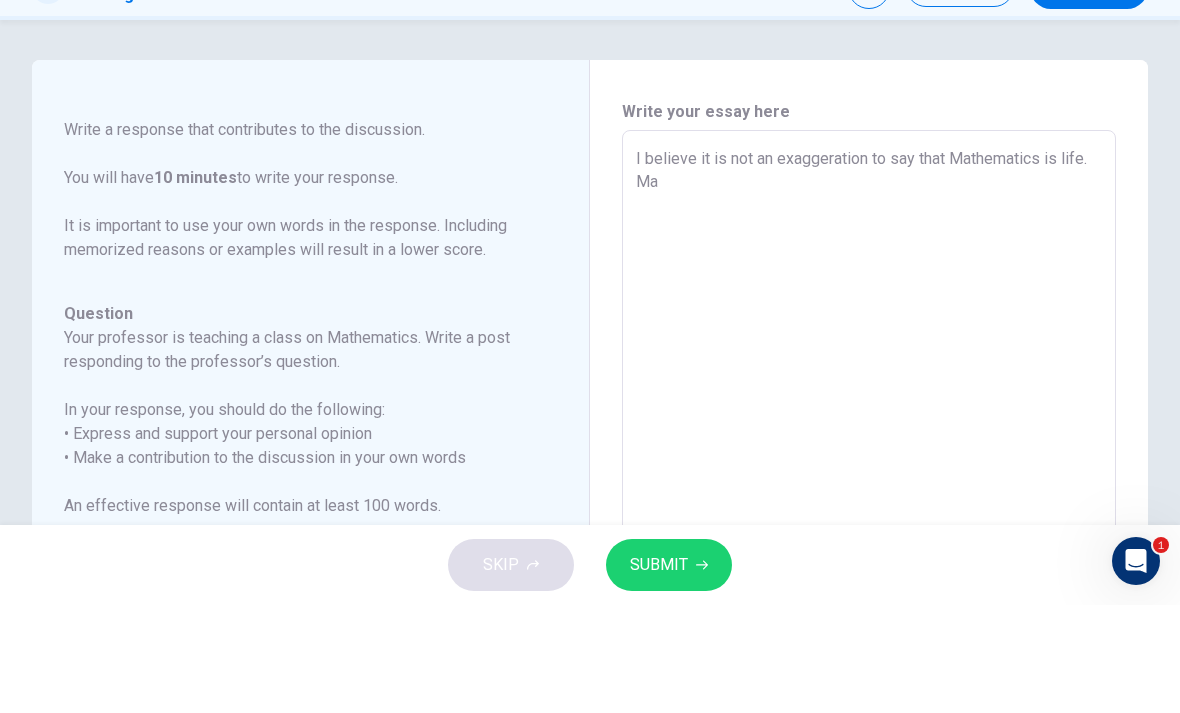 type on "I believe it is not an exaggeration to say that Mathematics is life. Mat" 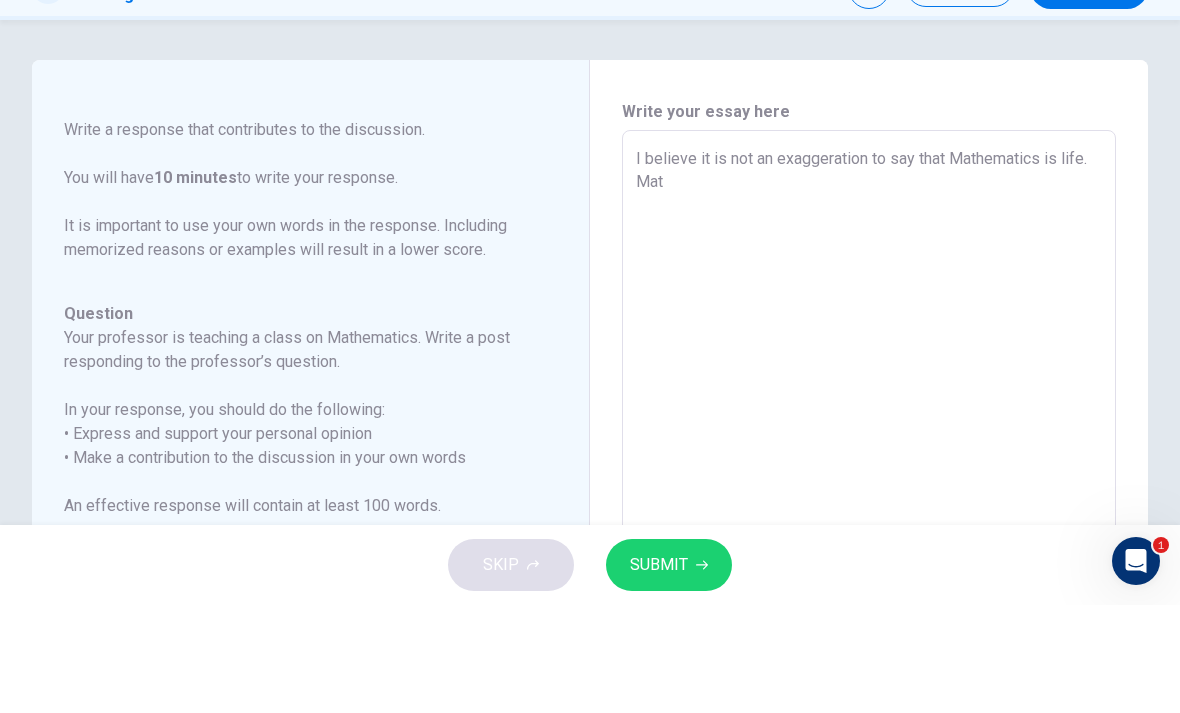 type on "x" 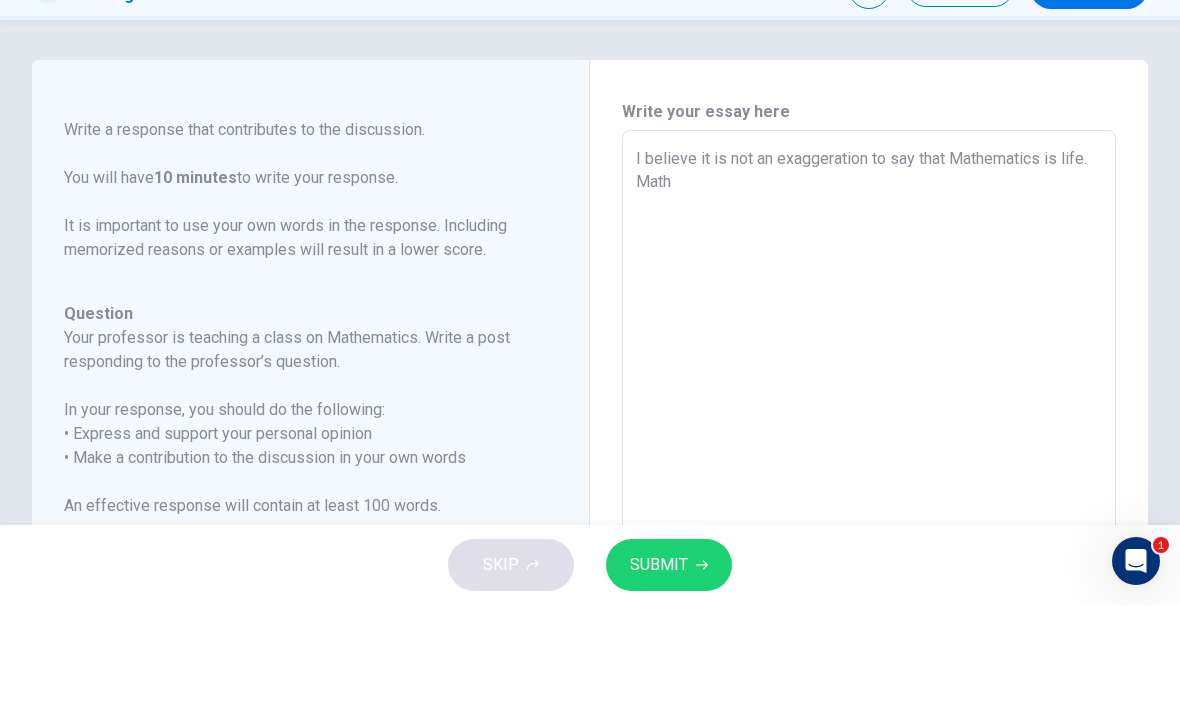 type on "x" 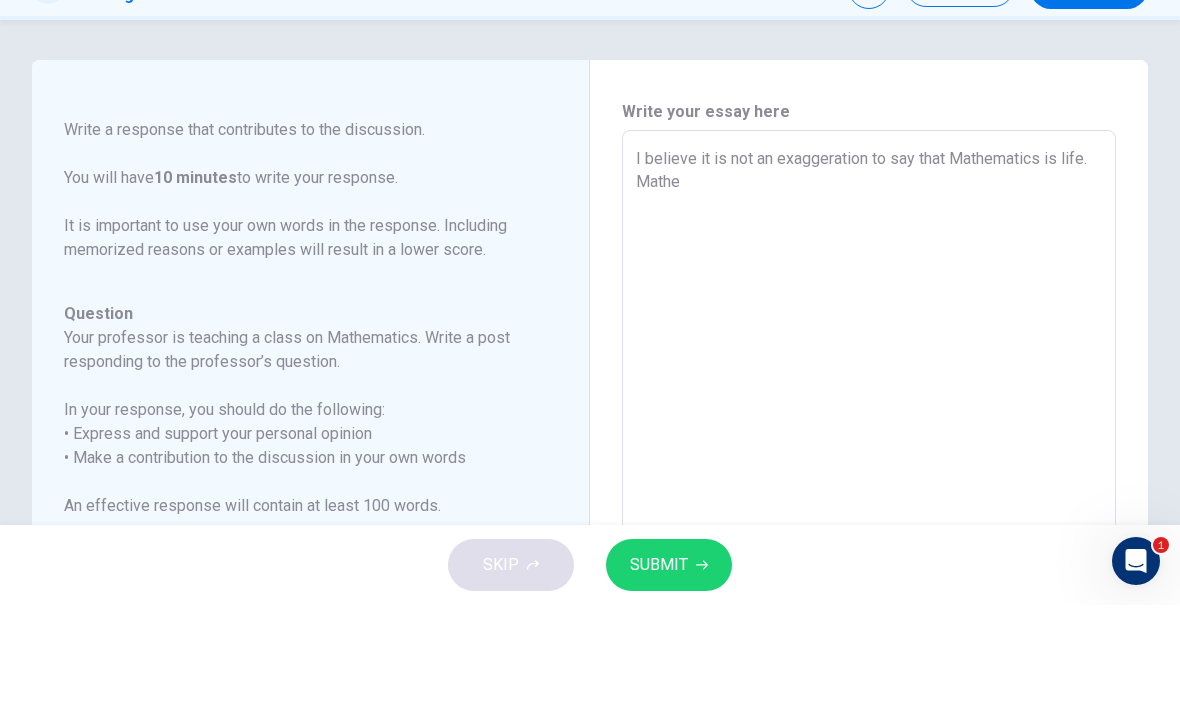 type on "x" 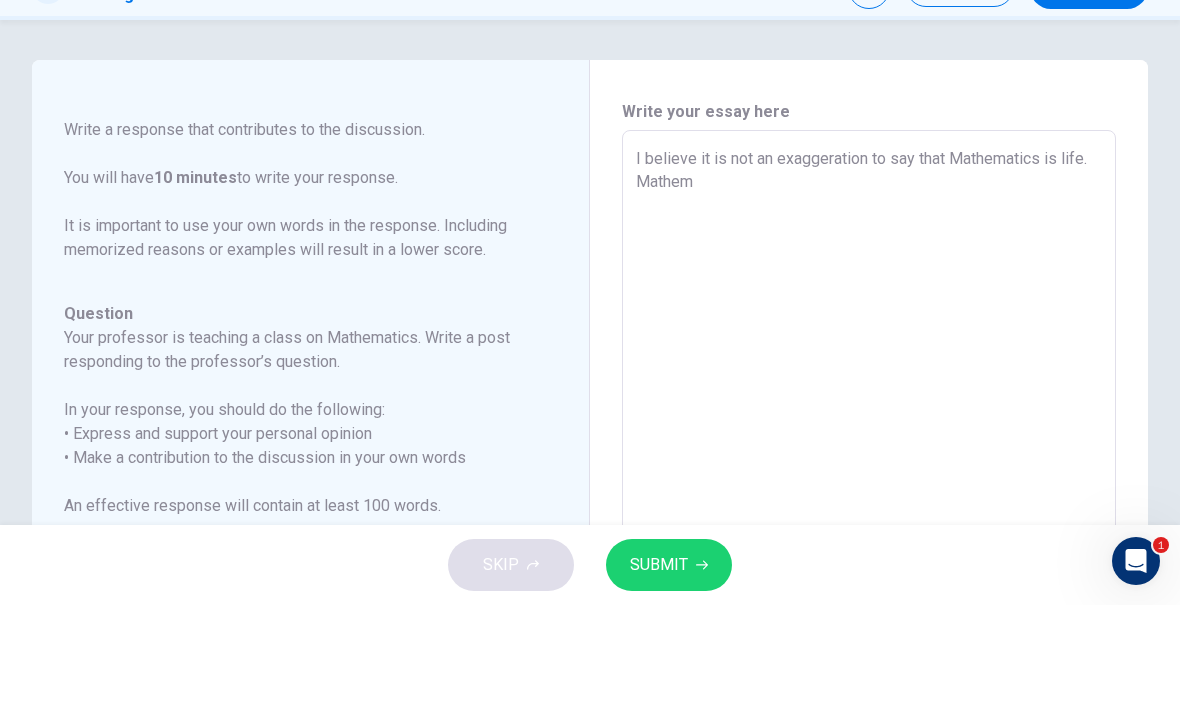 type on "x" 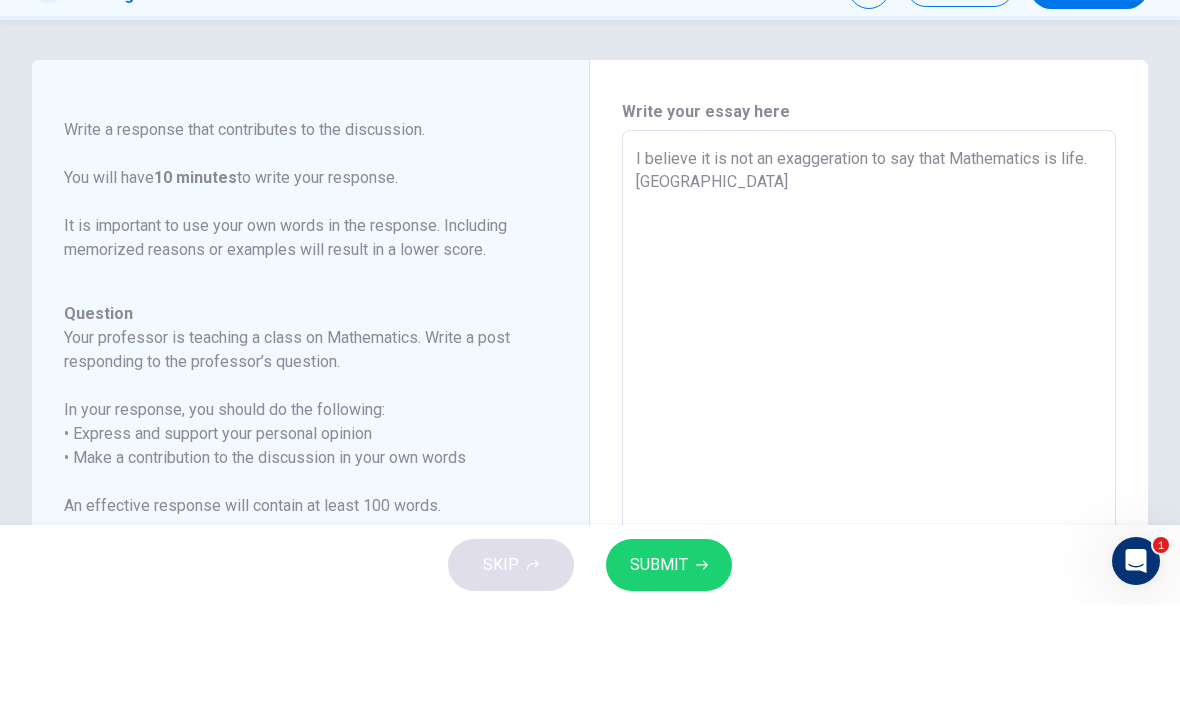 type on "x" 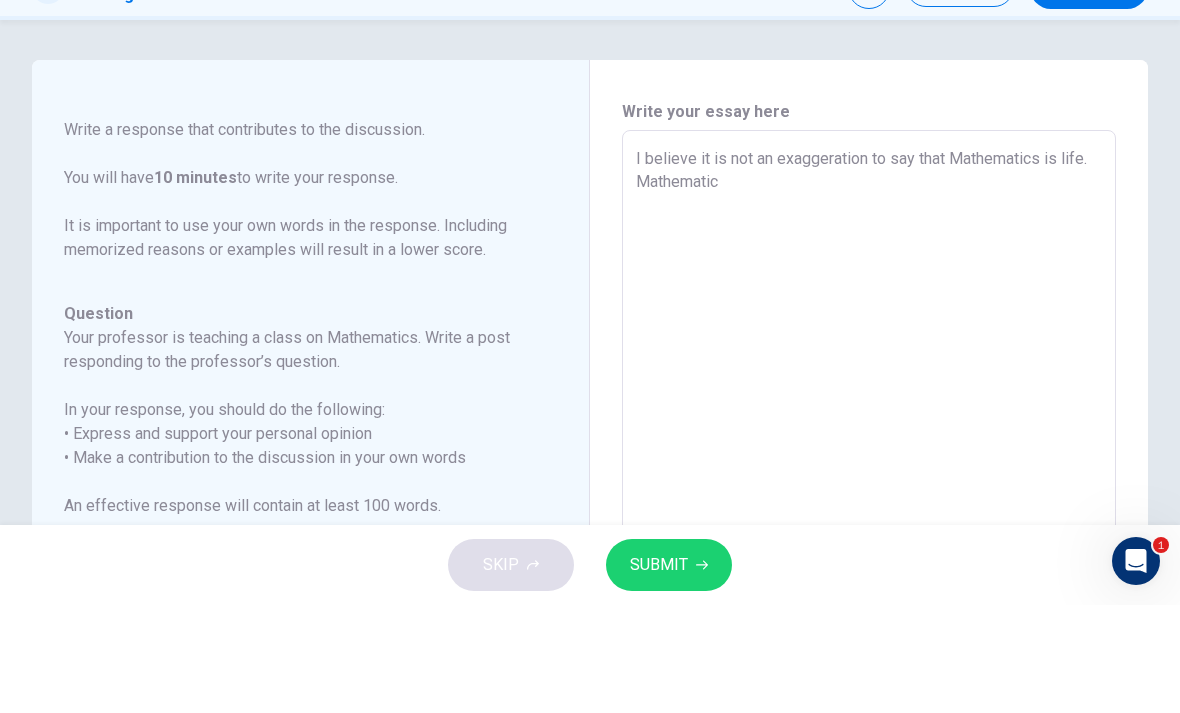 type on "x" 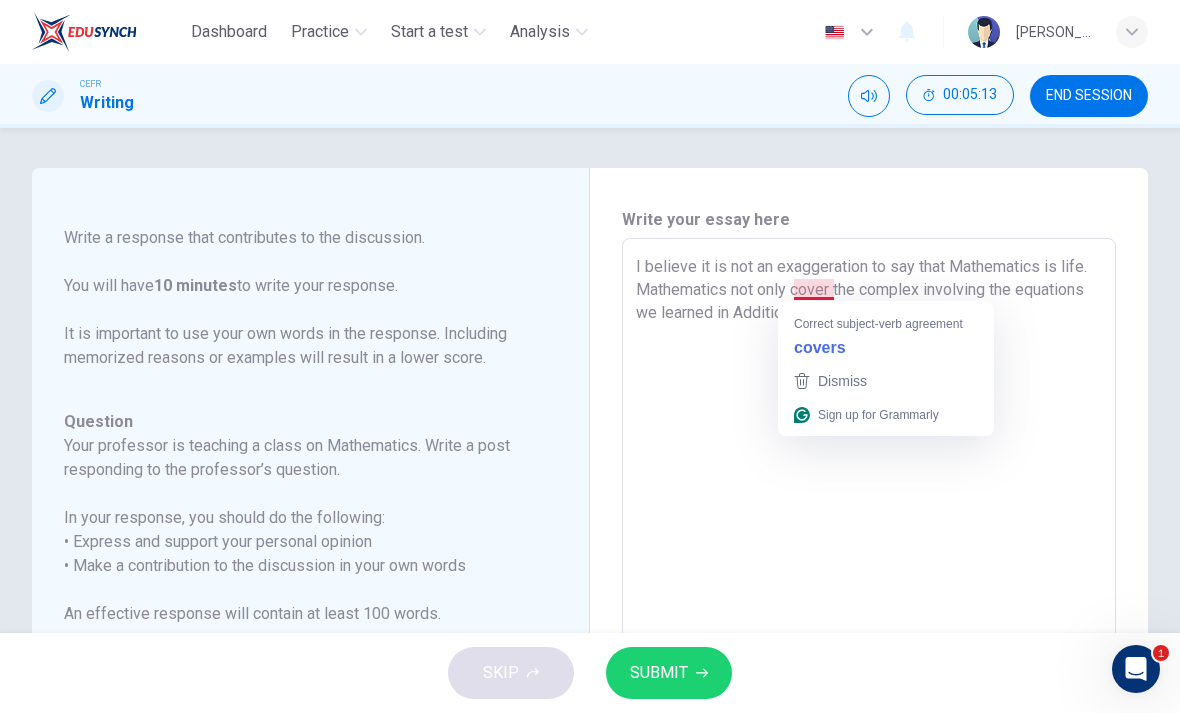click on "Write your essay here" at bounding box center [869, 220] 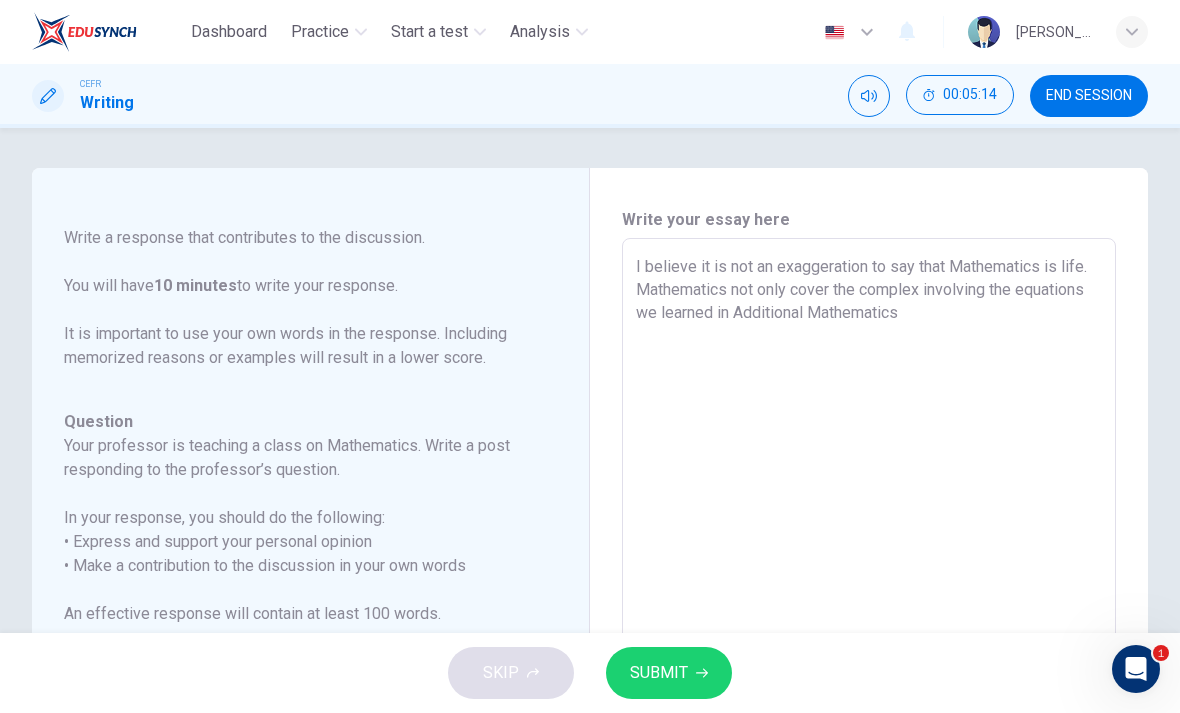 click on "I believe it is not an exaggeration to say that Mathematics is life. Mathematics not only cover the complex involving the equations we learned in Additional Mathematics" at bounding box center [869, 572] 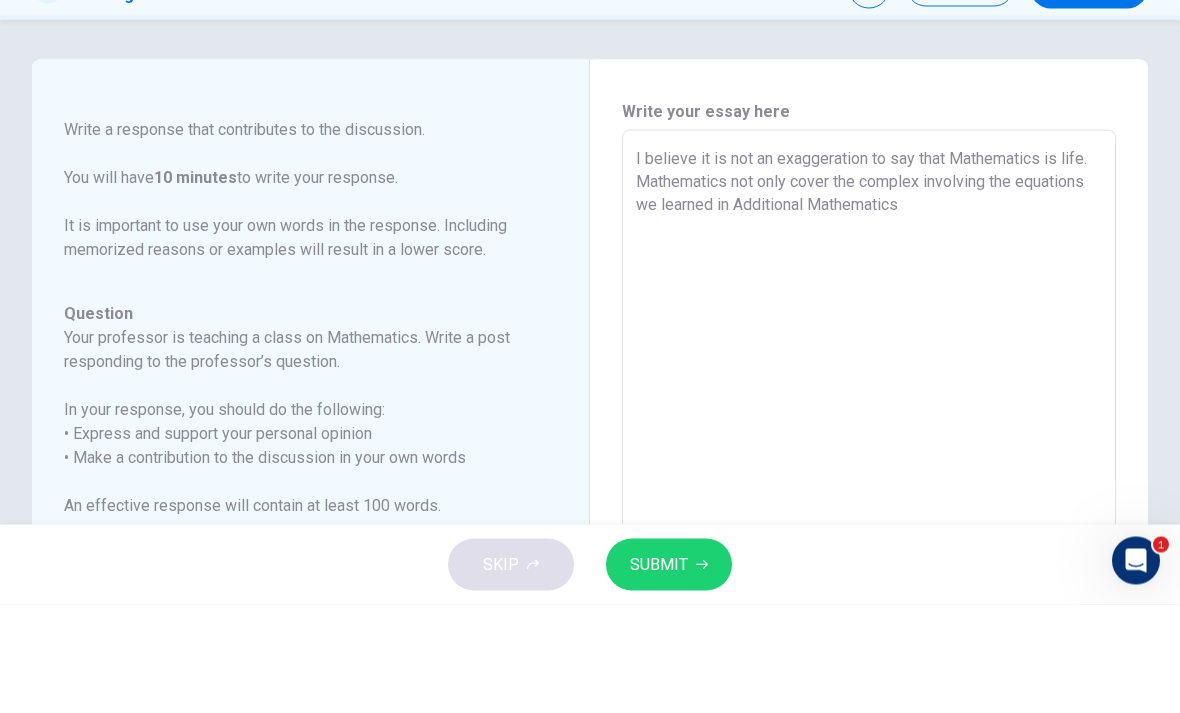 click on "I believe it is not an exaggeration to say that Mathematics is life. Mathematics not only cover the complex involving the equations we learned in Additional Mathematics" at bounding box center (869, 572) 